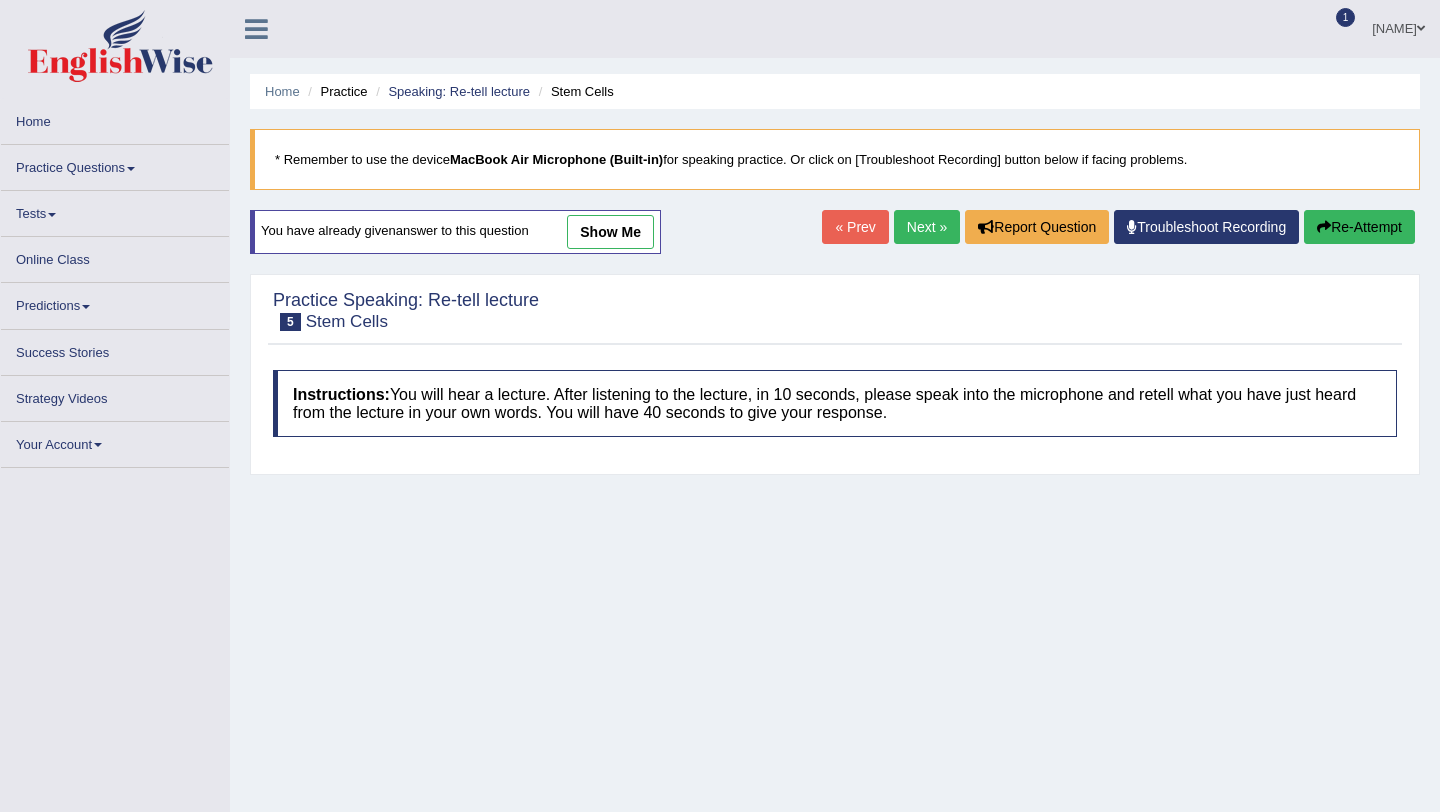 scroll, scrollTop: 0, scrollLeft: 0, axis: both 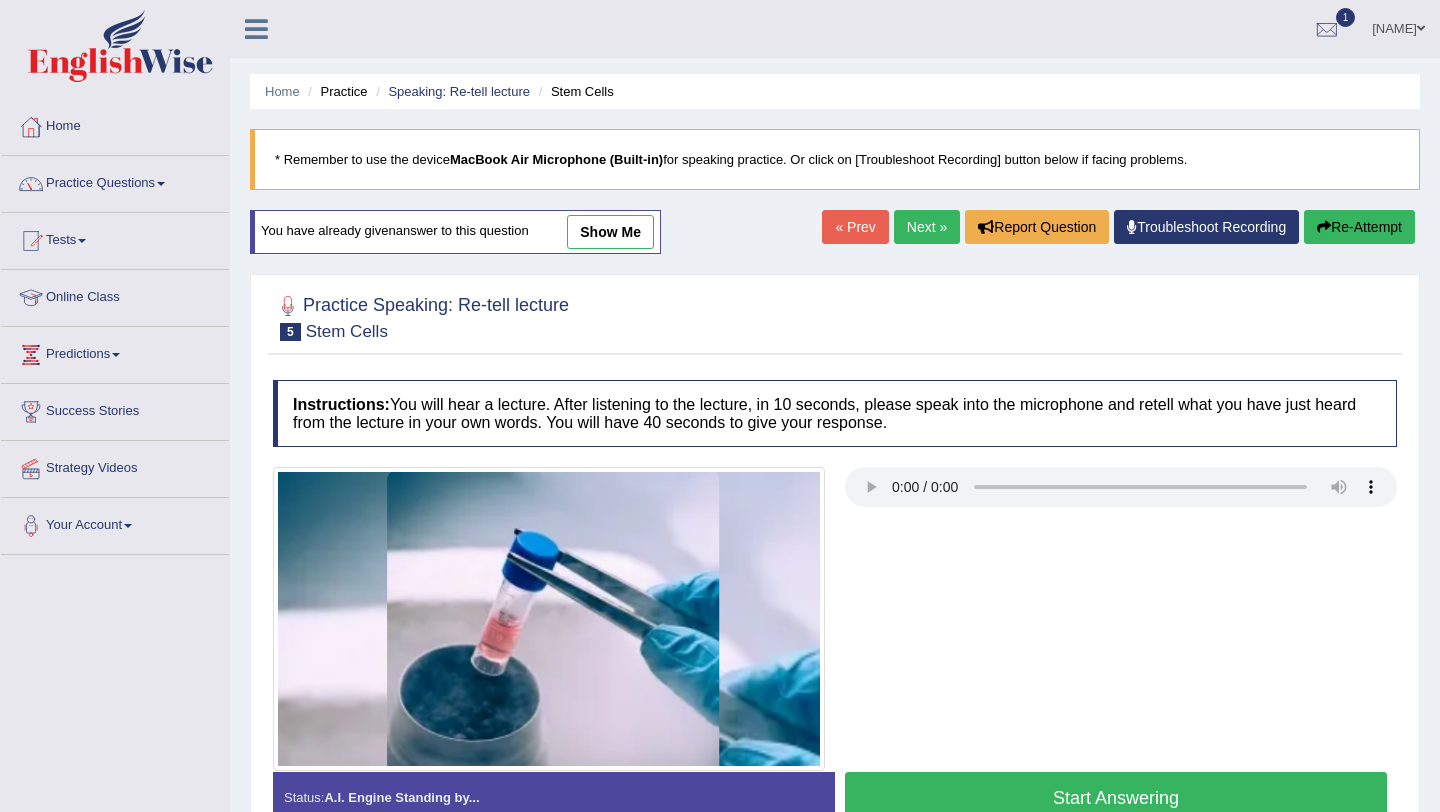 click on "Next »" at bounding box center [927, 227] 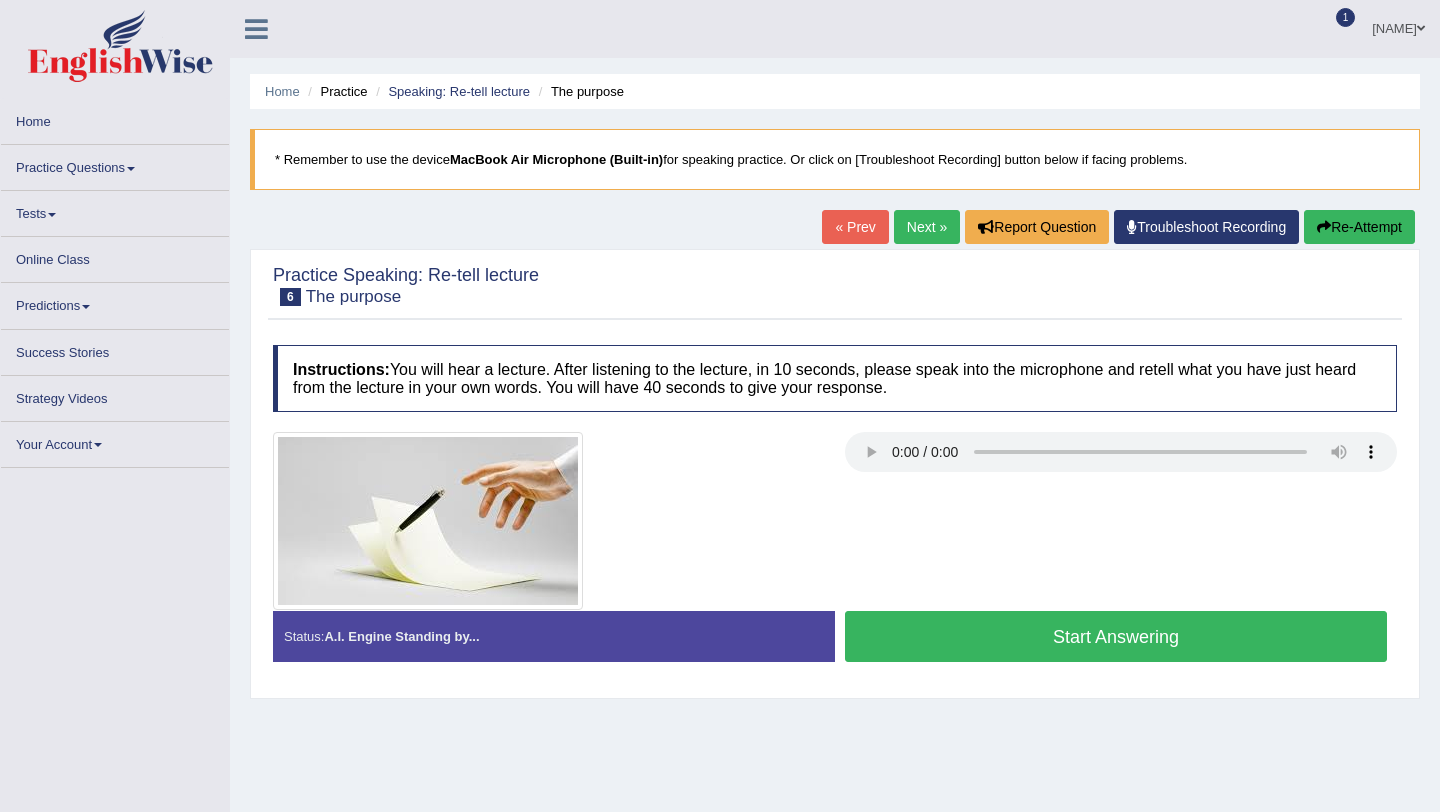 scroll, scrollTop: 70, scrollLeft: 0, axis: vertical 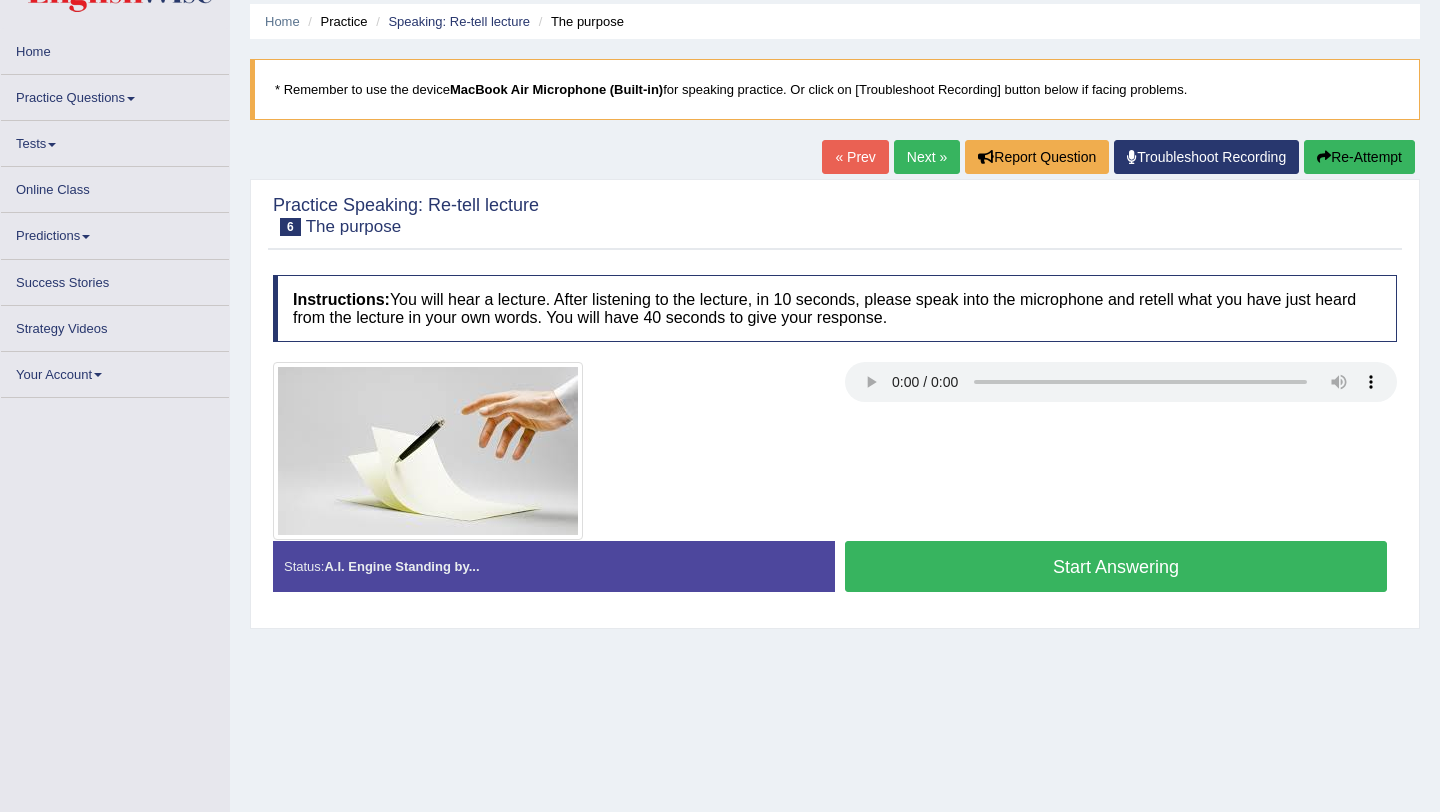 click on "Start Answering" at bounding box center (1116, 566) 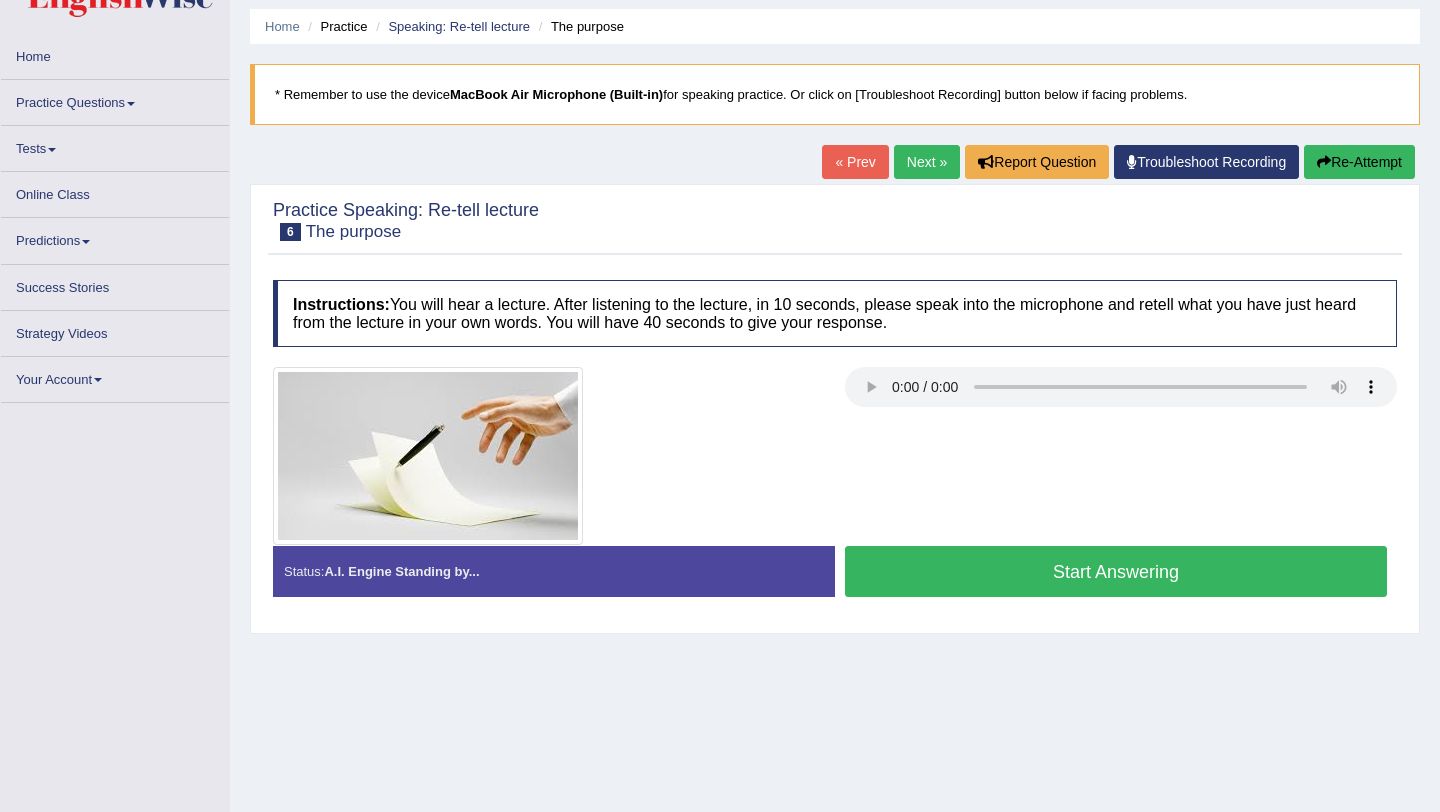 scroll, scrollTop: 0, scrollLeft: 0, axis: both 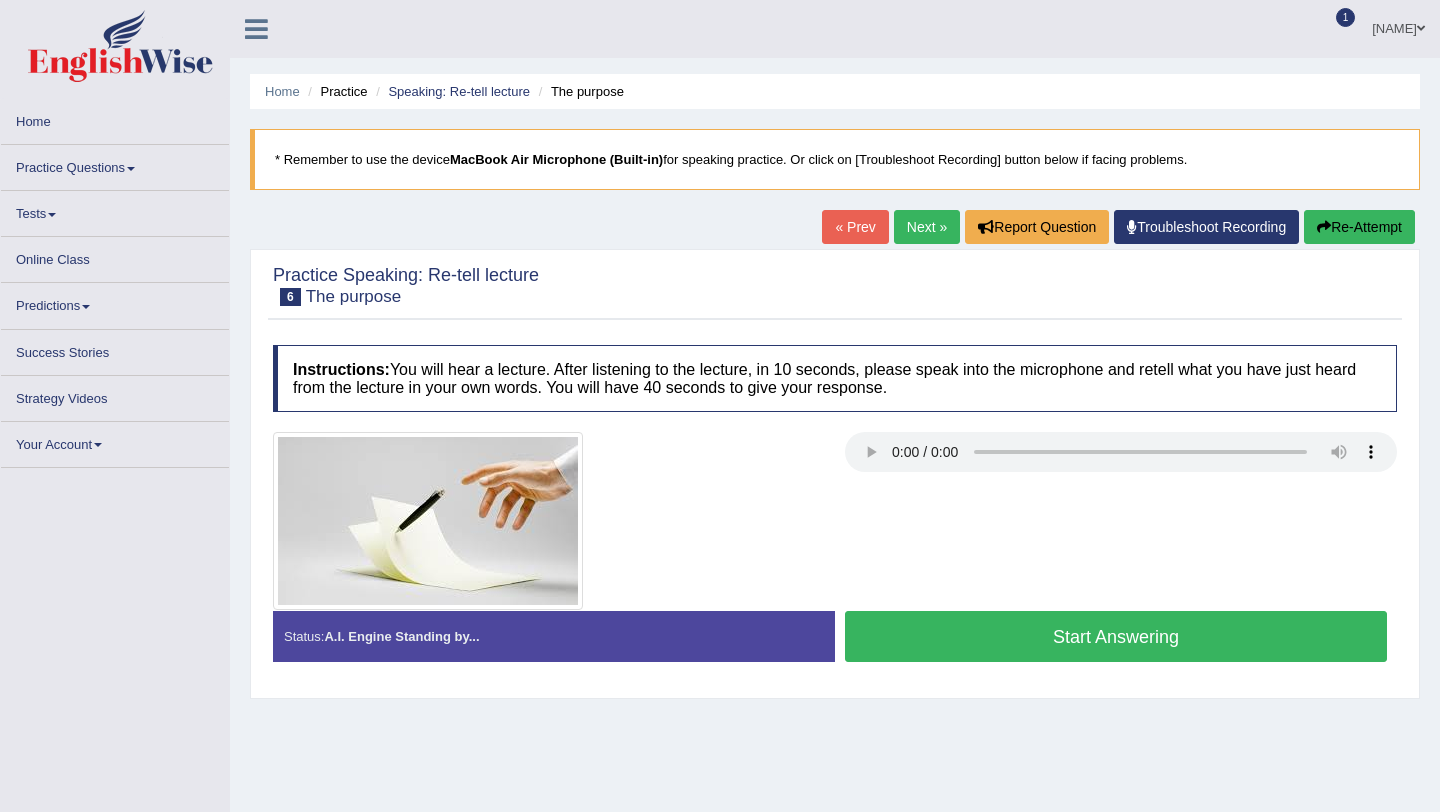 click at bounding box center (835, 521) 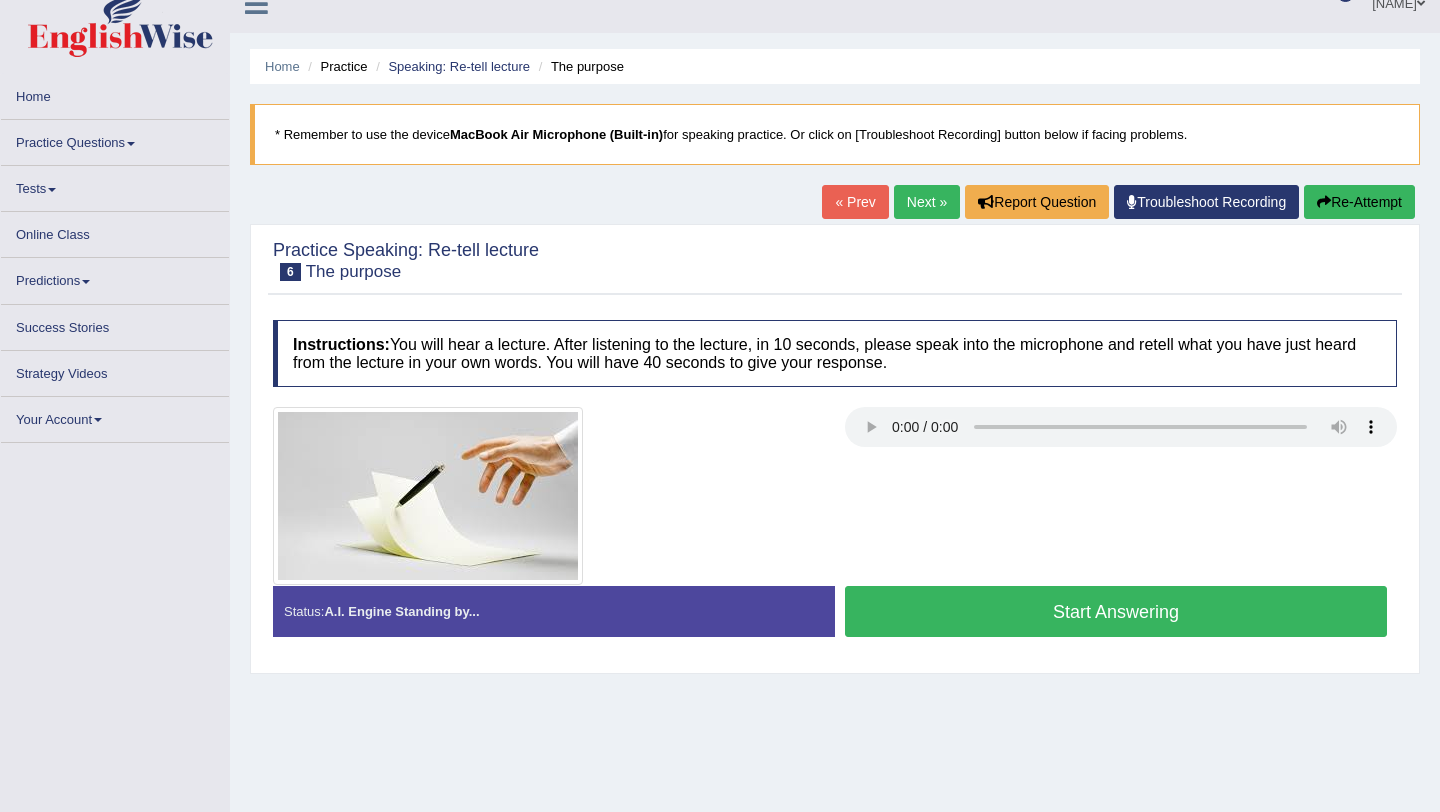 scroll, scrollTop: 0, scrollLeft: 0, axis: both 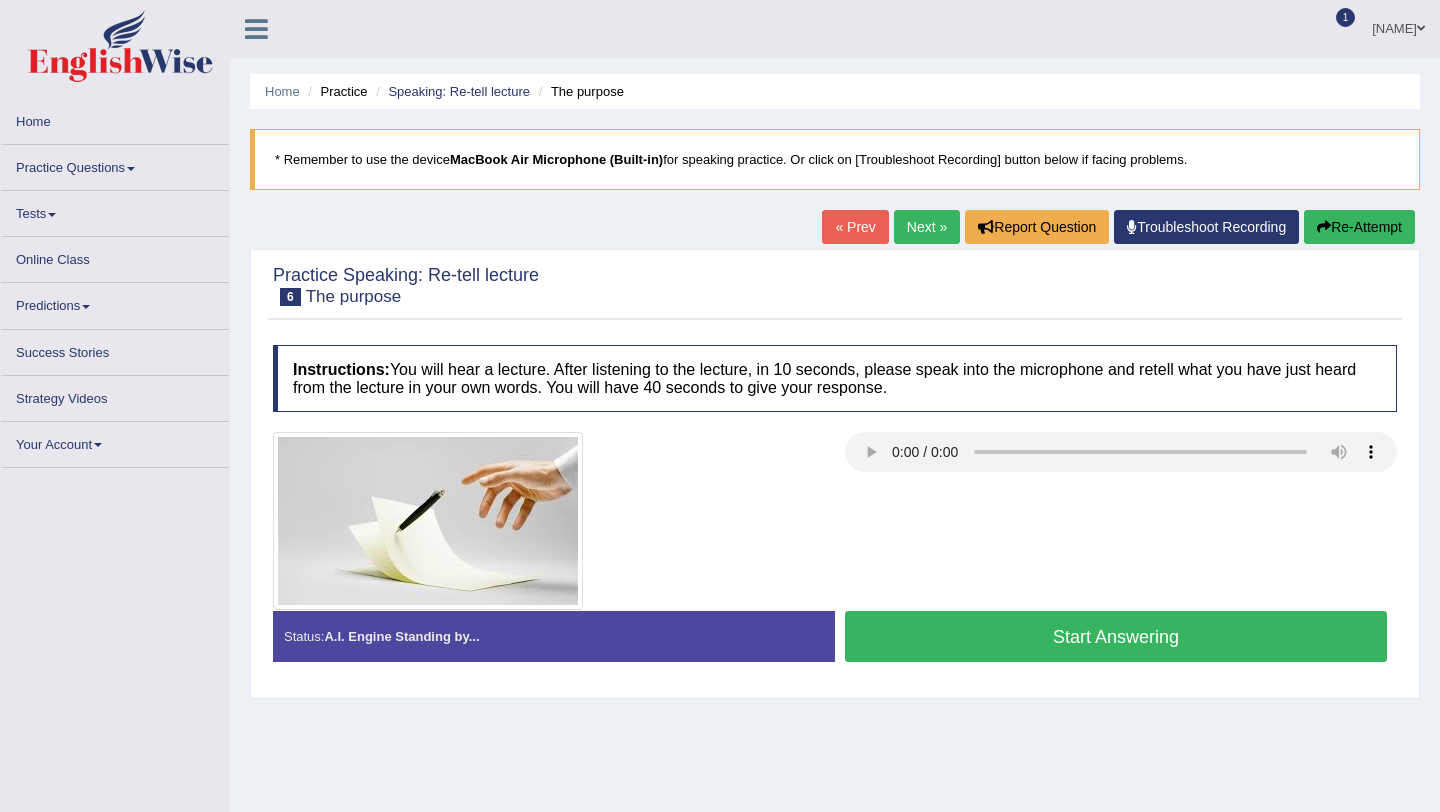 click on "Next »" at bounding box center [927, 227] 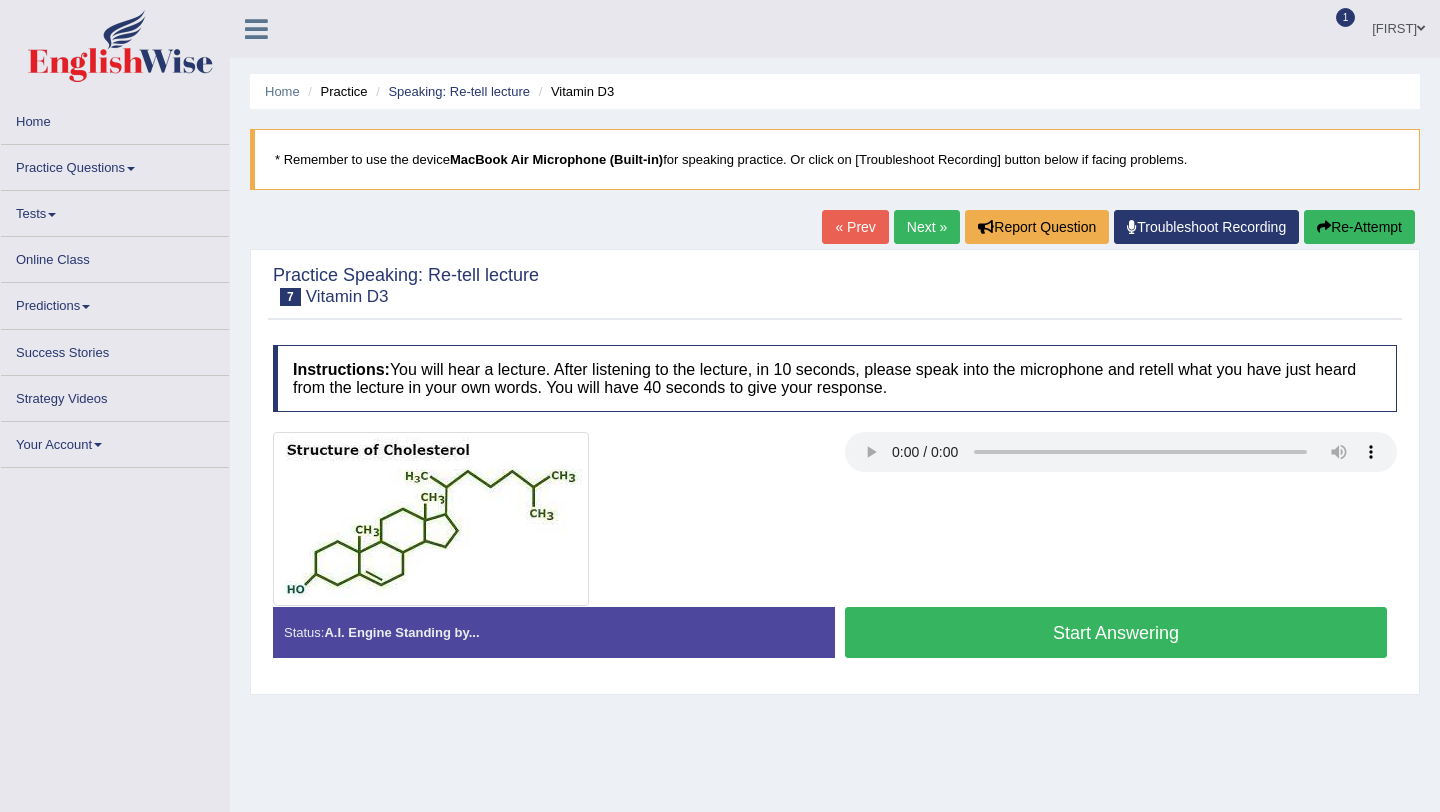 scroll, scrollTop: 0, scrollLeft: 0, axis: both 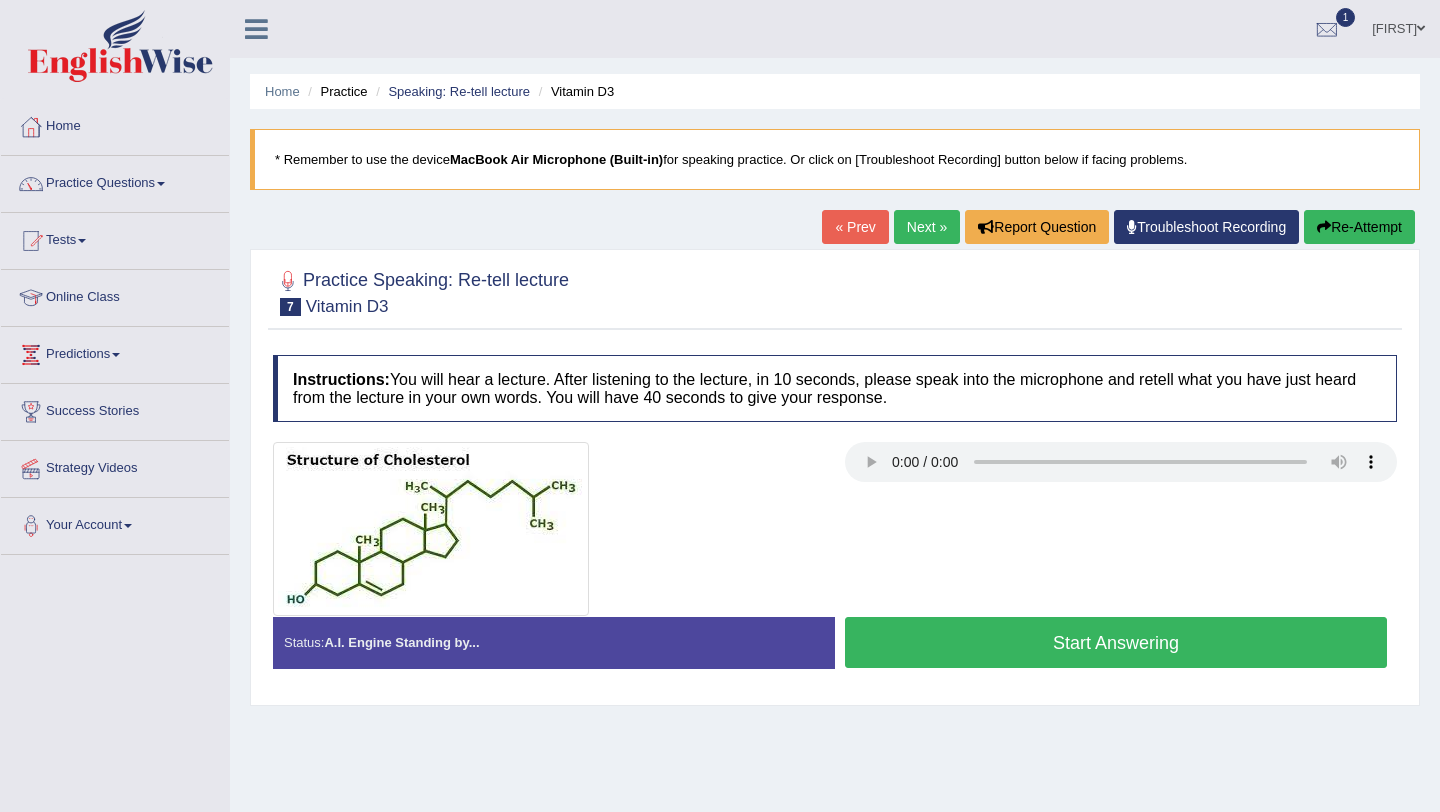 click on "« Prev" at bounding box center (855, 227) 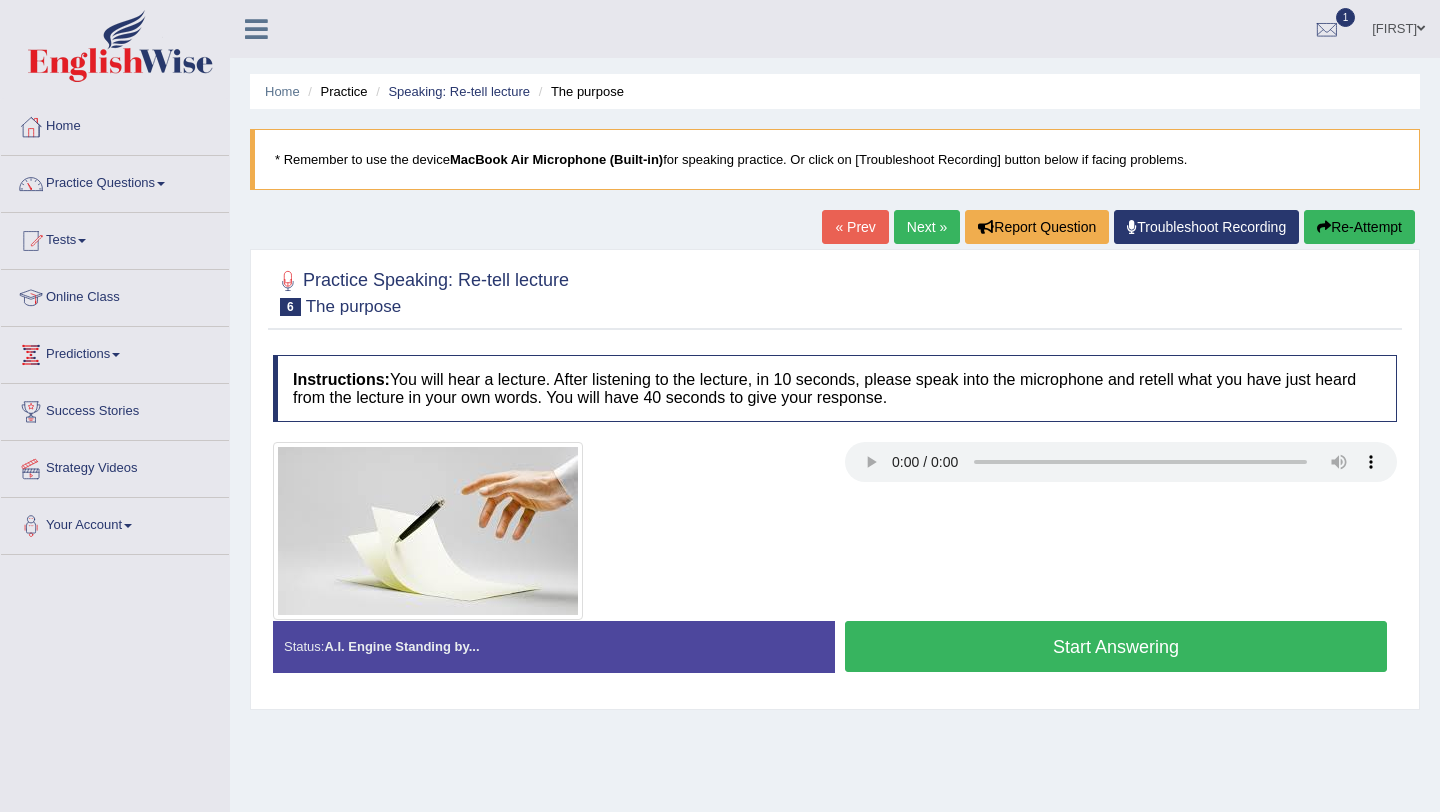 scroll, scrollTop: 0, scrollLeft: 0, axis: both 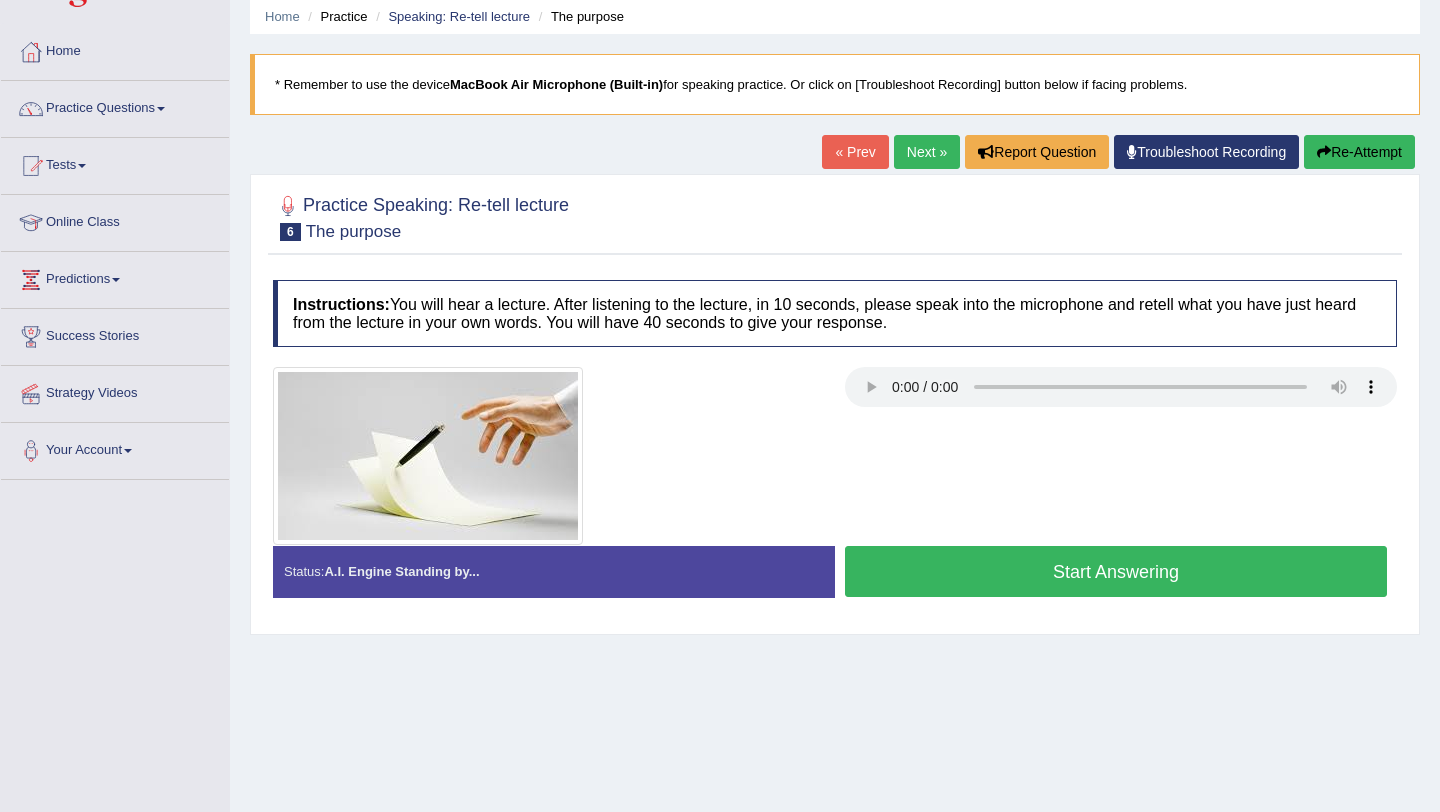 click on "Start Answering" at bounding box center [1116, 571] 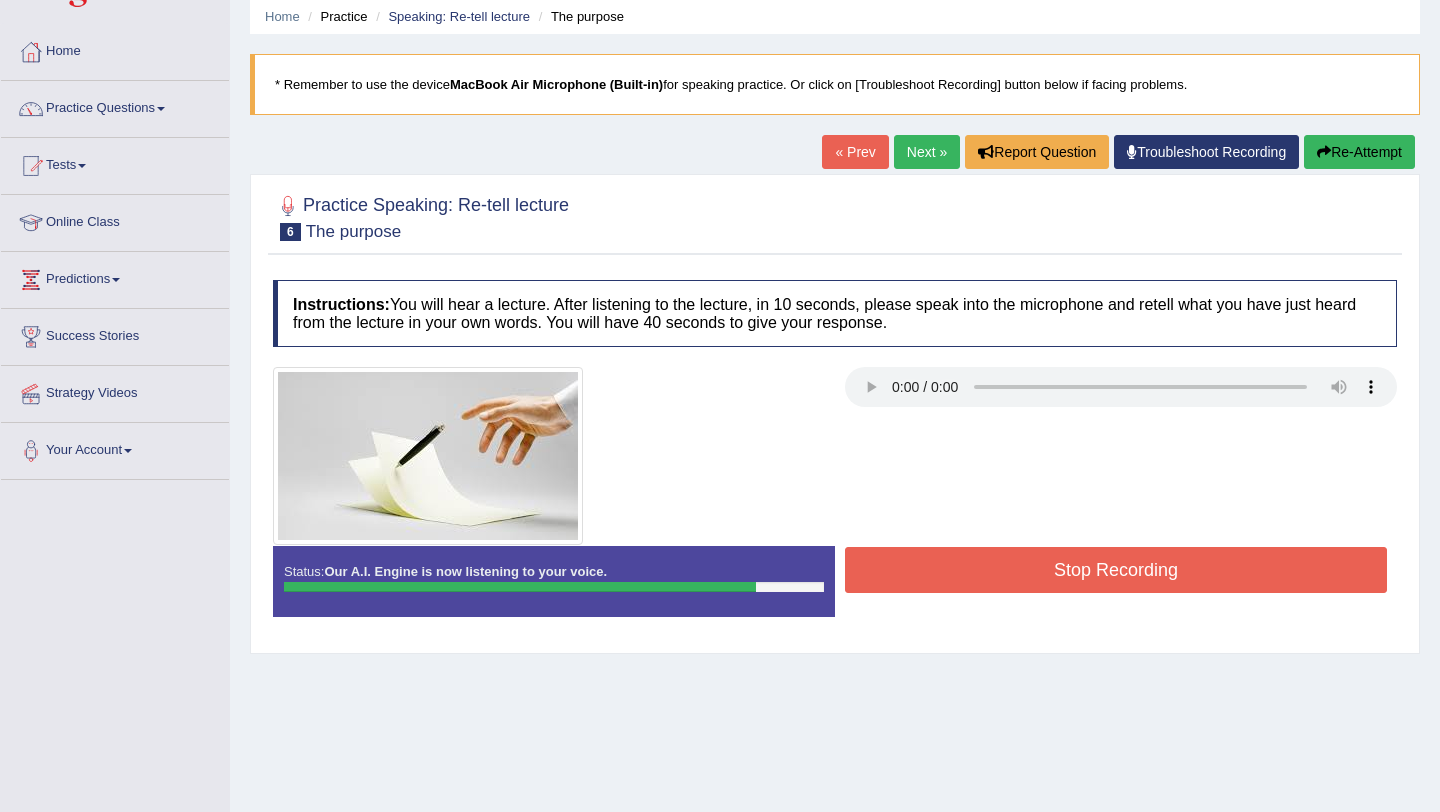 click on "Stop Recording" at bounding box center [1116, 570] 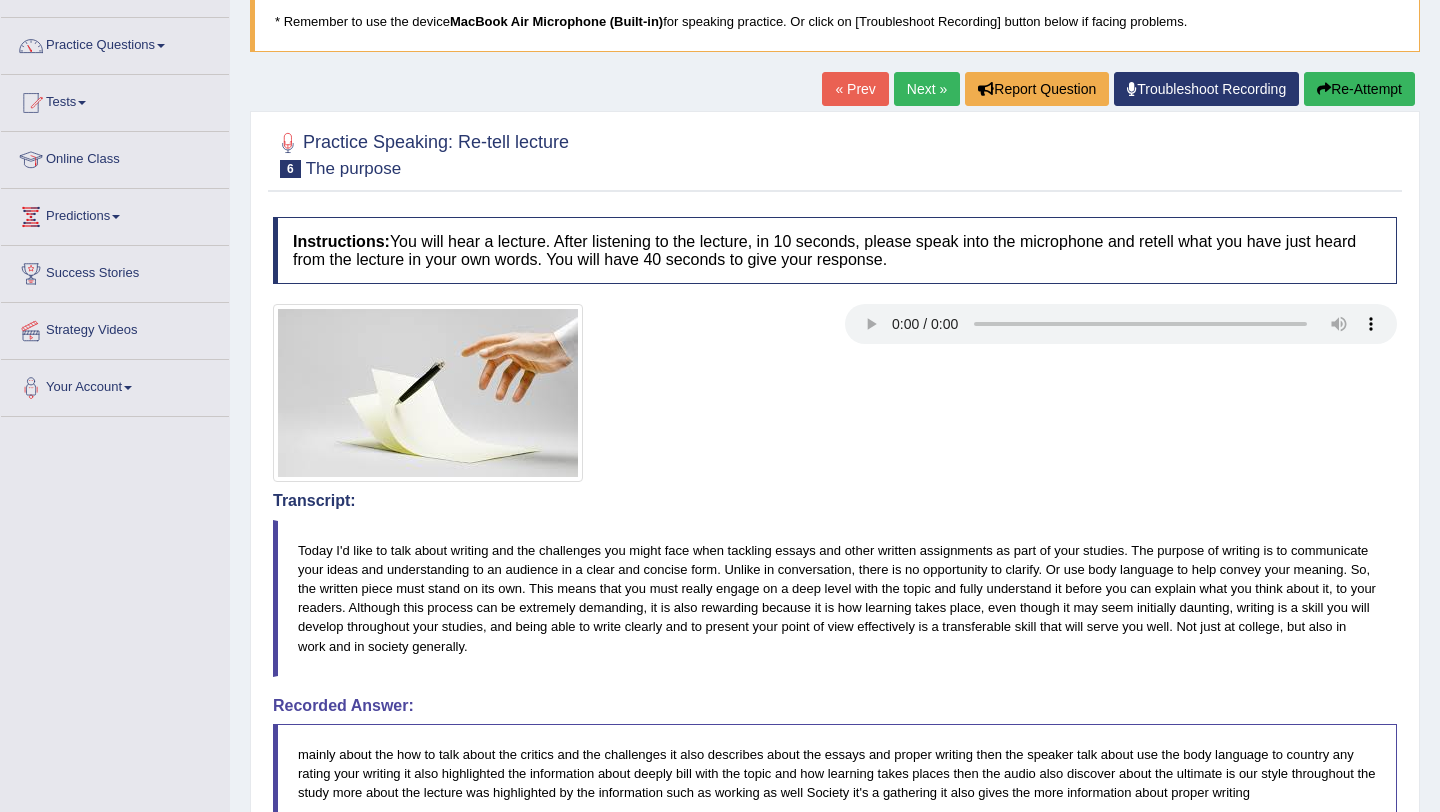 scroll, scrollTop: 99, scrollLeft: 0, axis: vertical 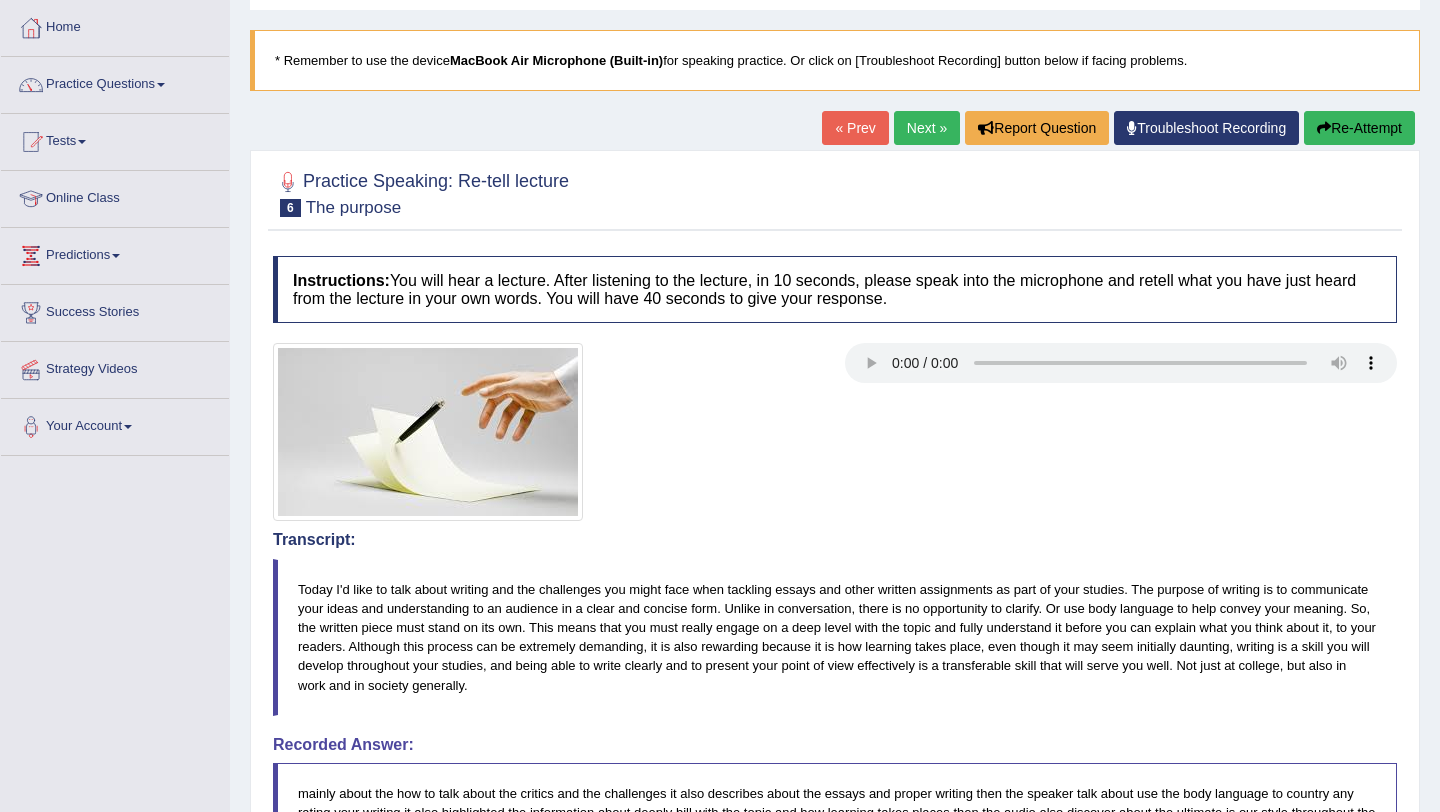 click on "Next »" at bounding box center (927, 128) 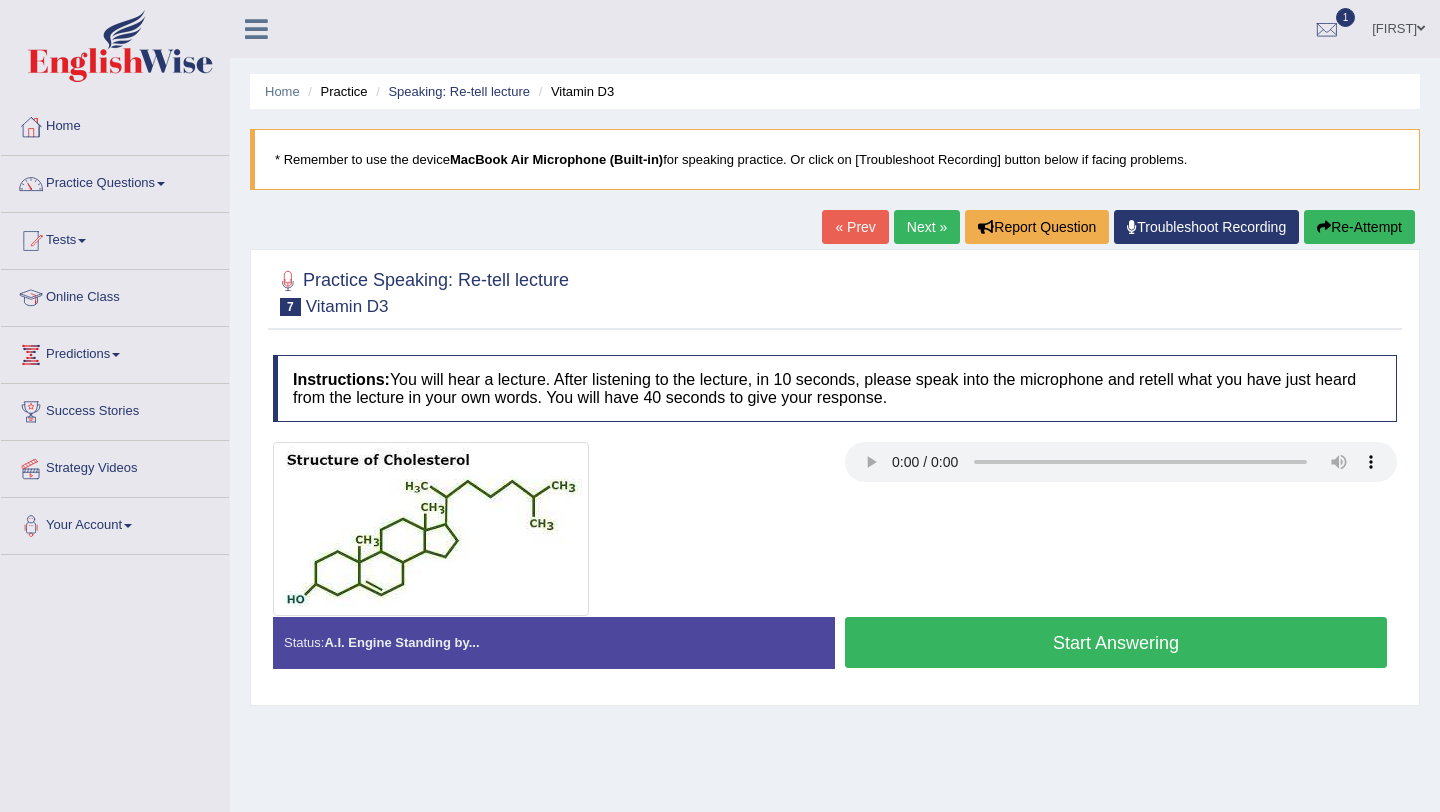 scroll, scrollTop: 0, scrollLeft: 0, axis: both 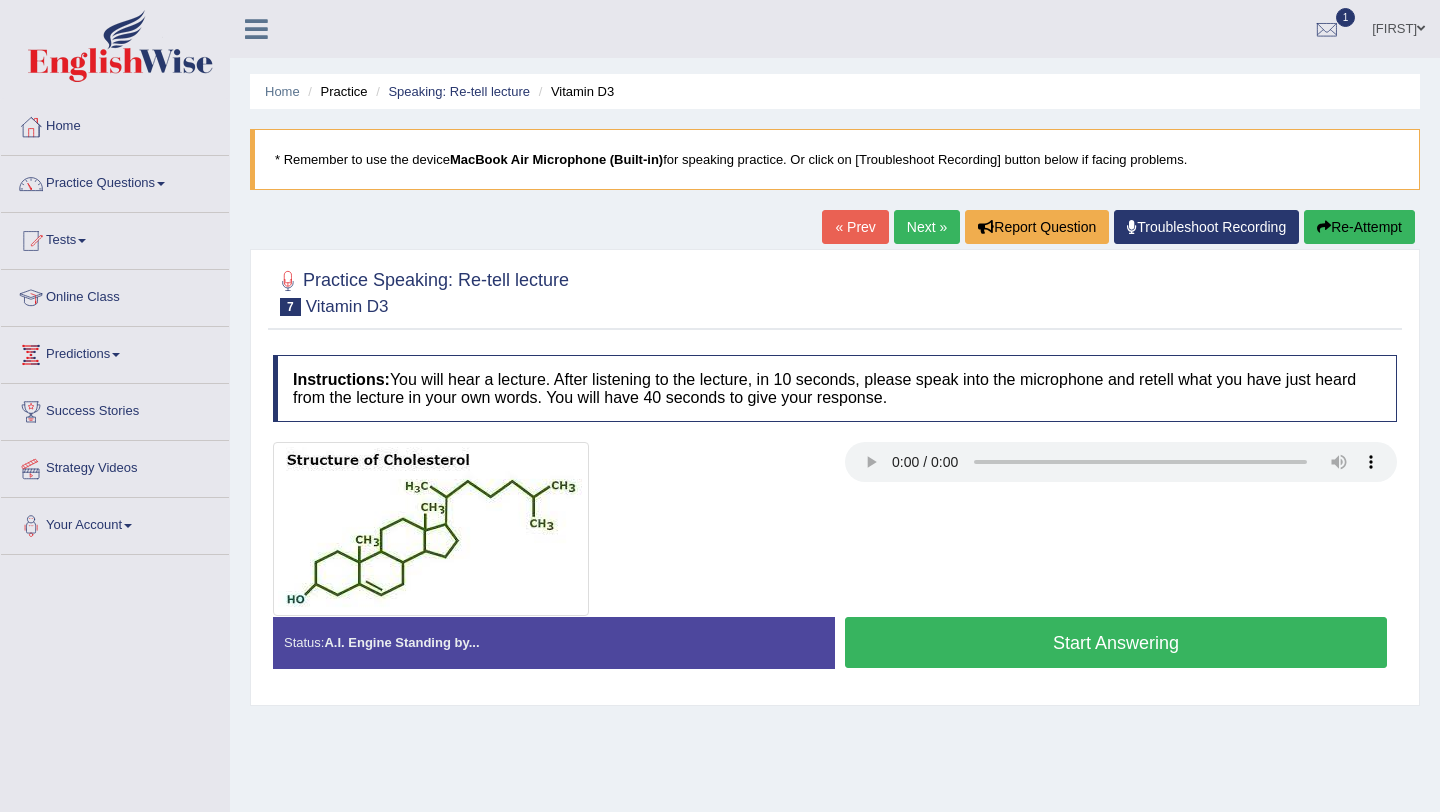 click on "Start Answering" at bounding box center (1116, 642) 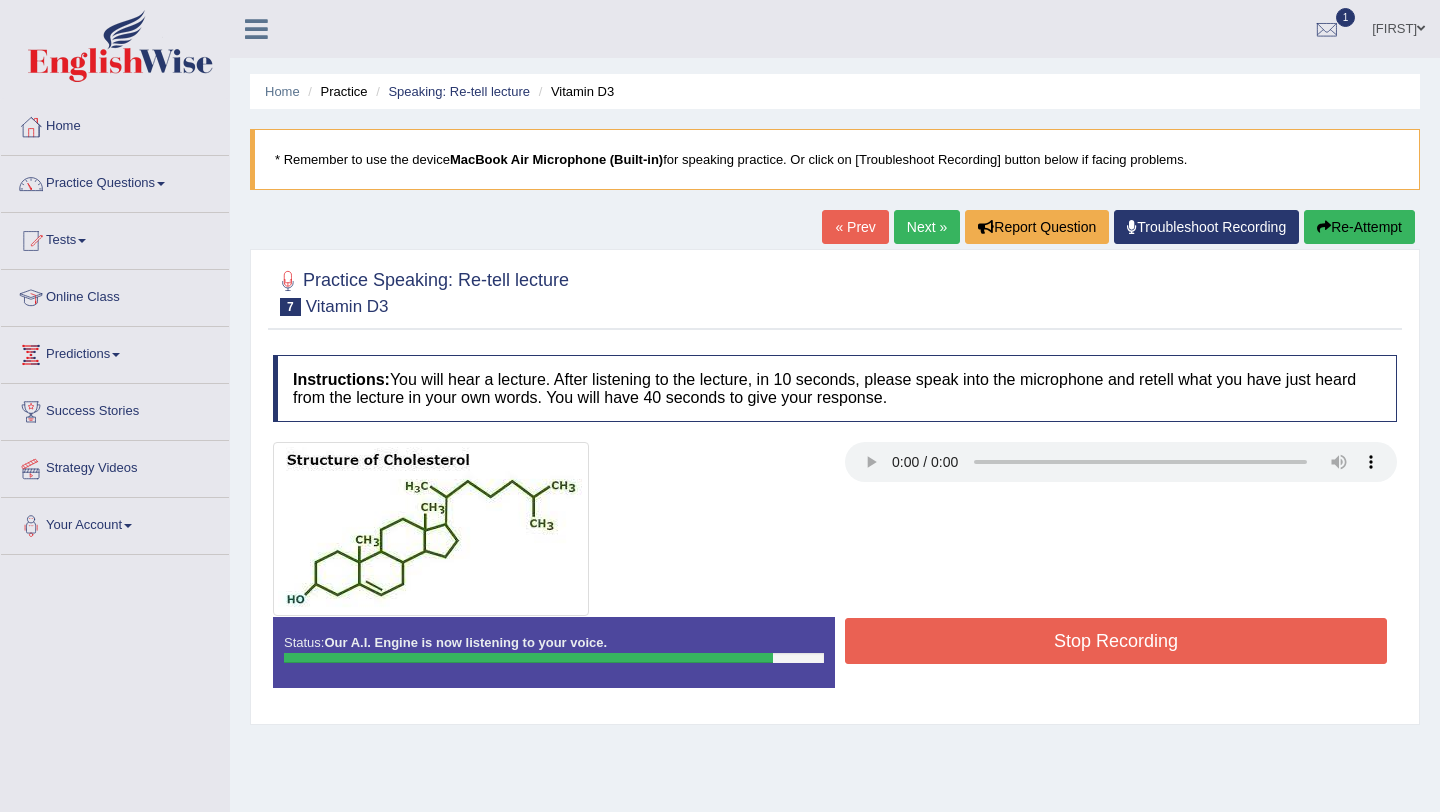 click on "Stop Recording" at bounding box center [1116, 641] 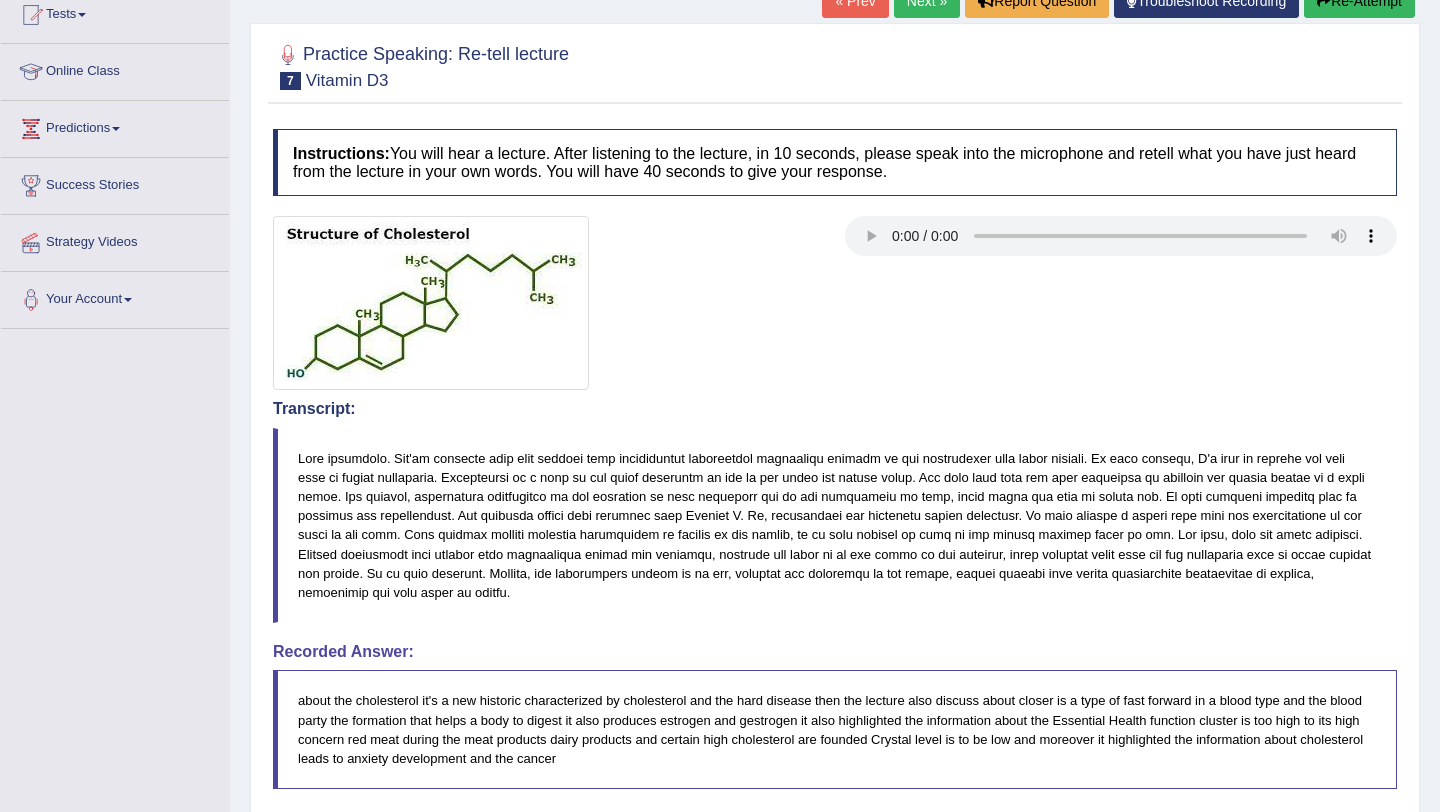 scroll, scrollTop: 0, scrollLeft: 0, axis: both 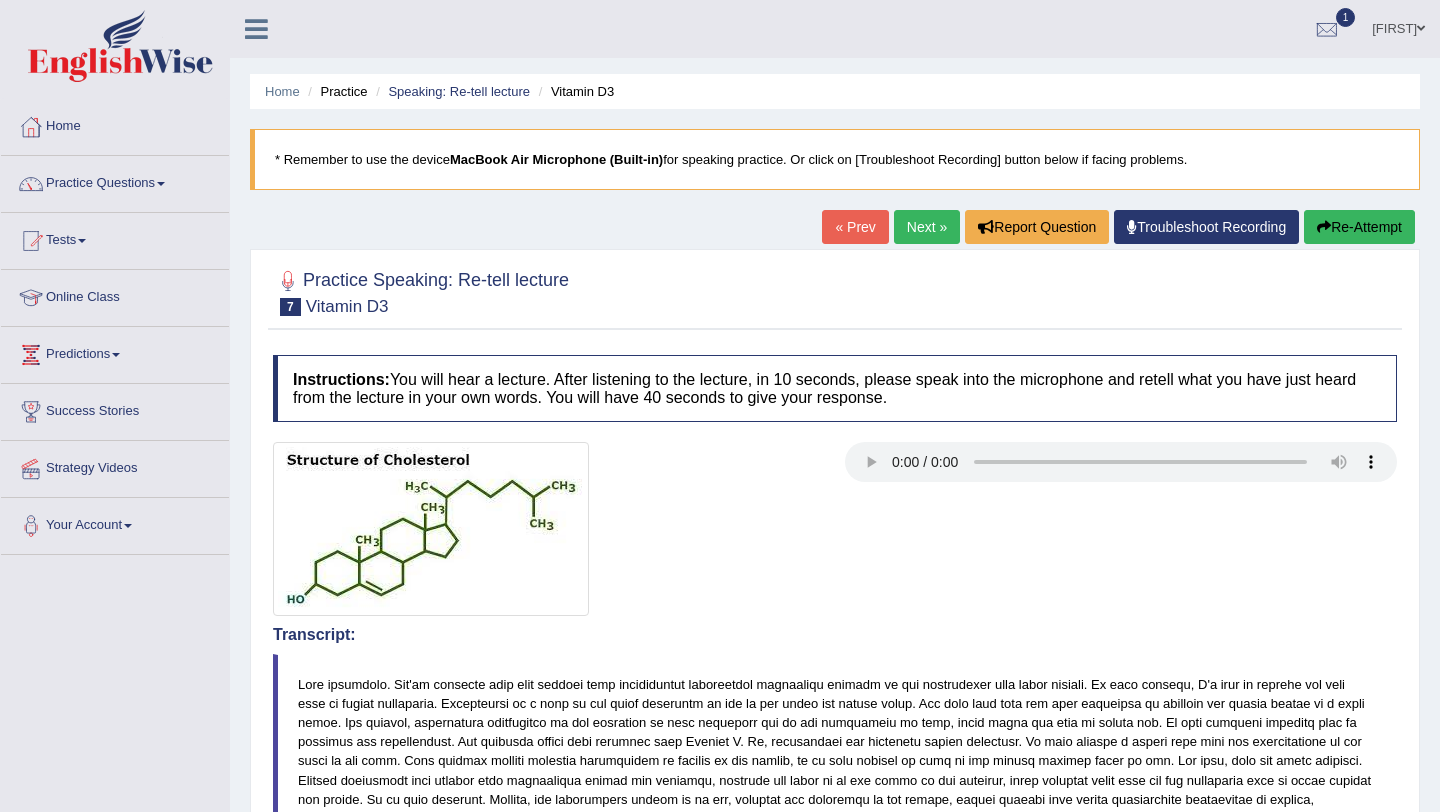 click on "Next »" at bounding box center [927, 227] 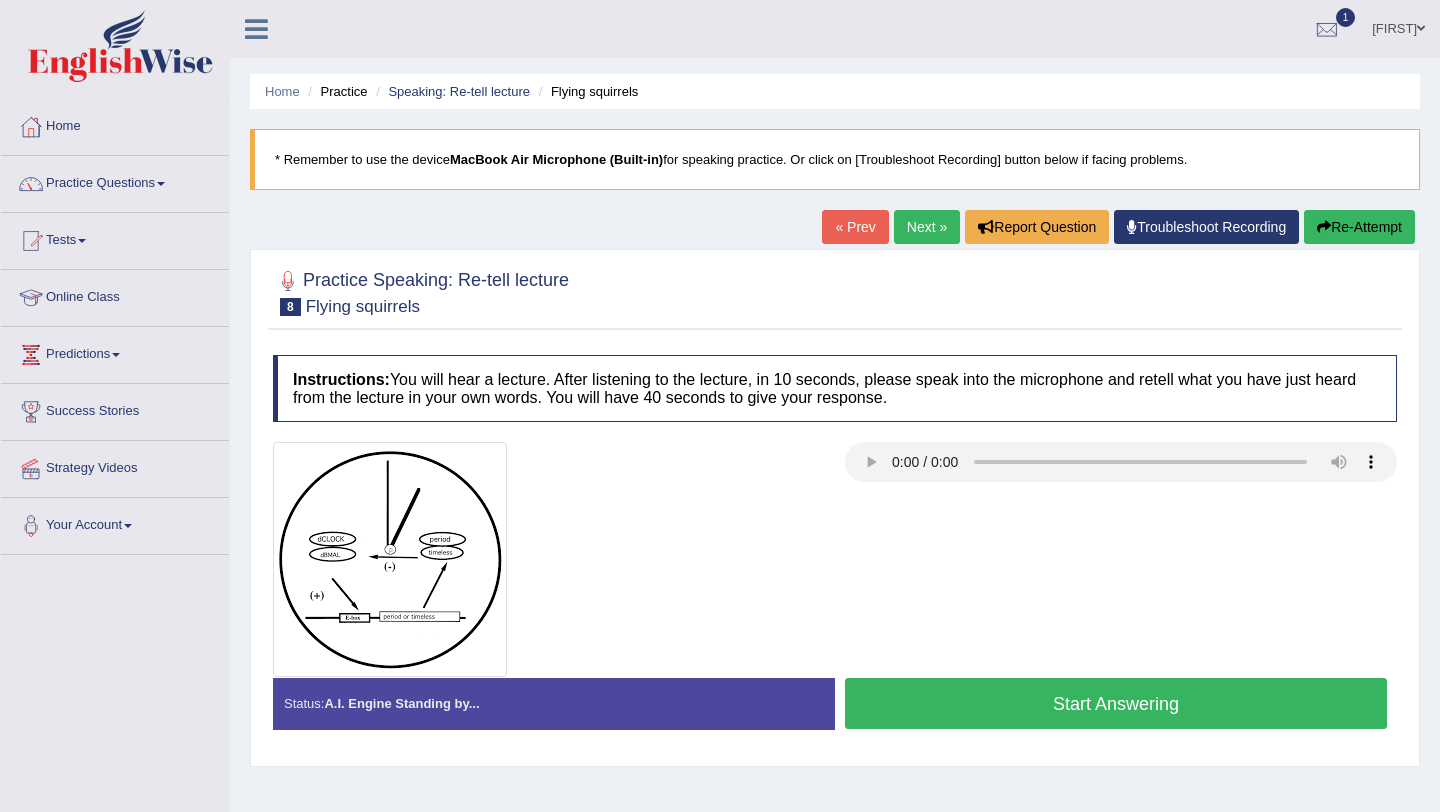 scroll, scrollTop: 0, scrollLeft: 0, axis: both 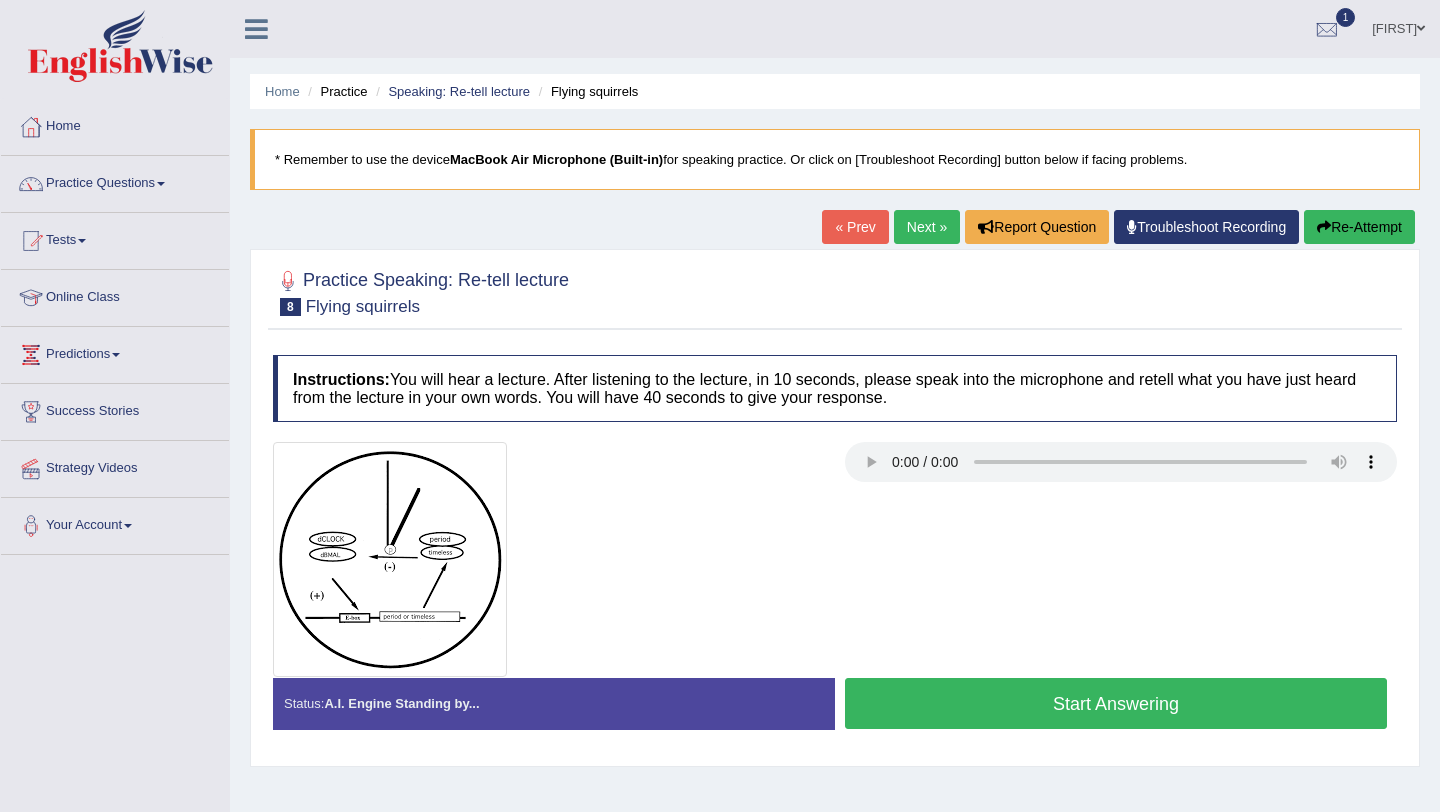 click on "Start Answering" at bounding box center [1116, 703] 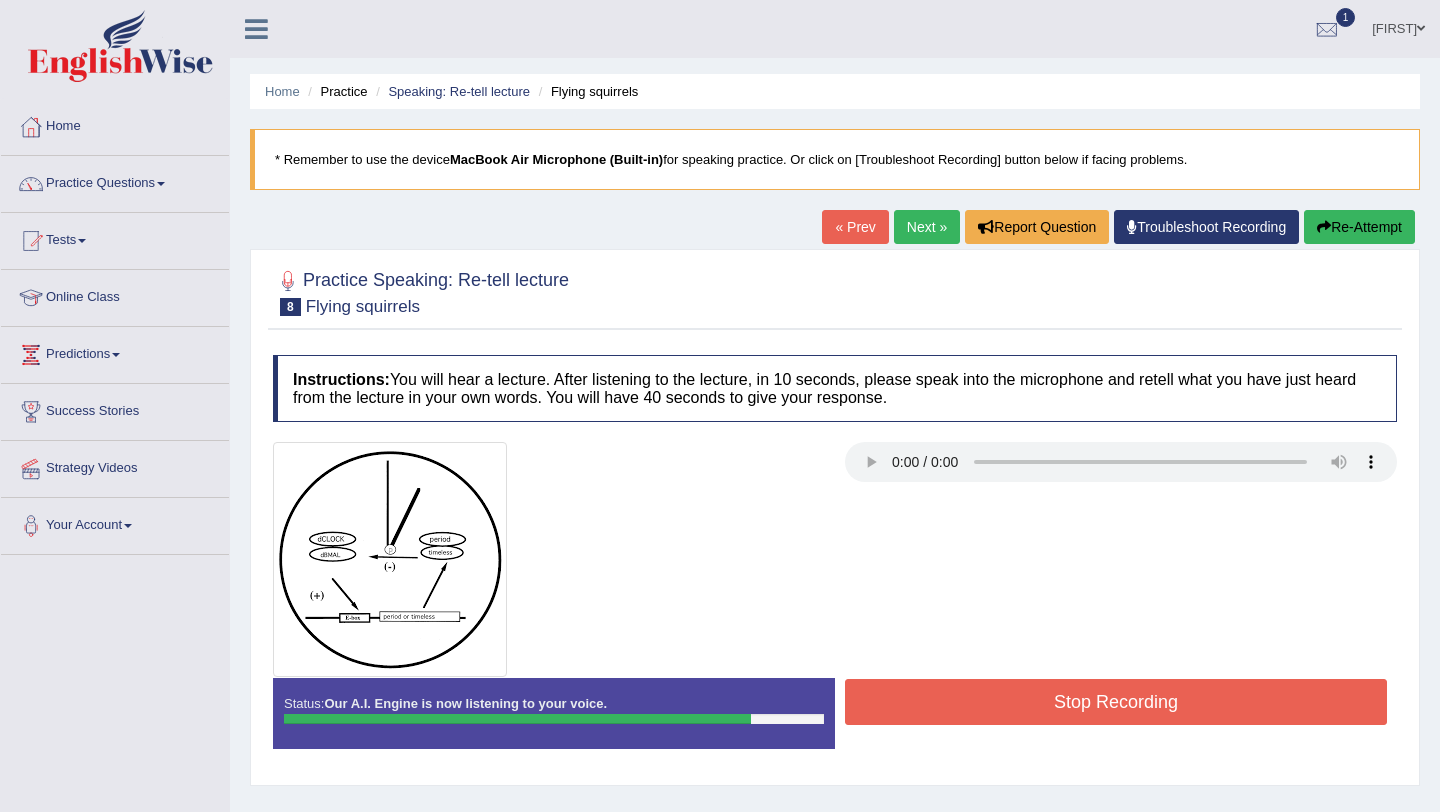 click on "Stop Recording" at bounding box center (1116, 702) 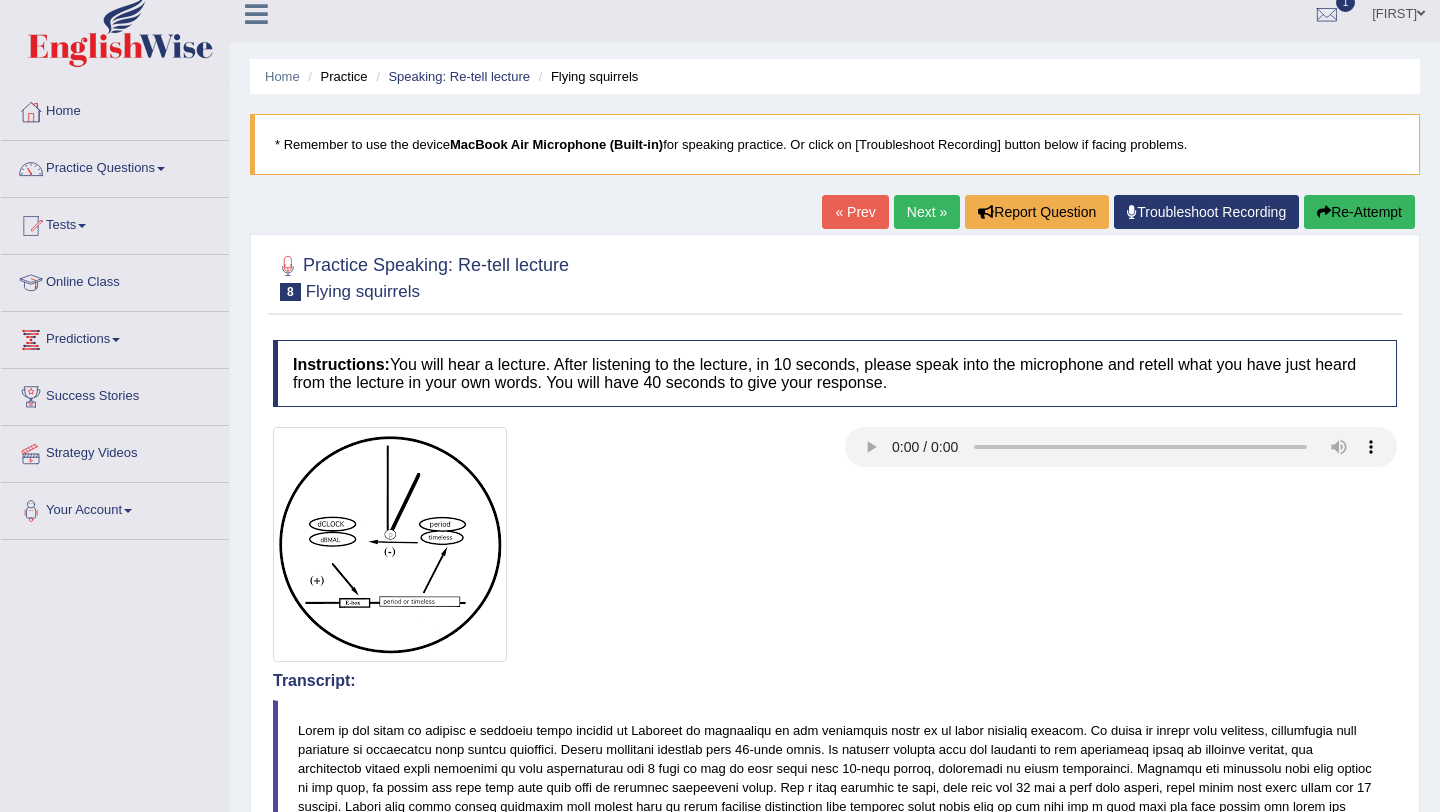 scroll, scrollTop: 0, scrollLeft: 0, axis: both 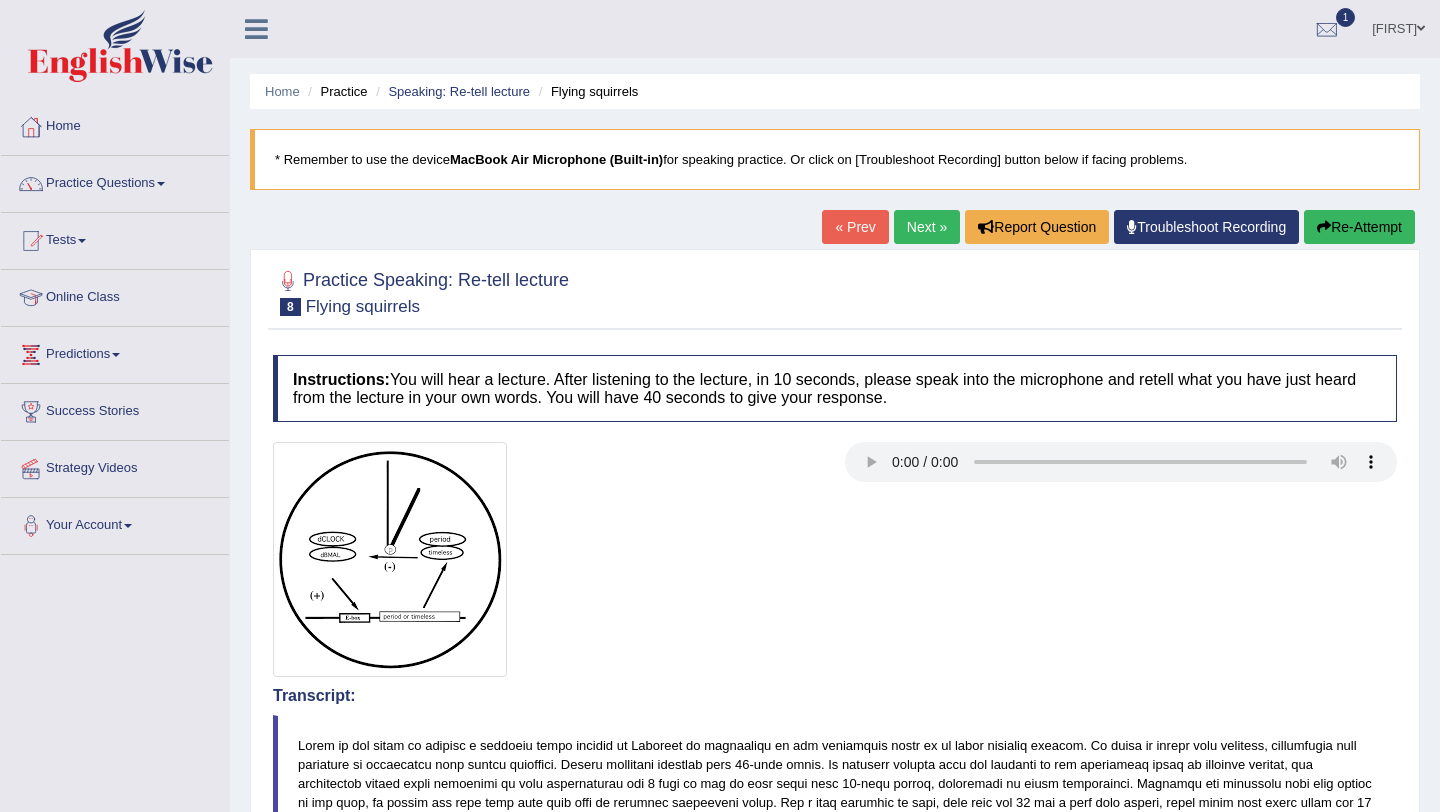 click on "Next »" at bounding box center (927, 227) 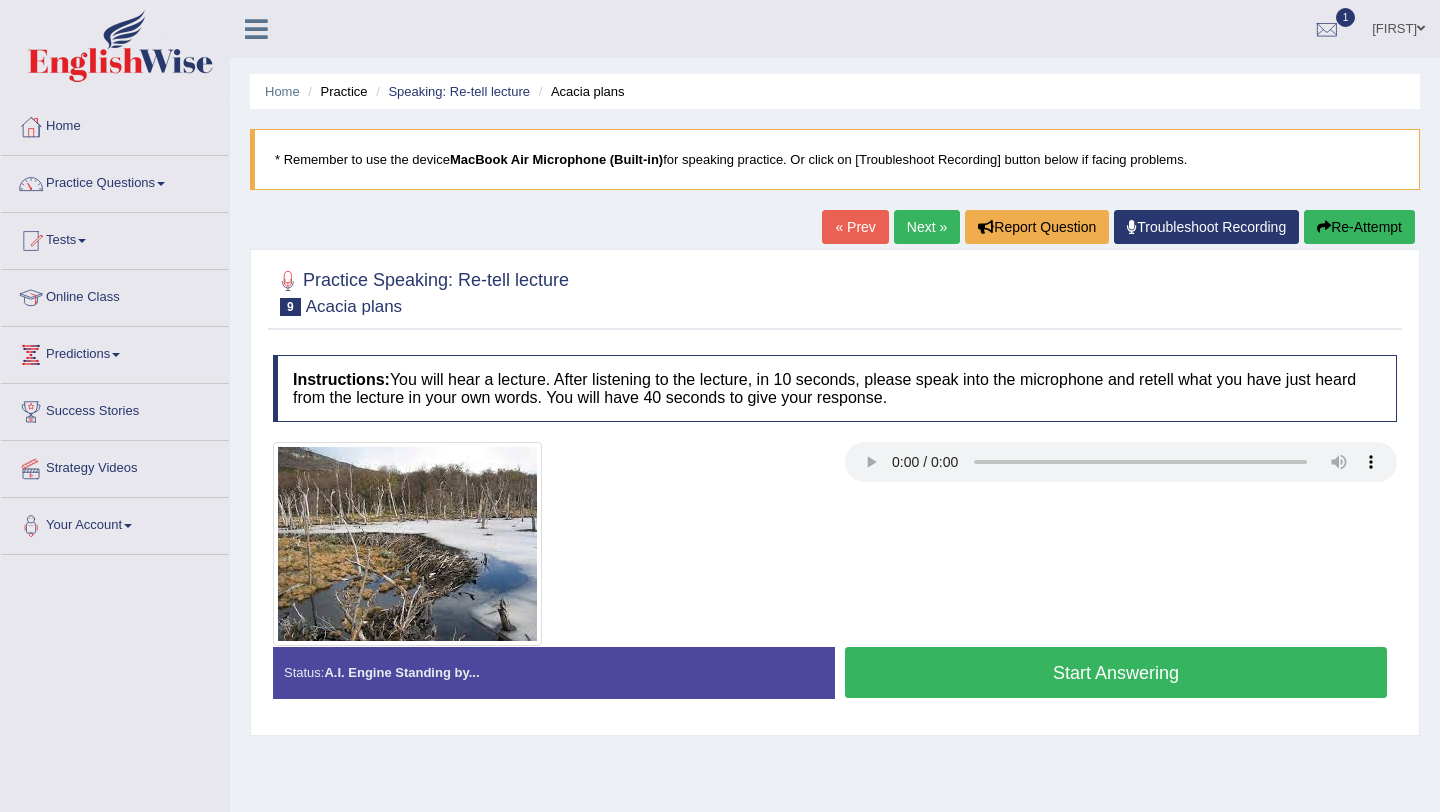 scroll, scrollTop: 0, scrollLeft: 0, axis: both 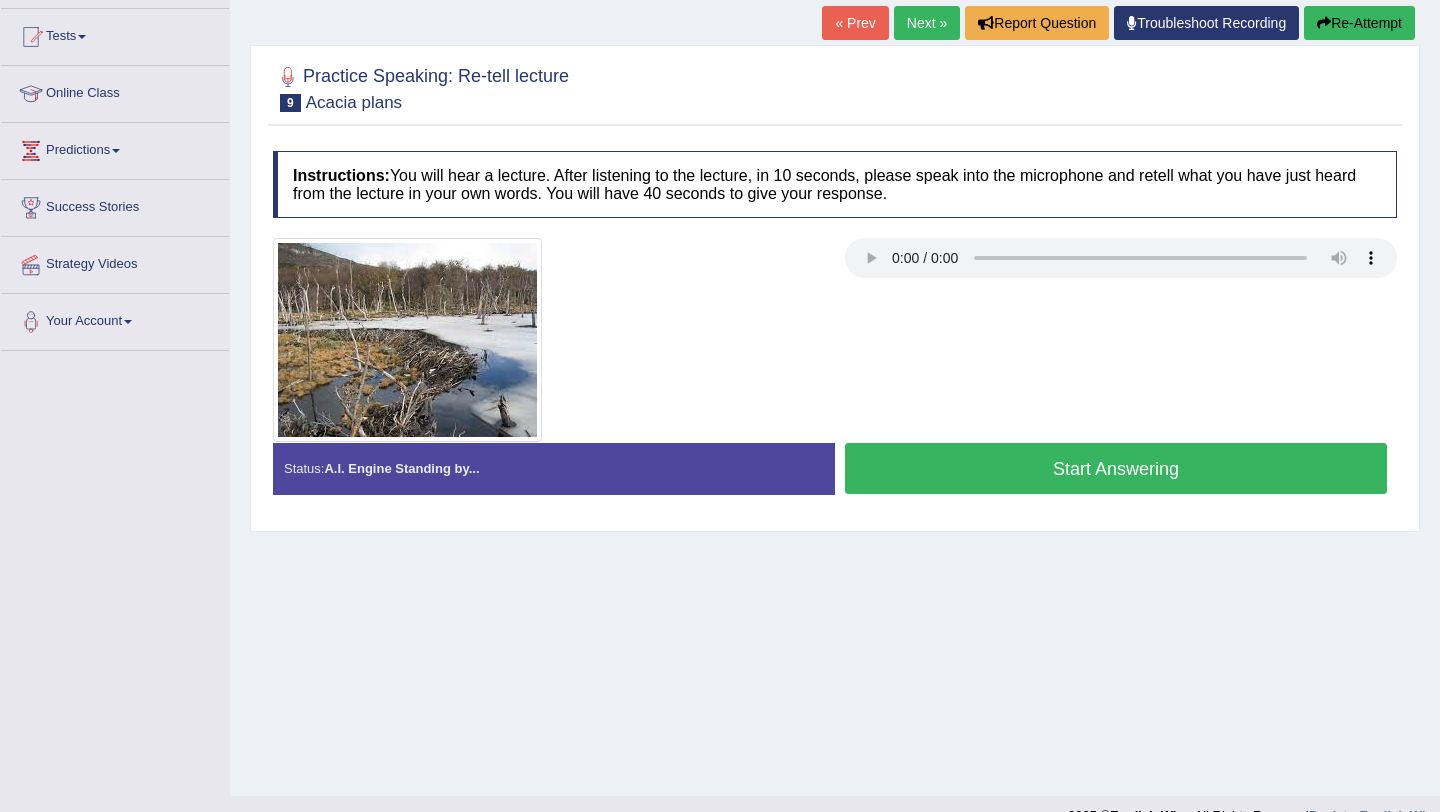 click on "Start Answering" at bounding box center (1116, 468) 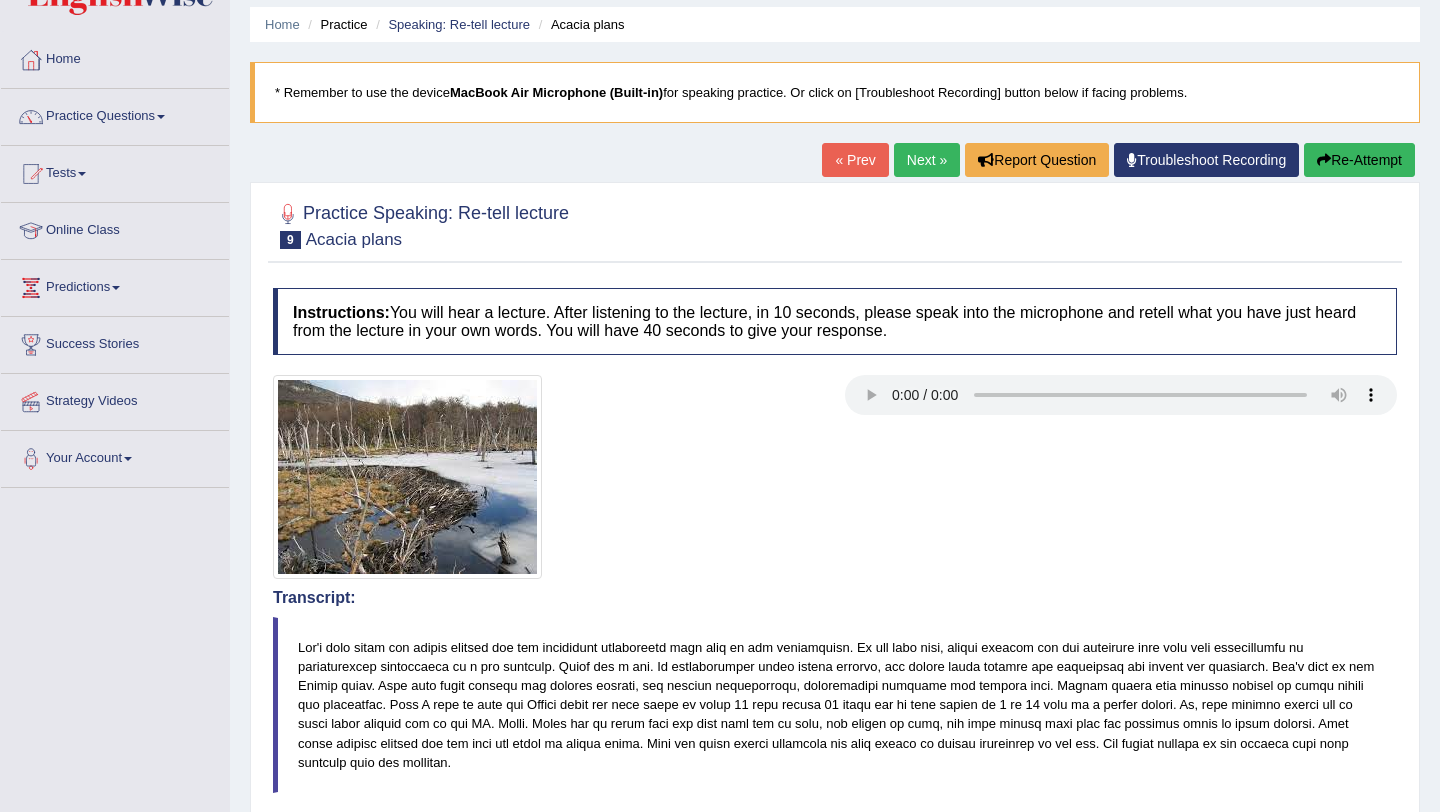 scroll, scrollTop: 0, scrollLeft: 0, axis: both 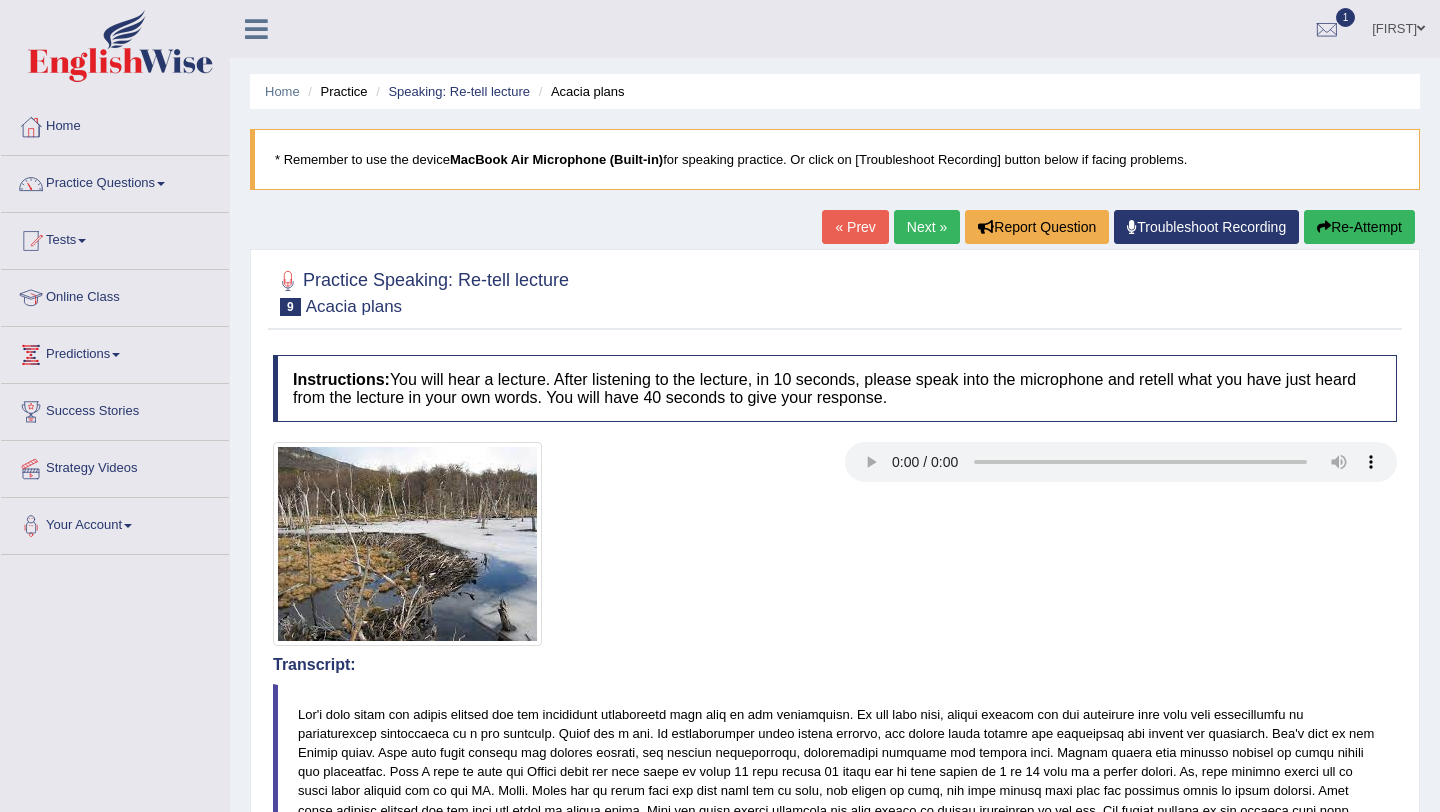 click on "Next »" at bounding box center [927, 227] 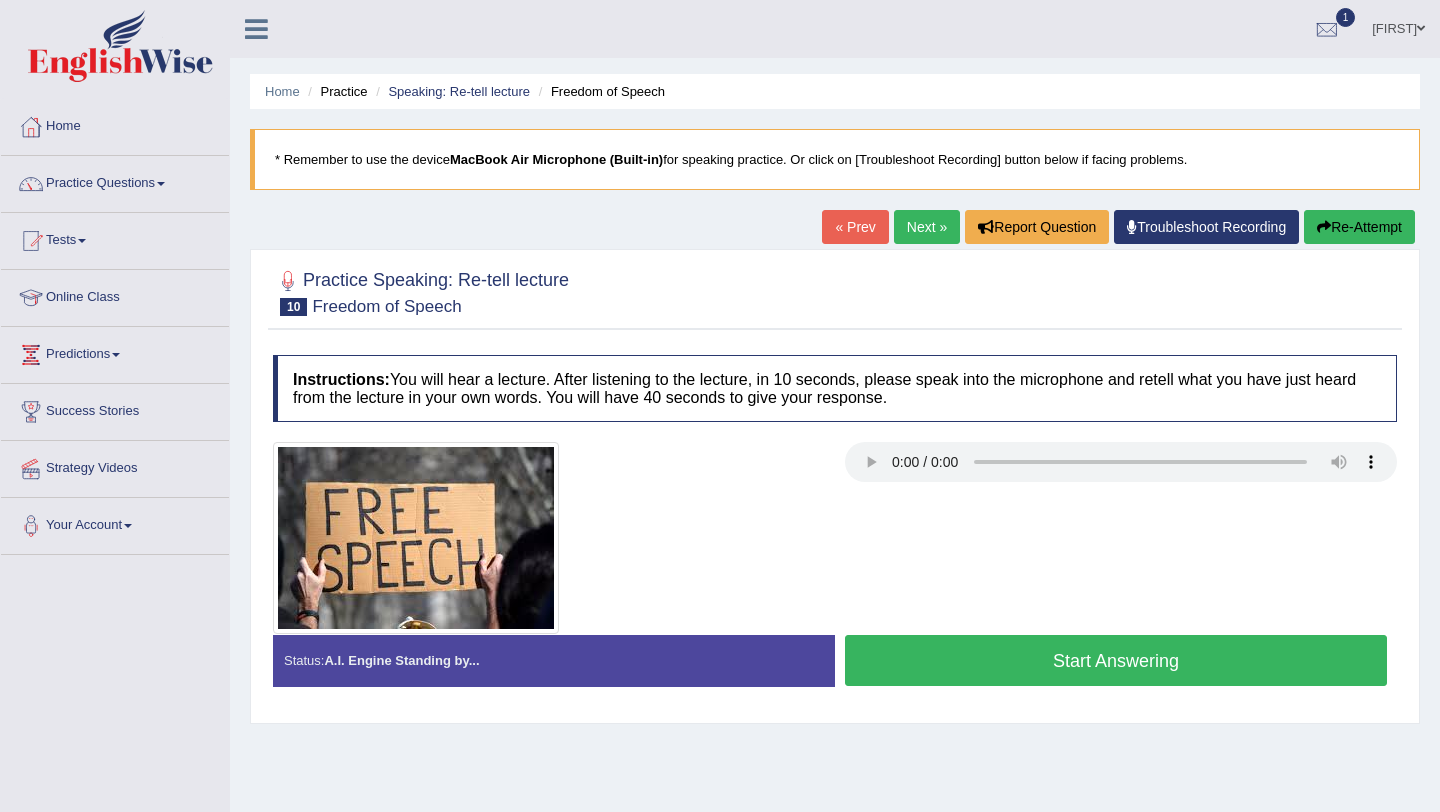 scroll, scrollTop: 0, scrollLeft: 0, axis: both 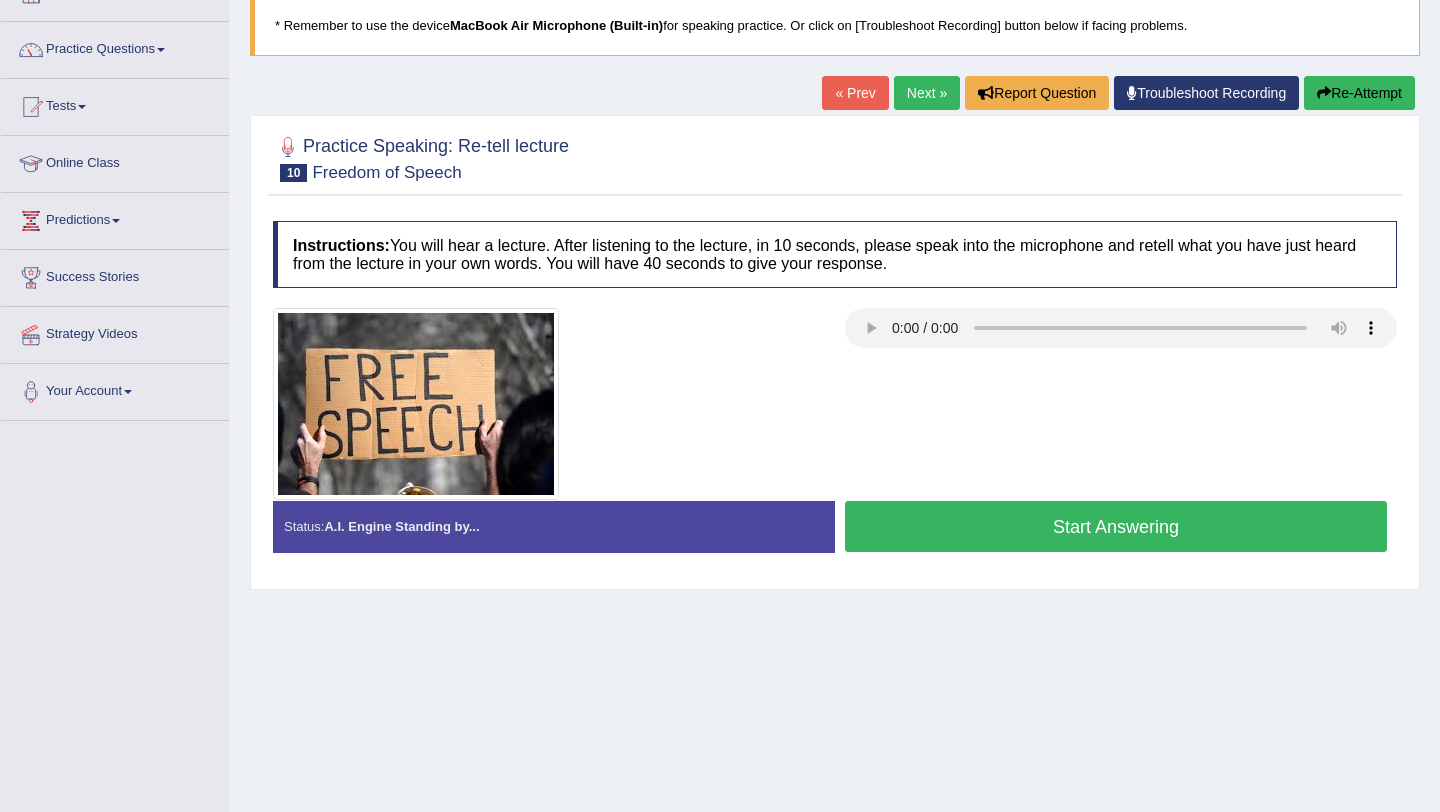 click on "Start Answering" at bounding box center [1116, 526] 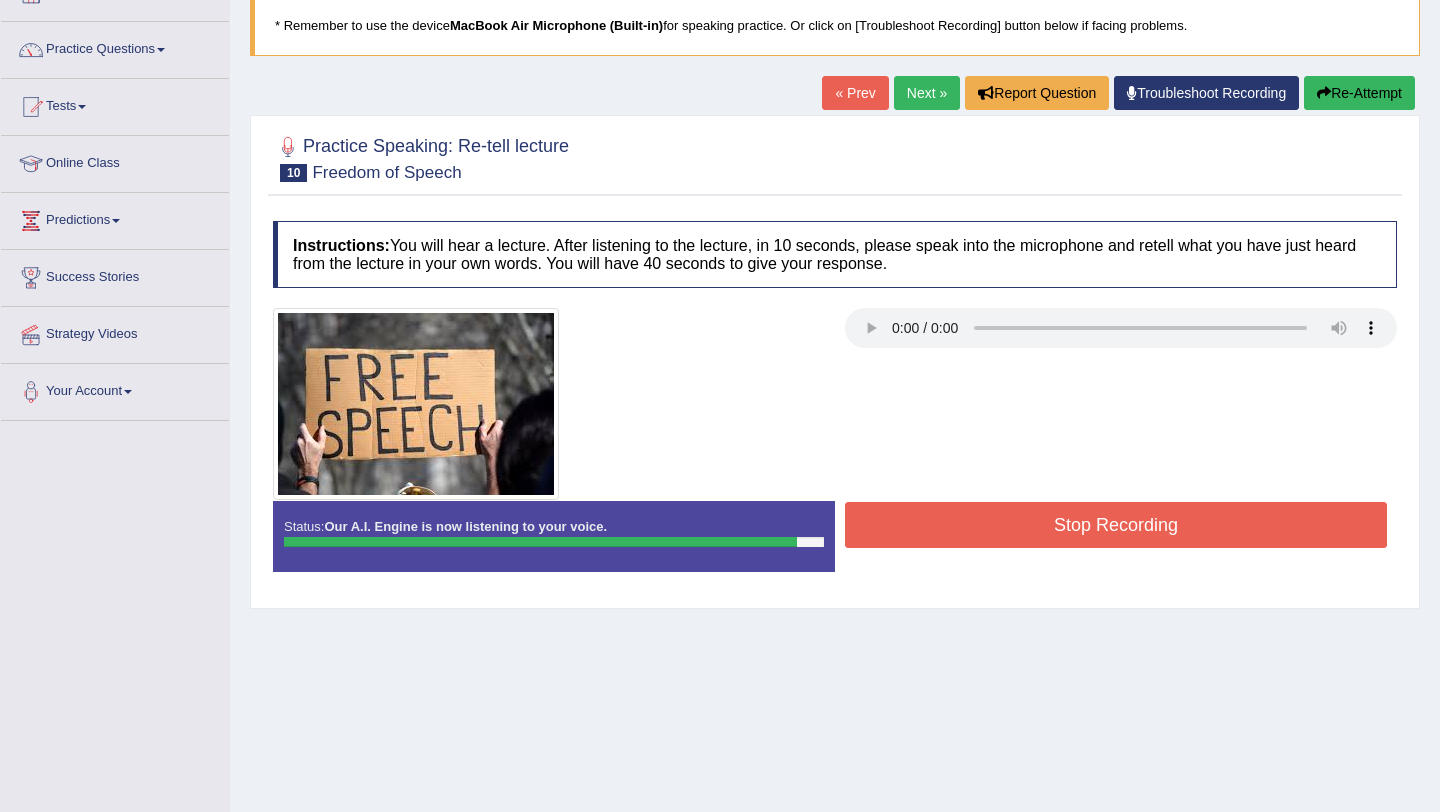 click on "Stop Recording" at bounding box center (1116, 525) 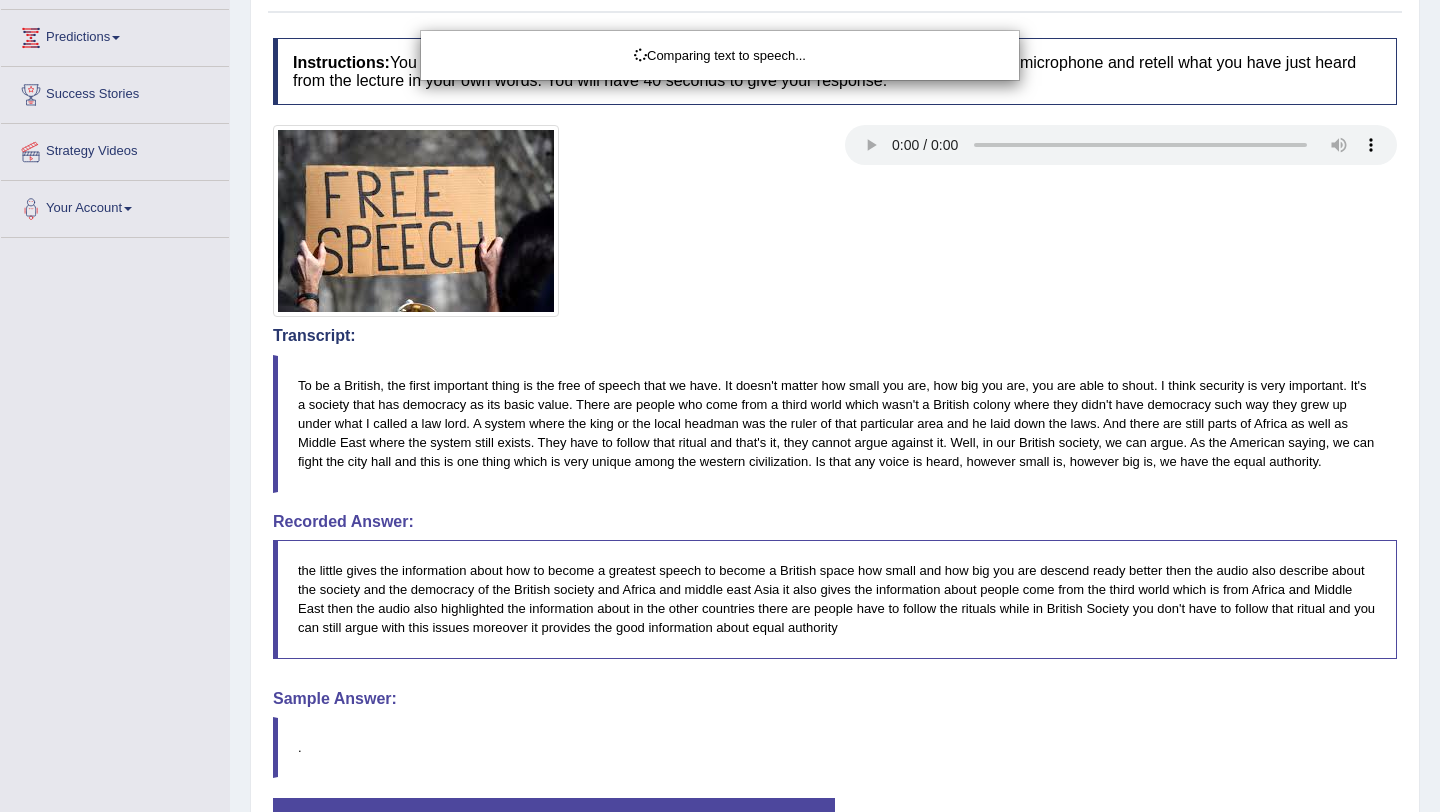 scroll, scrollTop: 476, scrollLeft: 0, axis: vertical 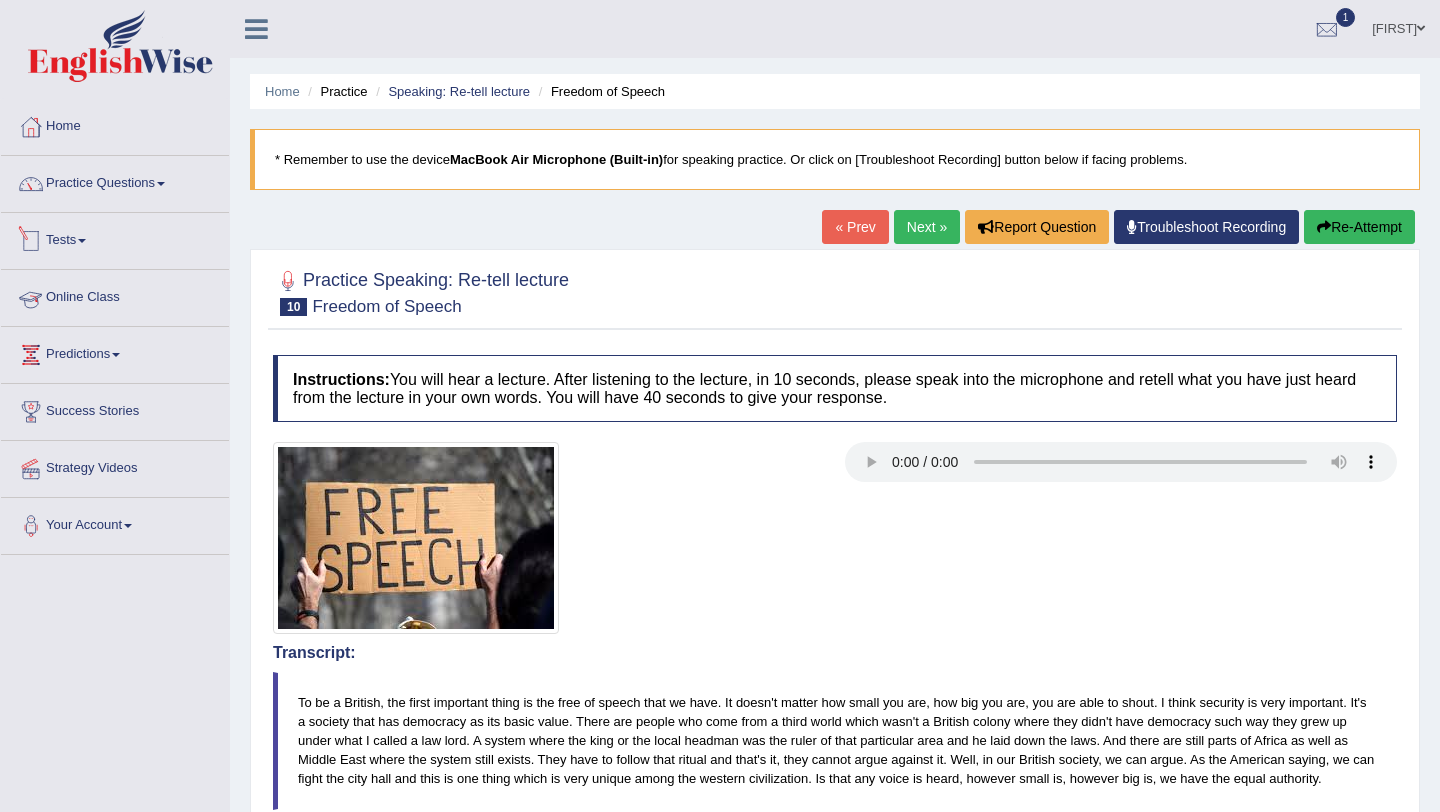 click on "Tests" at bounding box center [115, 238] 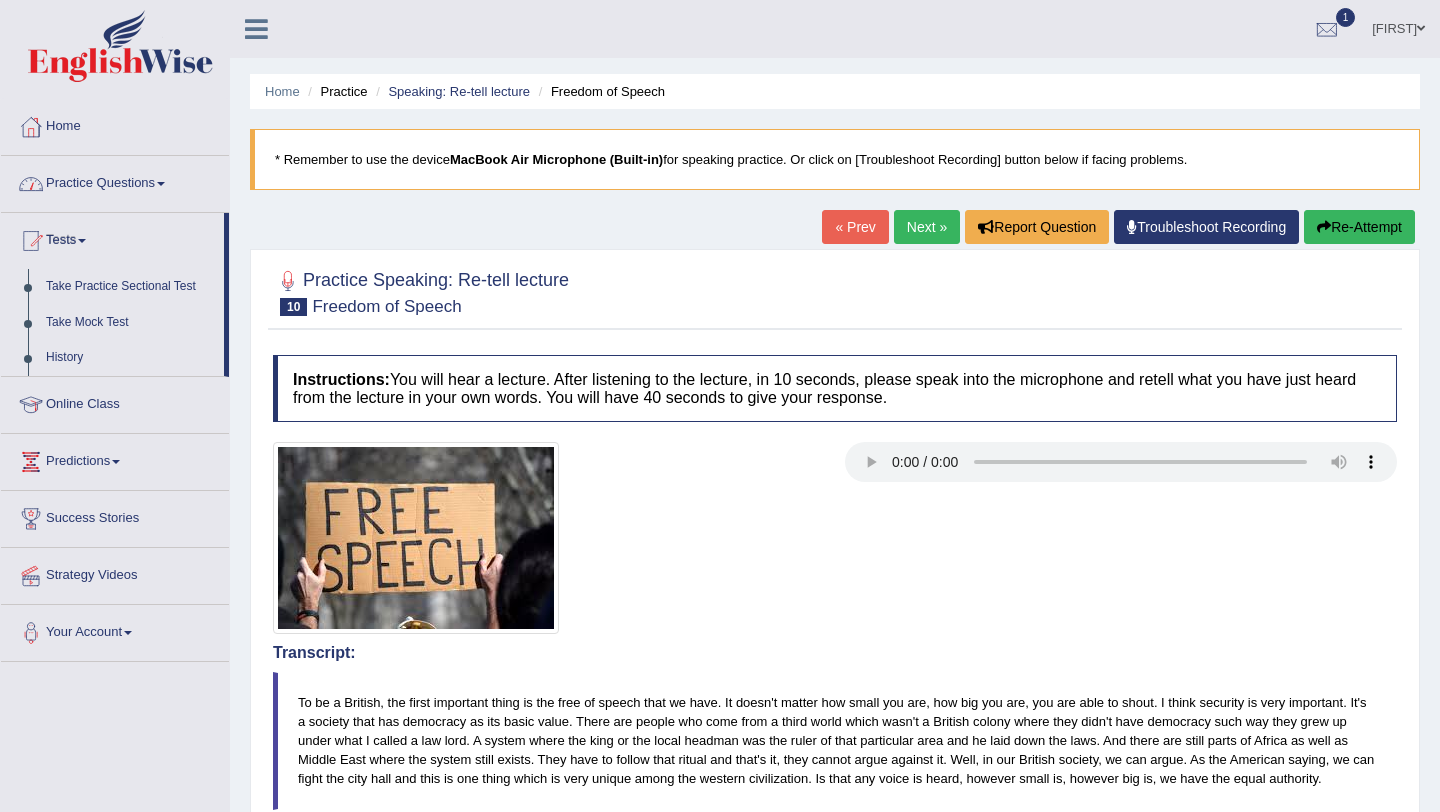 click on "Practice Questions" at bounding box center (115, 181) 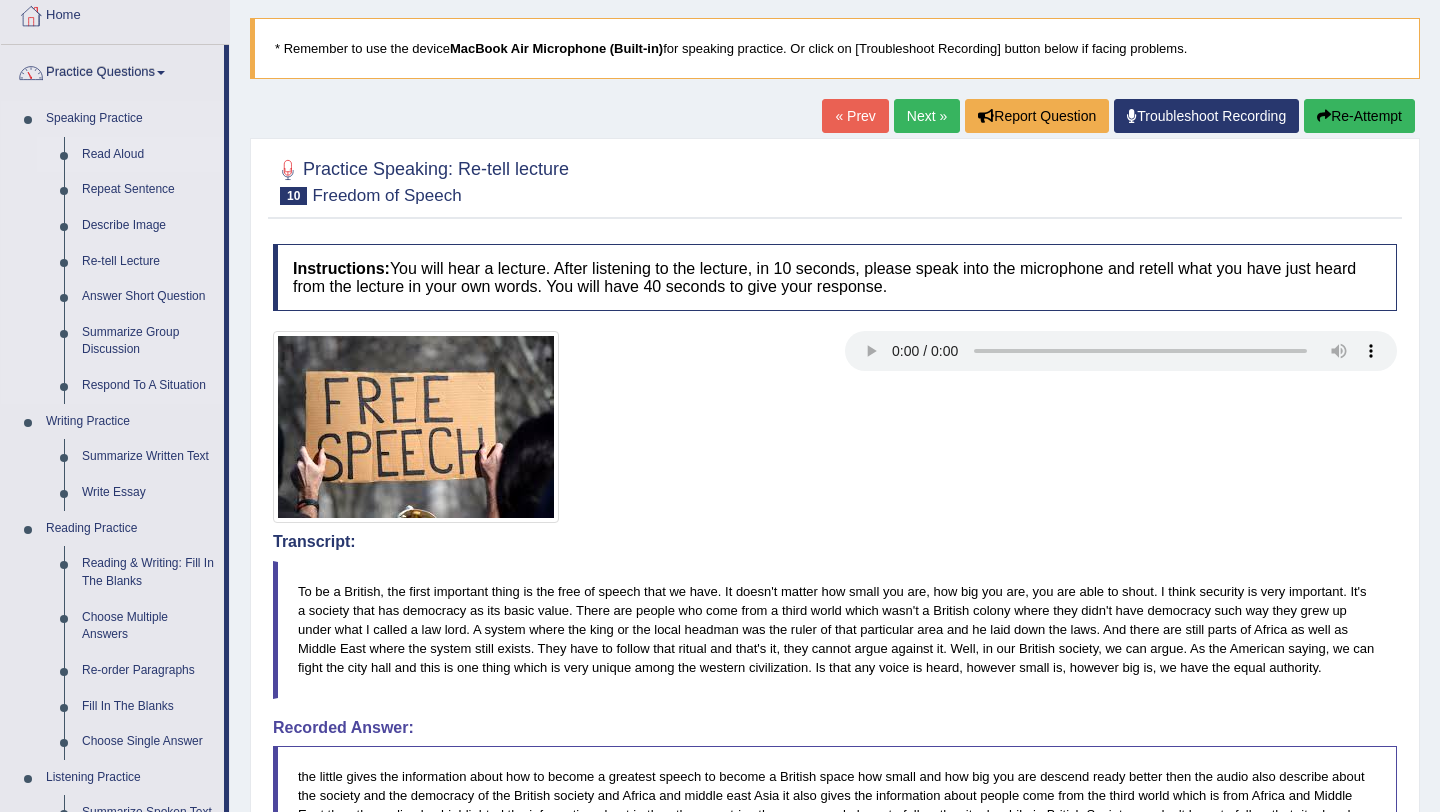scroll, scrollTop: 121, scrollLeft: 0, axis: vertical 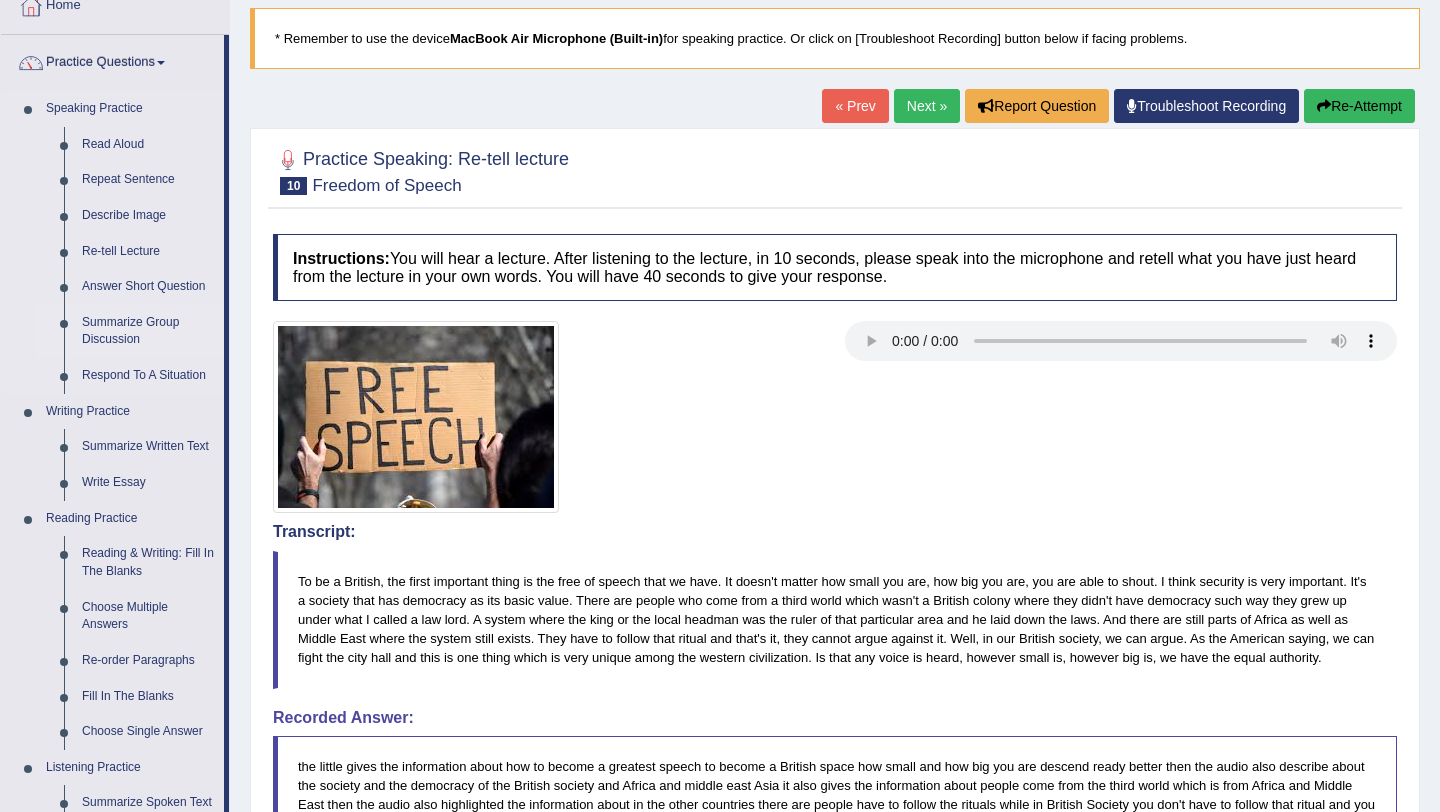 click on "Summarize Group Discussion" at bounding box center (148, 331) 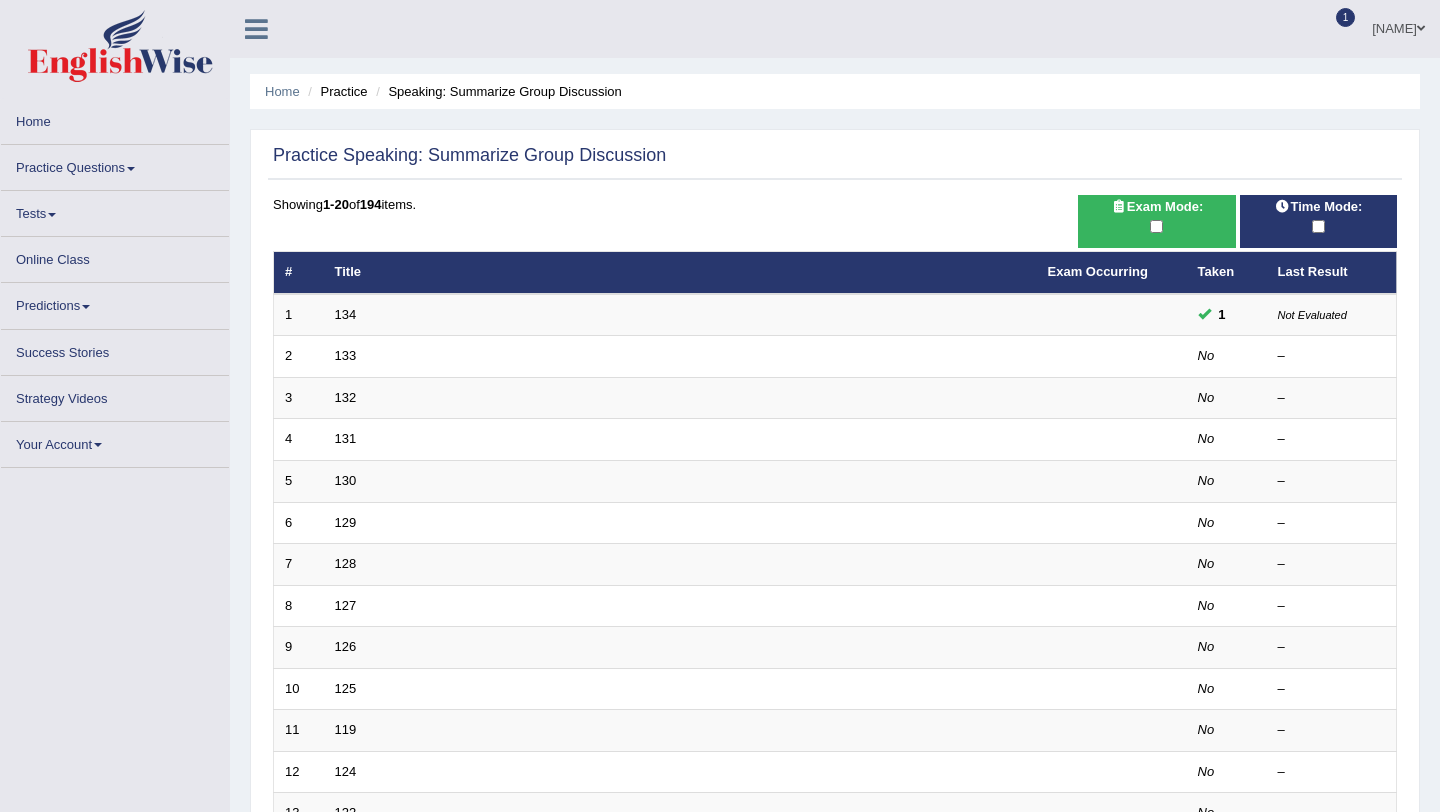 scroll, scrollTop: 0, scrollLeft: 0, axis: both 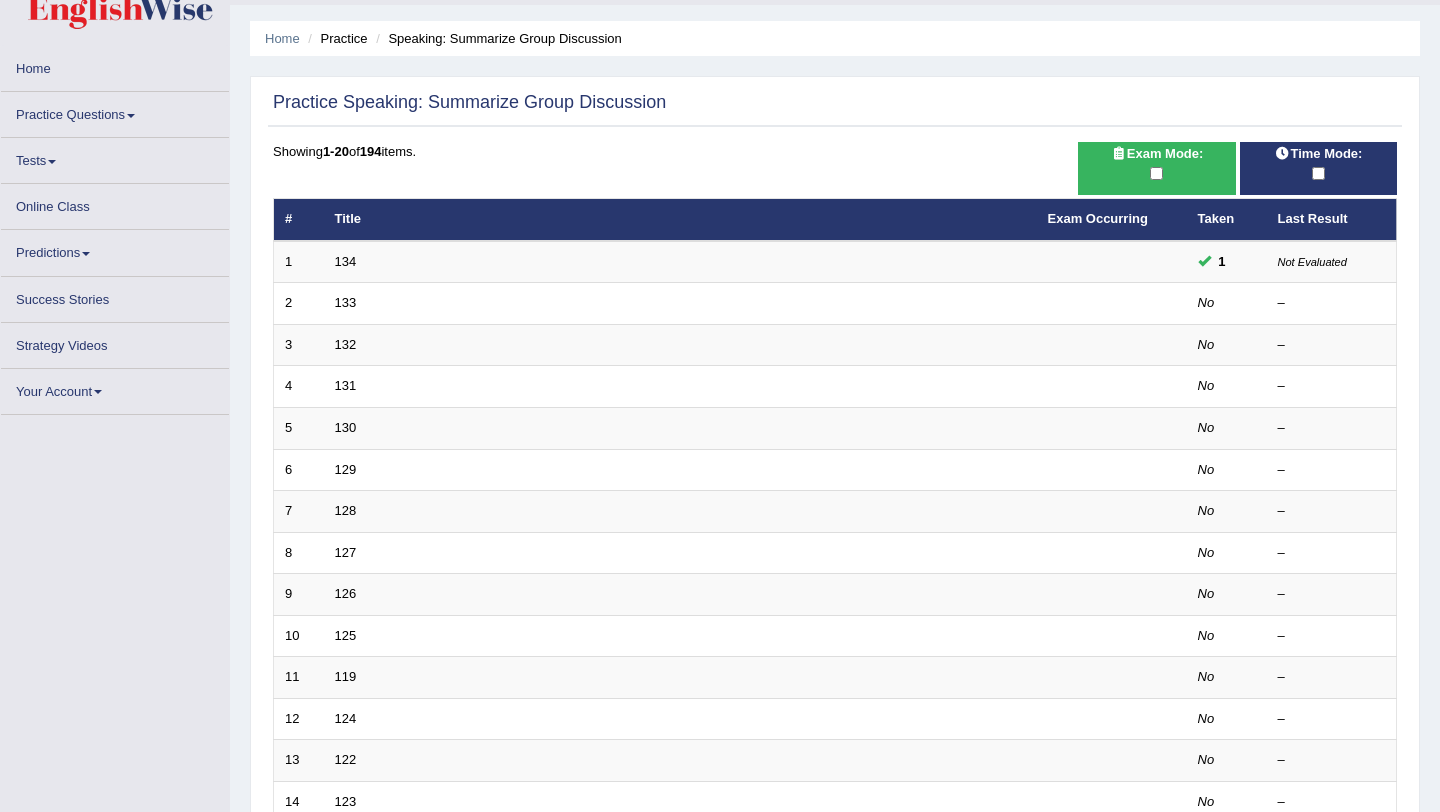 click at bounding box center (1156, 174) 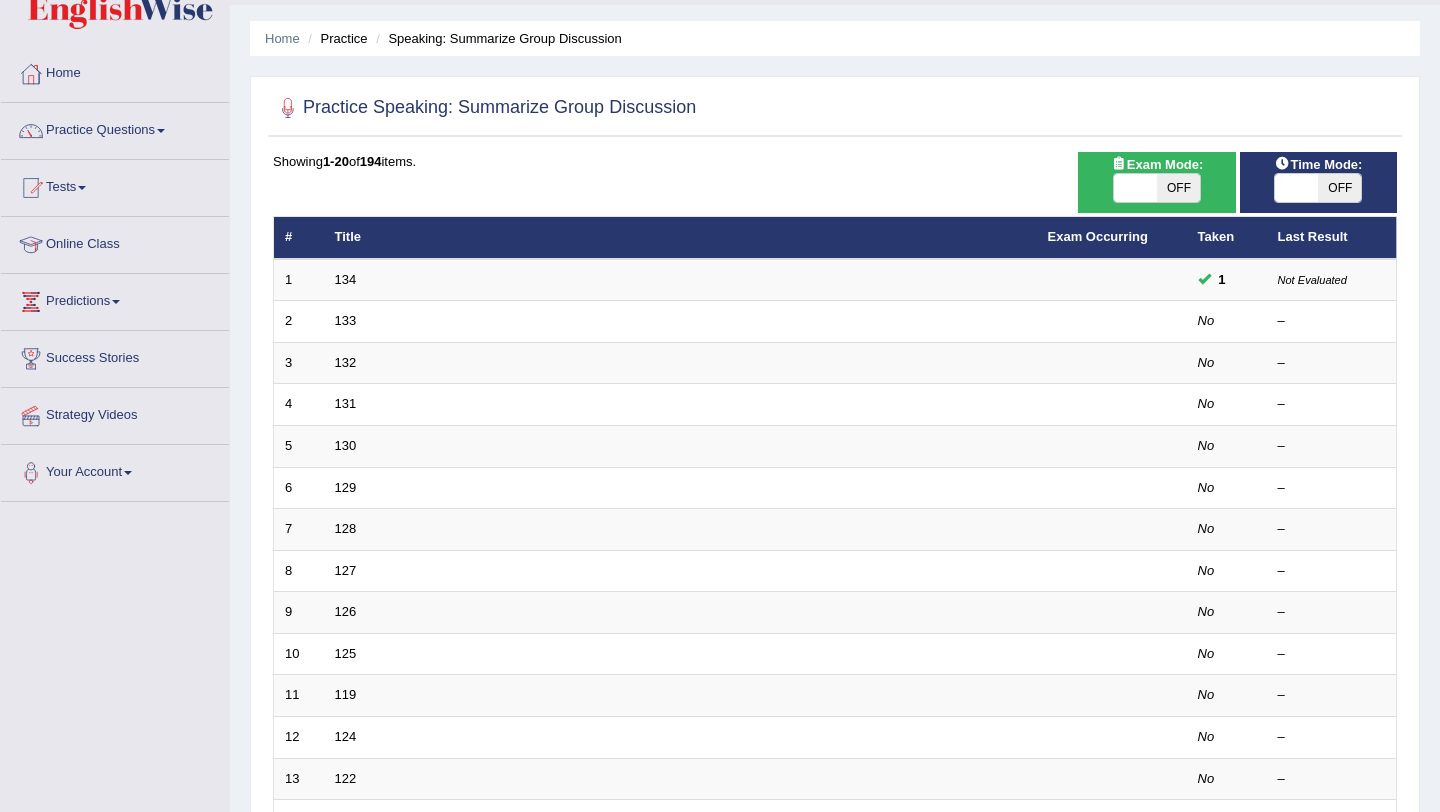 click at bounding box center (1135, 188) 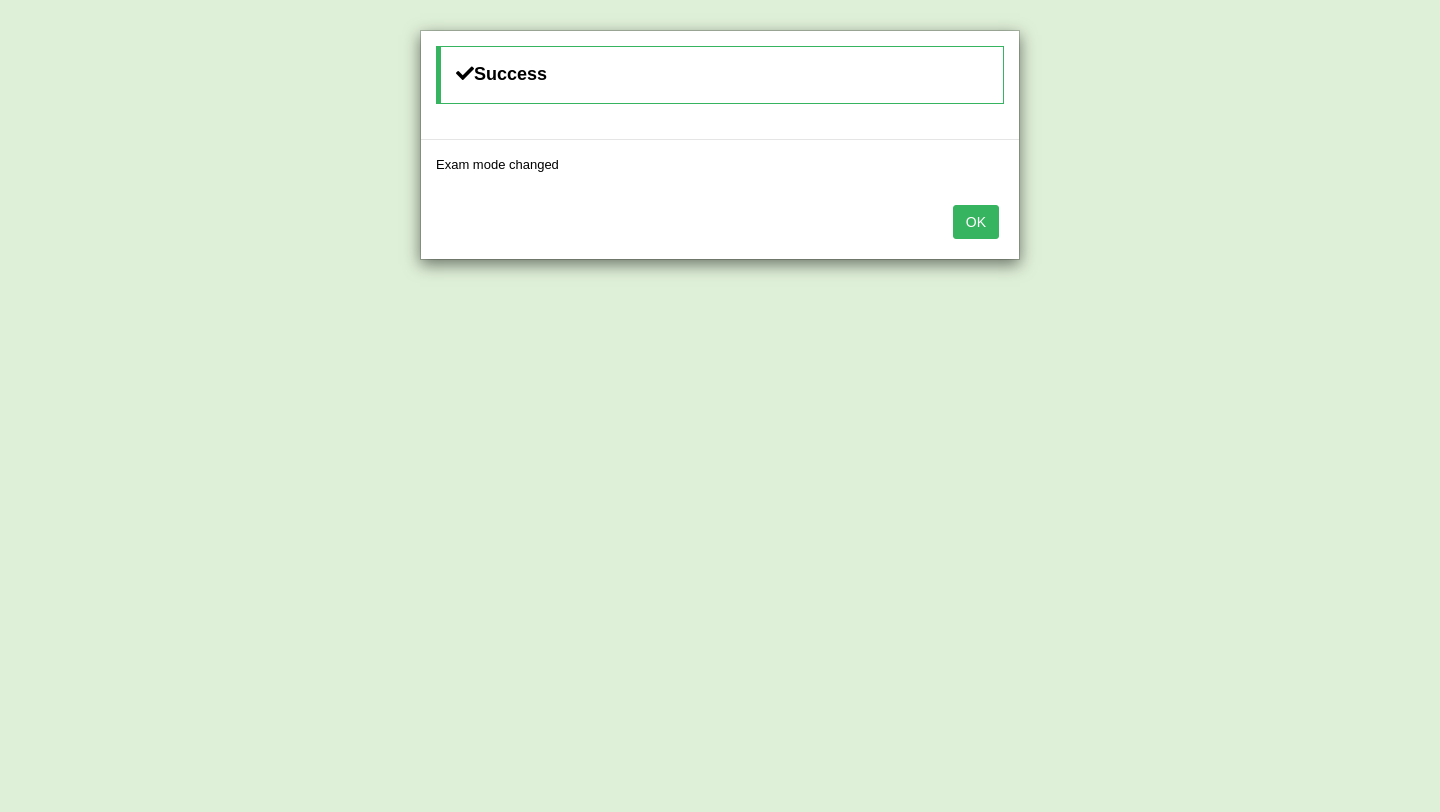 click on "OK" at bounding box center (976, 222) 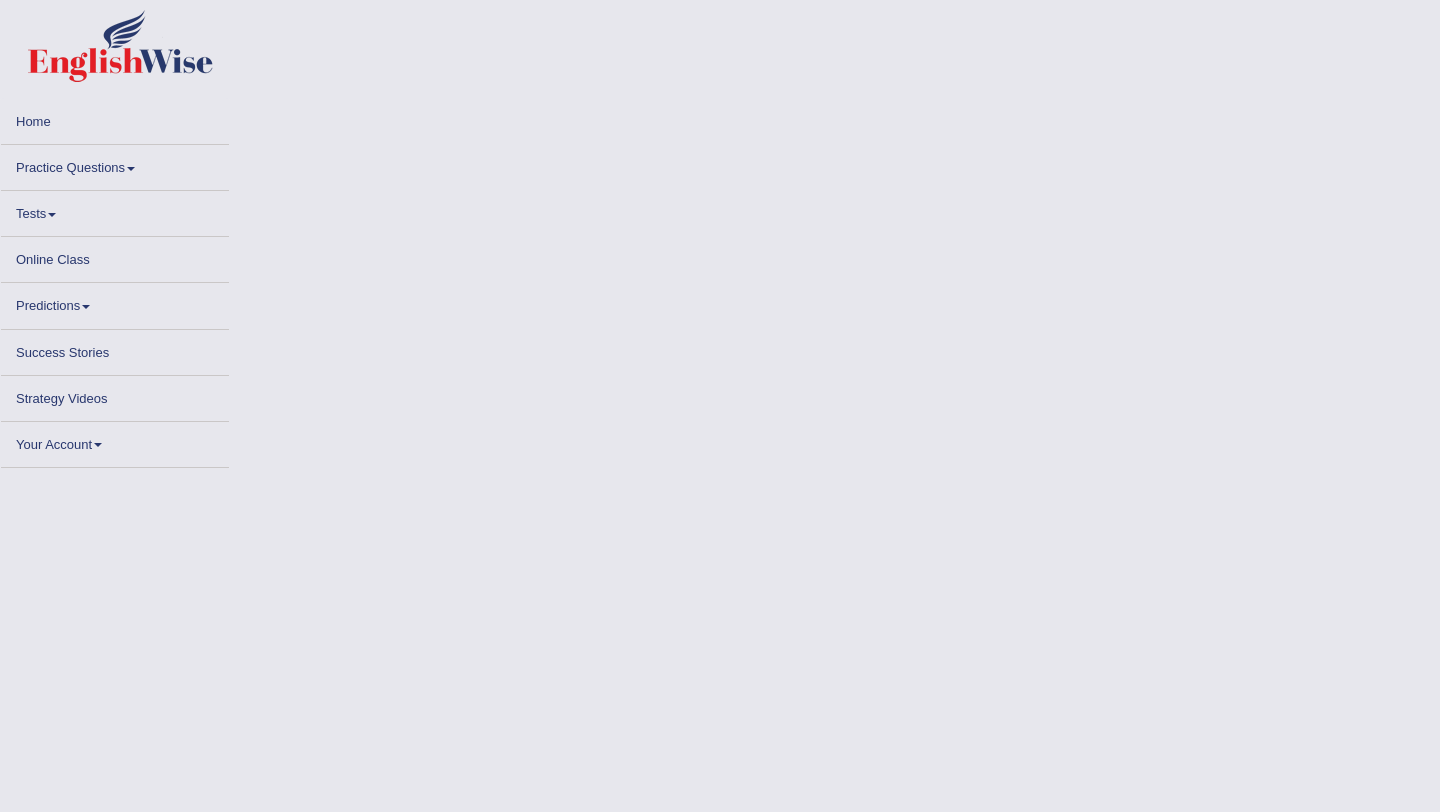scroll, scrollTop: 0, scrollLeft: 0, axis: both 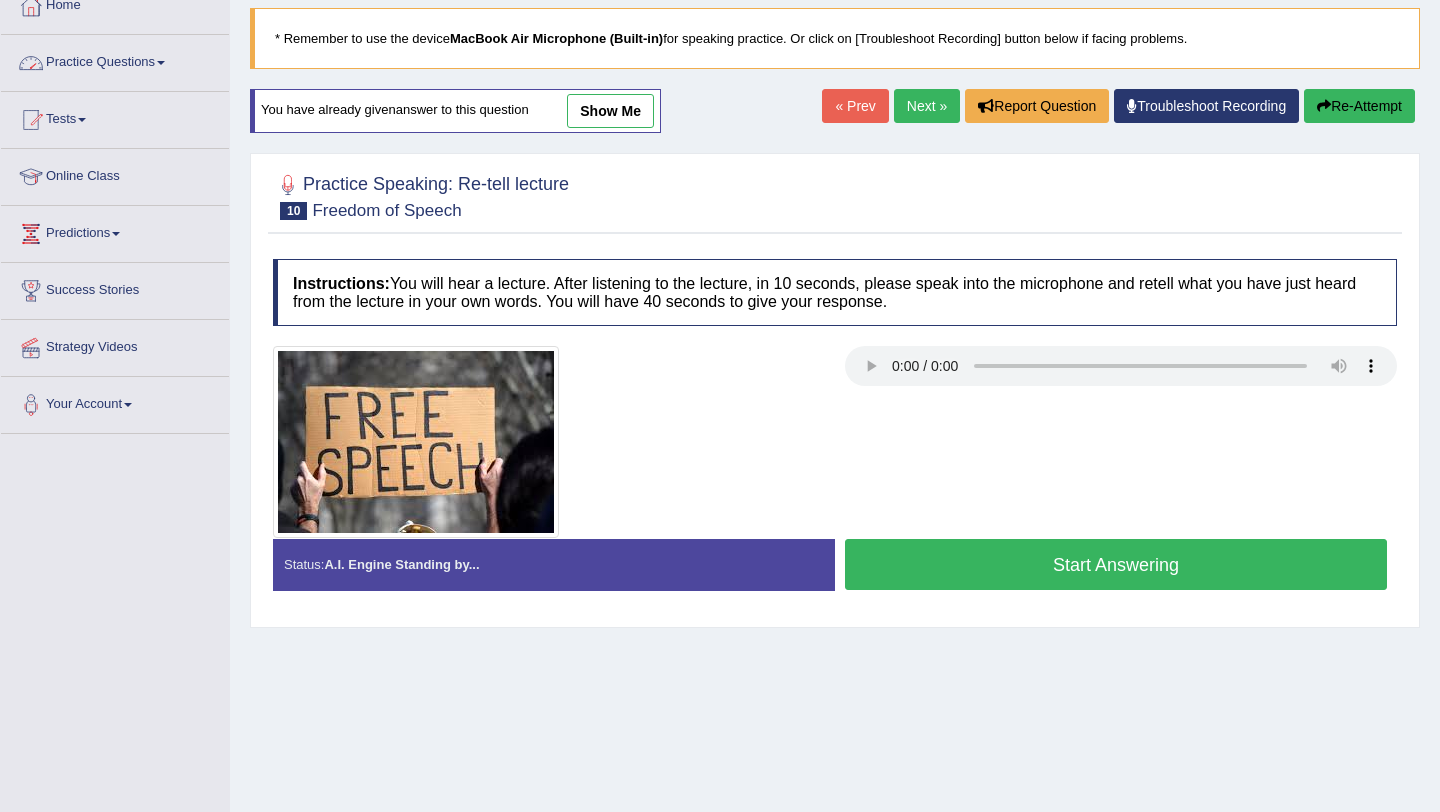 click on "Practice Questions" at bounding box center [115, 60] 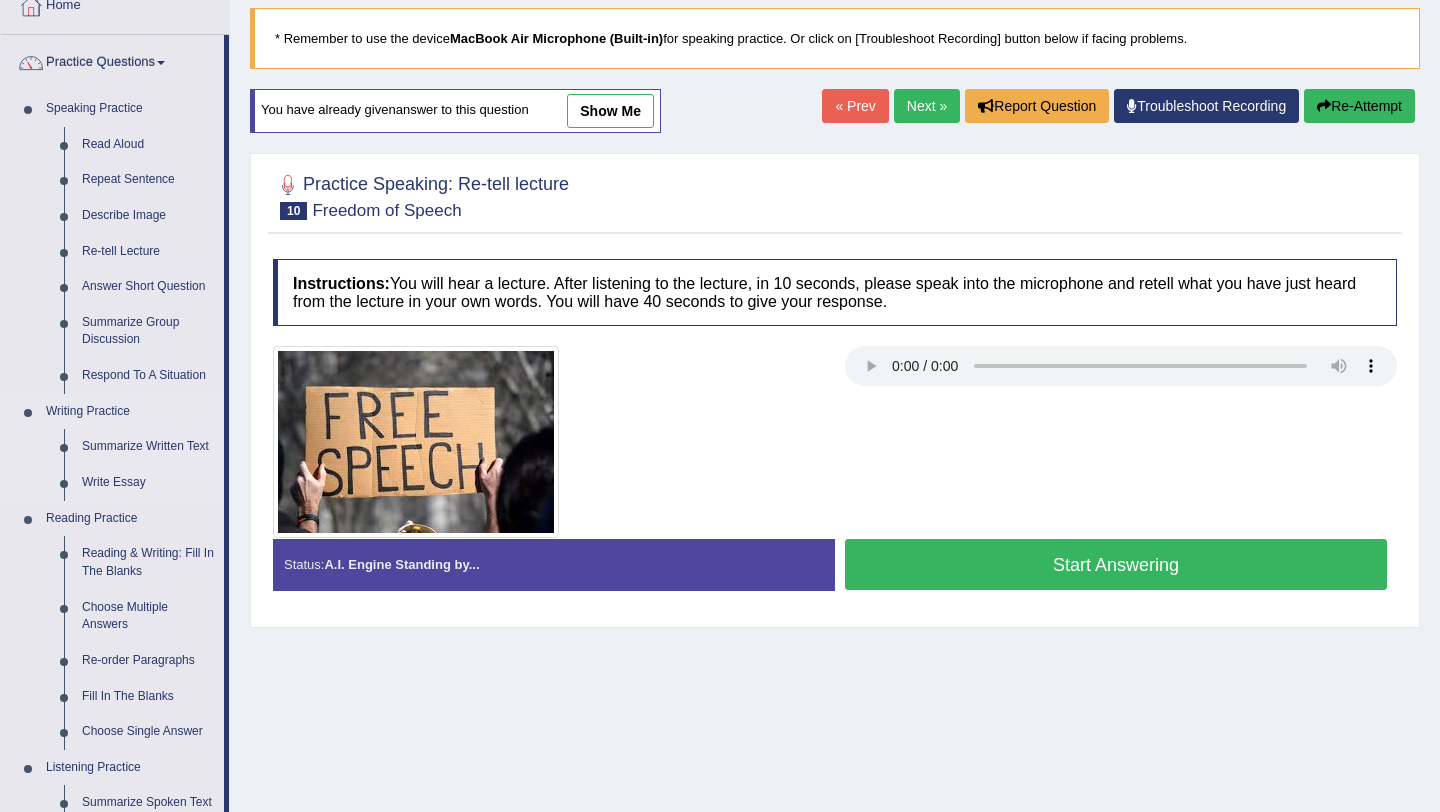 scroll, scrollTop: 188, scrollLeft: 0, axis: vertical 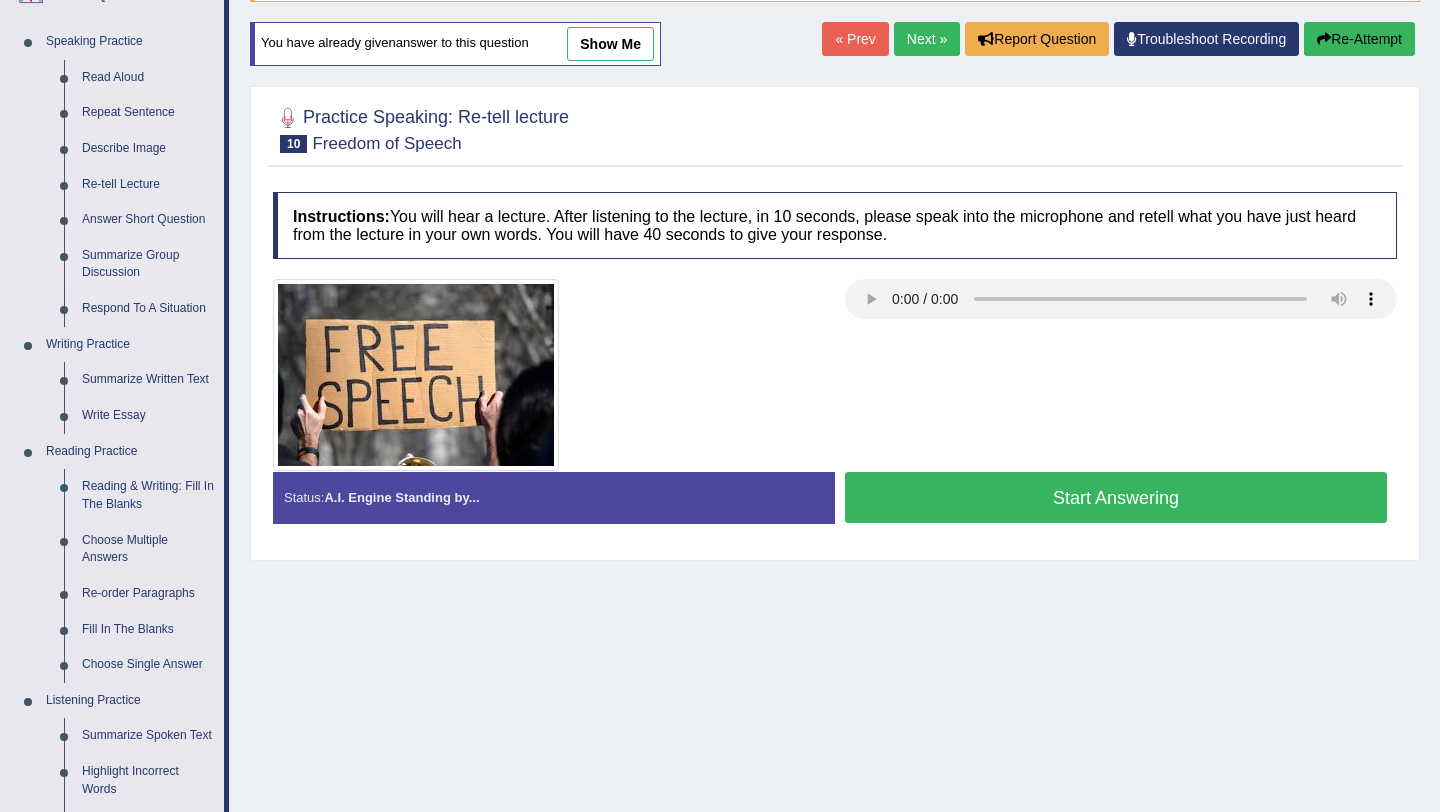 click on "Summarize Group Discussion" at bounding box center (148, 264) 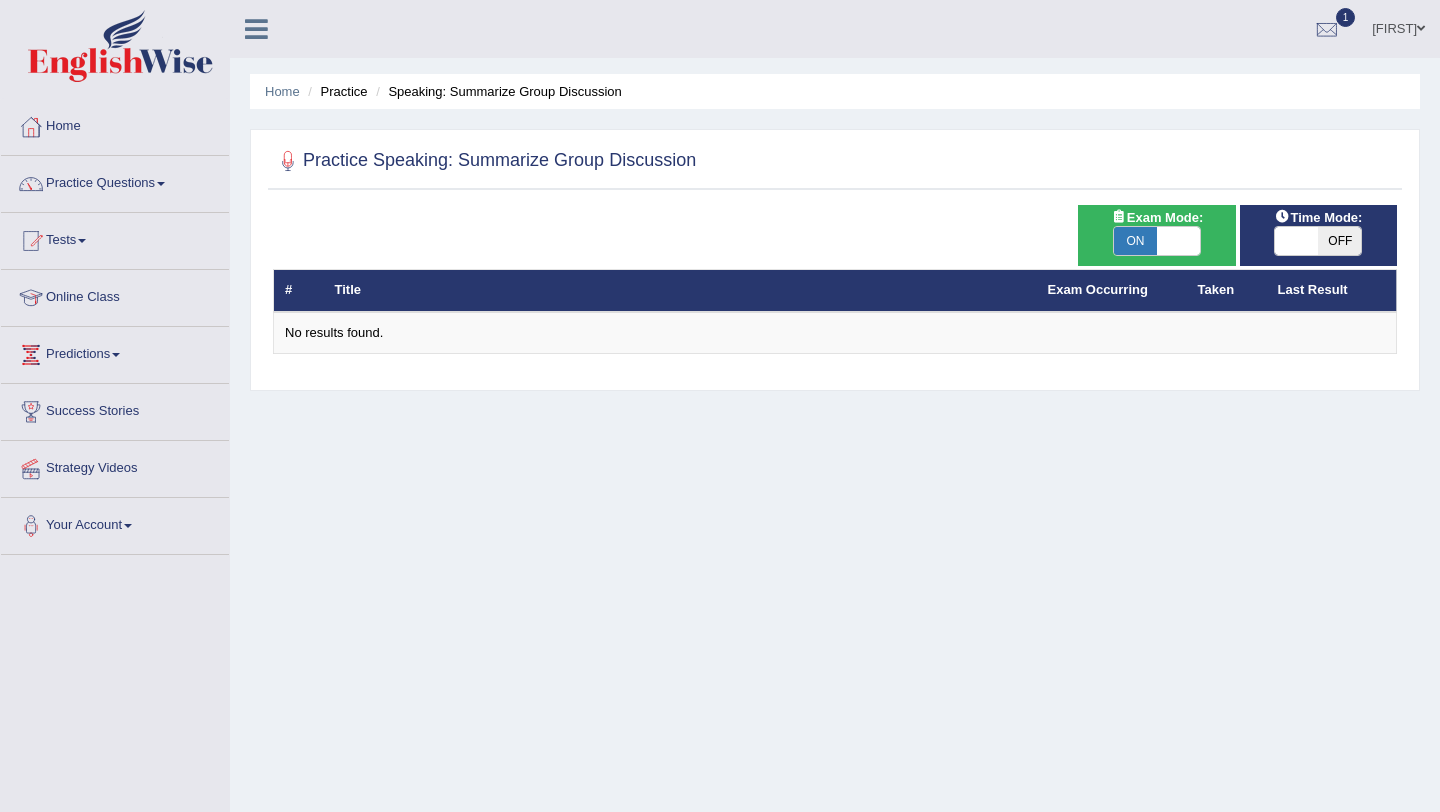 scroll, scrollTop: 0, scrollLeft: 0, axis: both 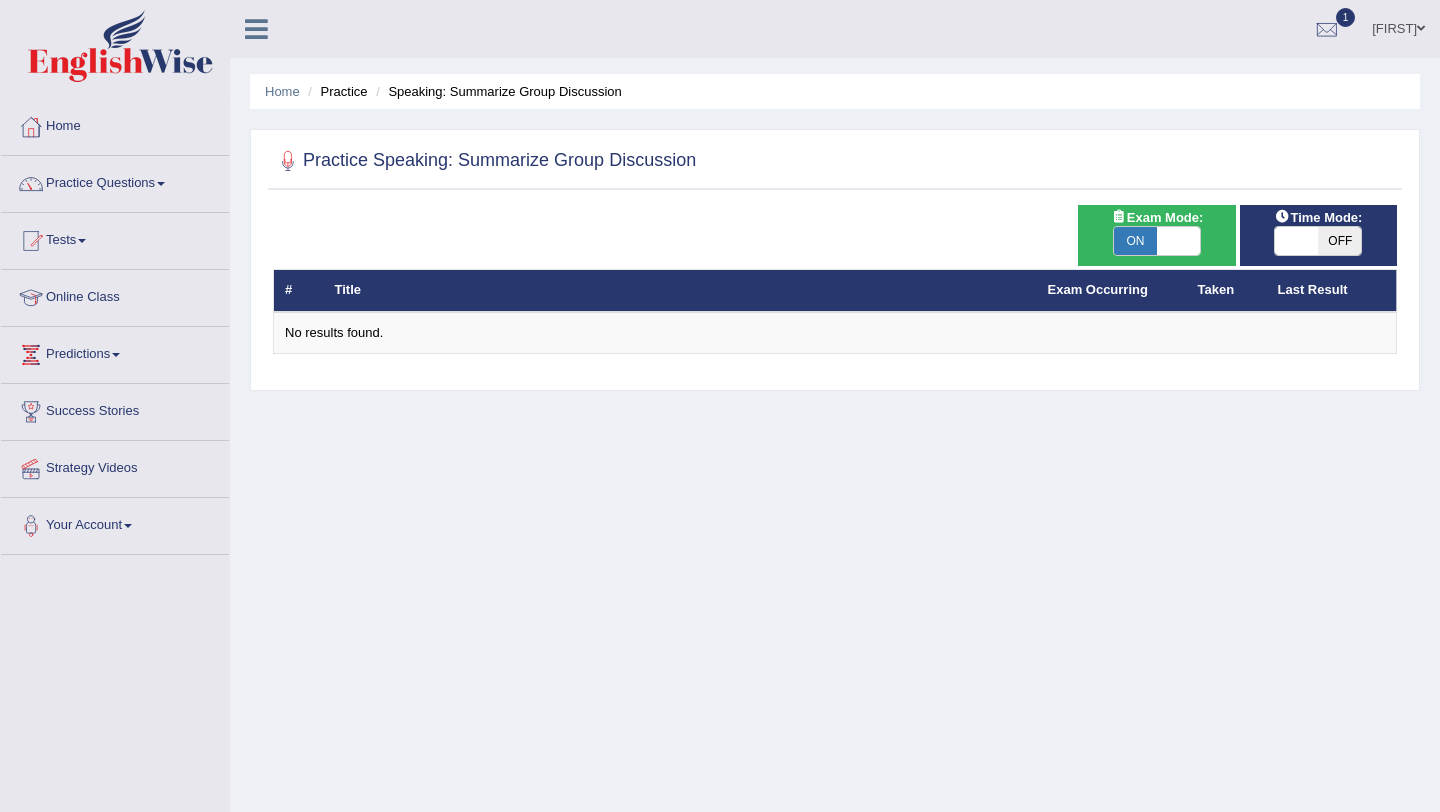 click at bounding box center [1178, 241] 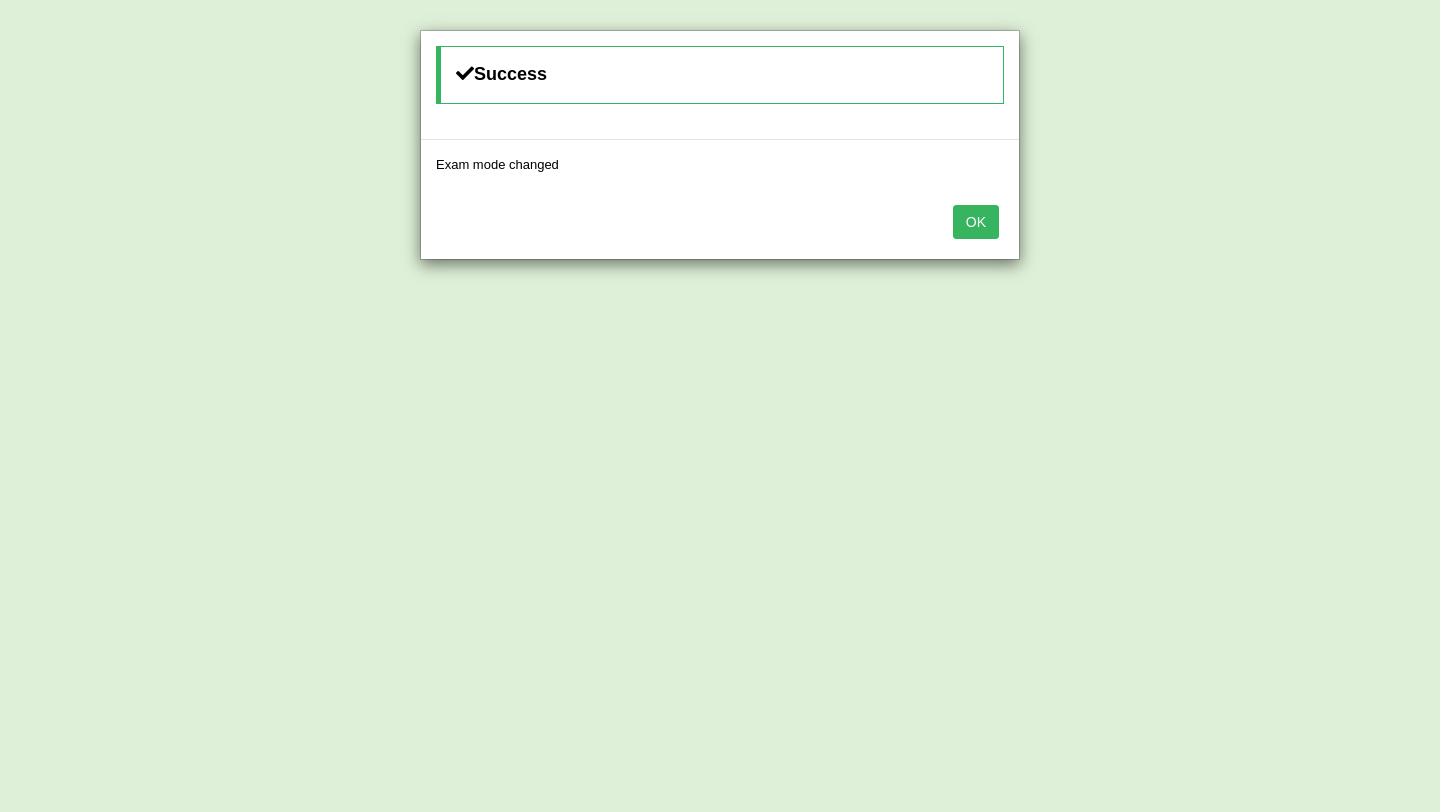 click on "OK" at bounding box center [976, 222] 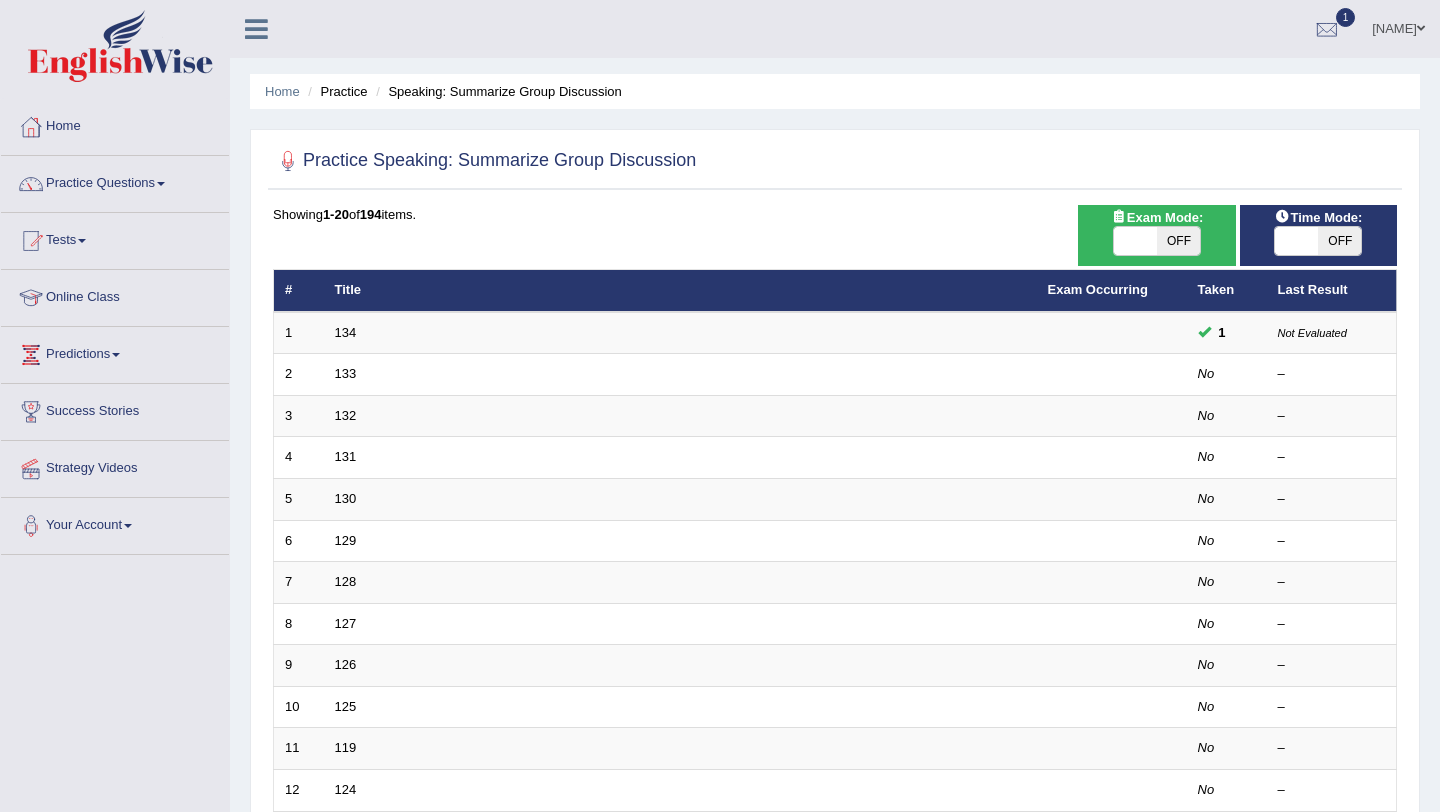 scroll, scrollTop: 0, scrollLeft: 0, axis: both 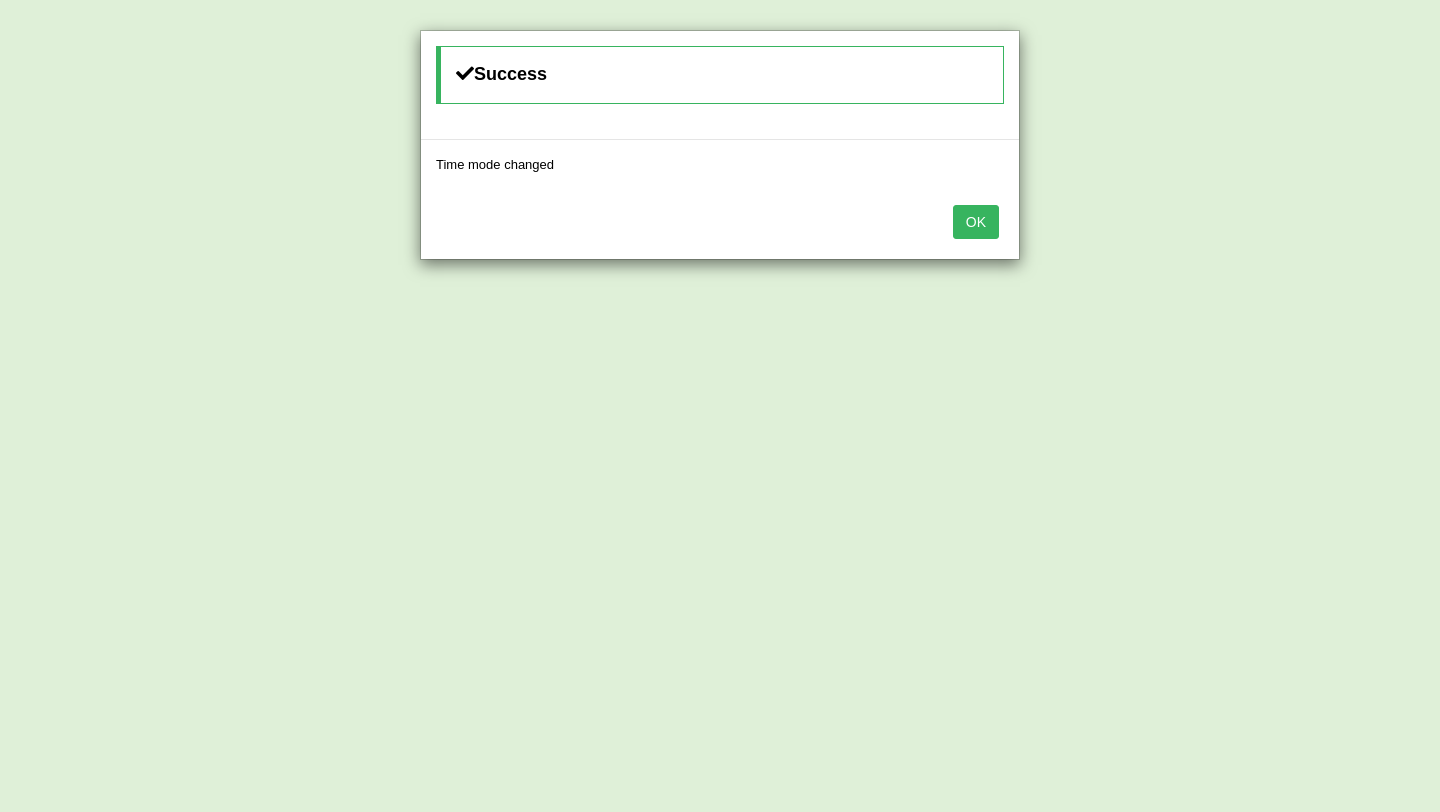 click on "OK" at bounding box center (976, 222) 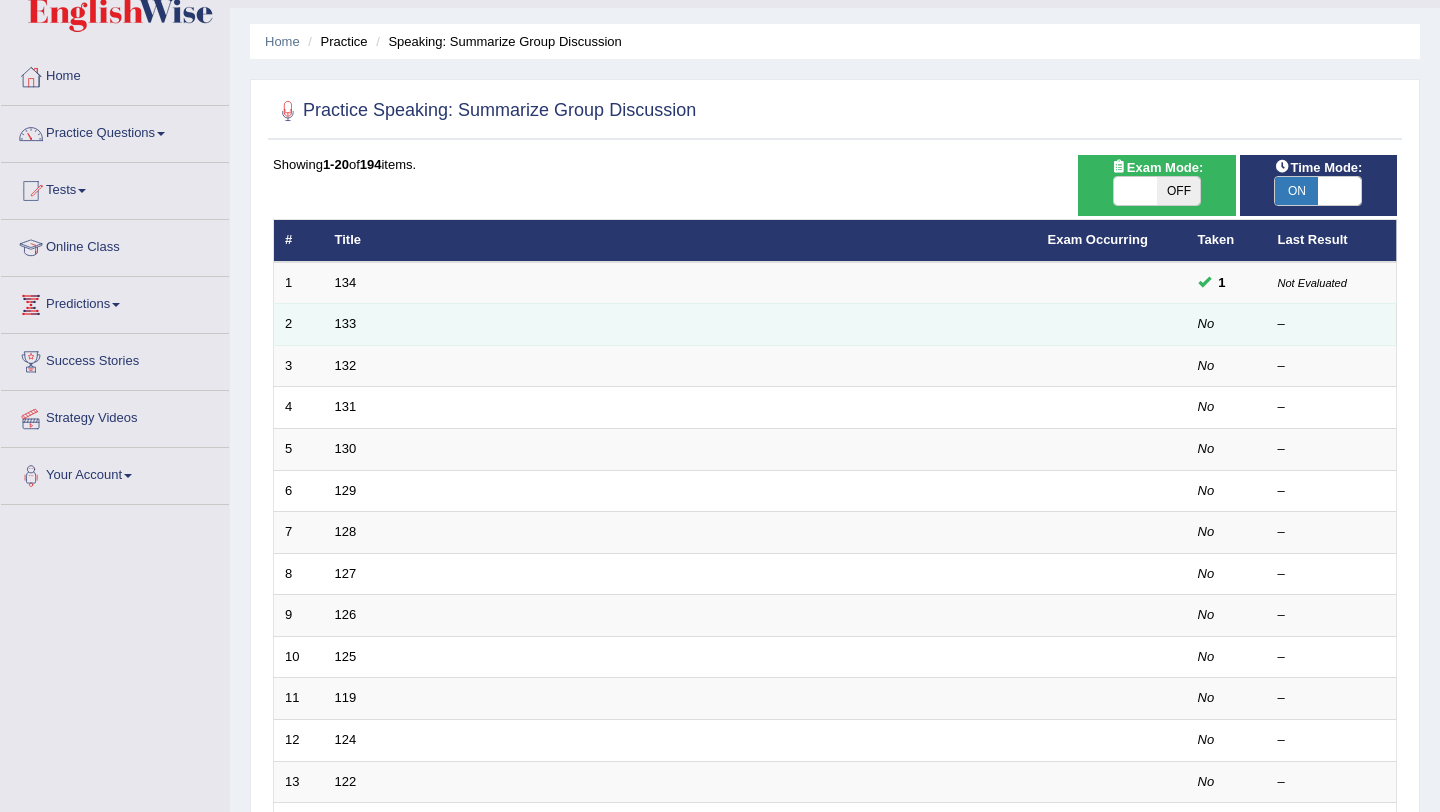scroll, scrollTop: 78, scrollLeft: 0, axis: vertical 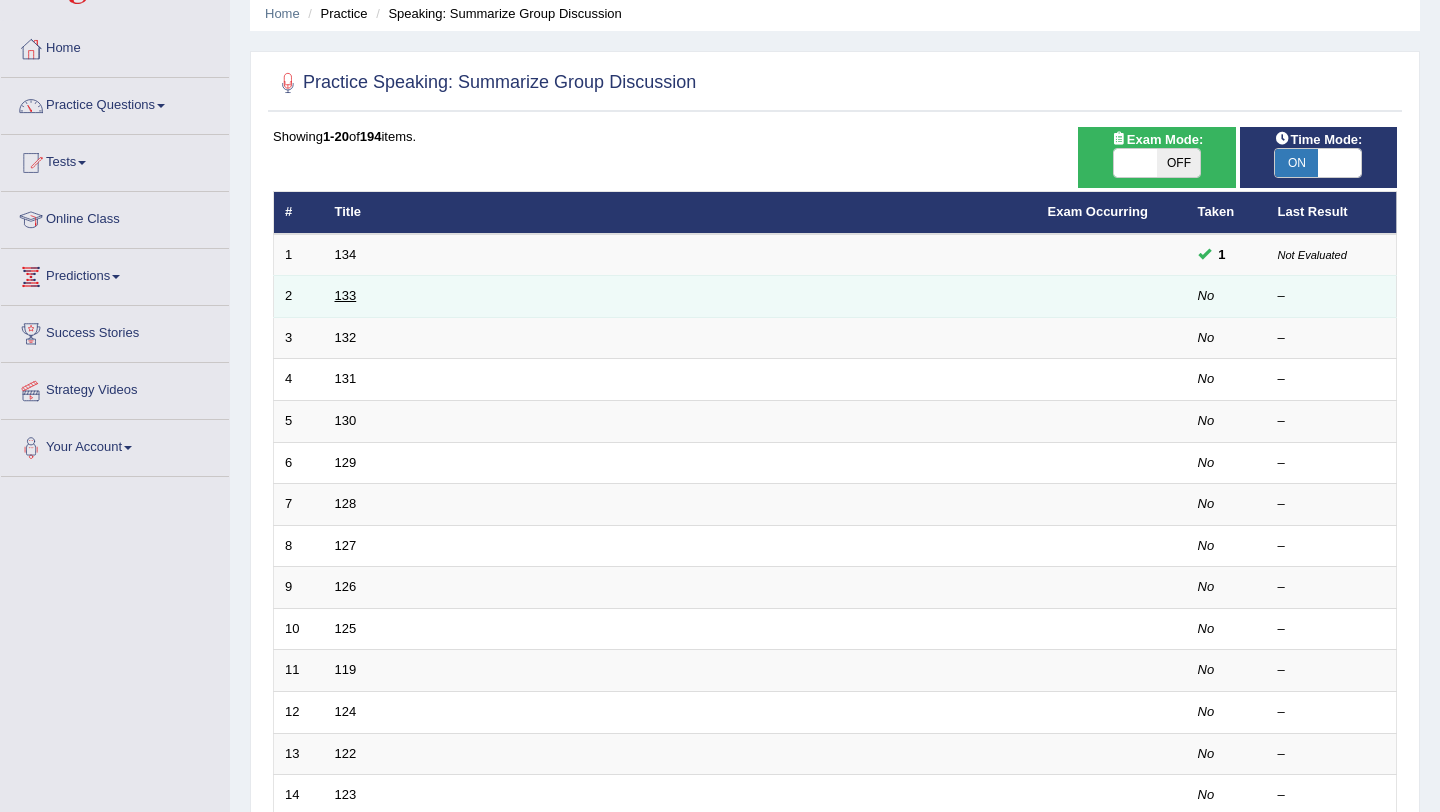 click on "133" at bounding box center [346, 295] 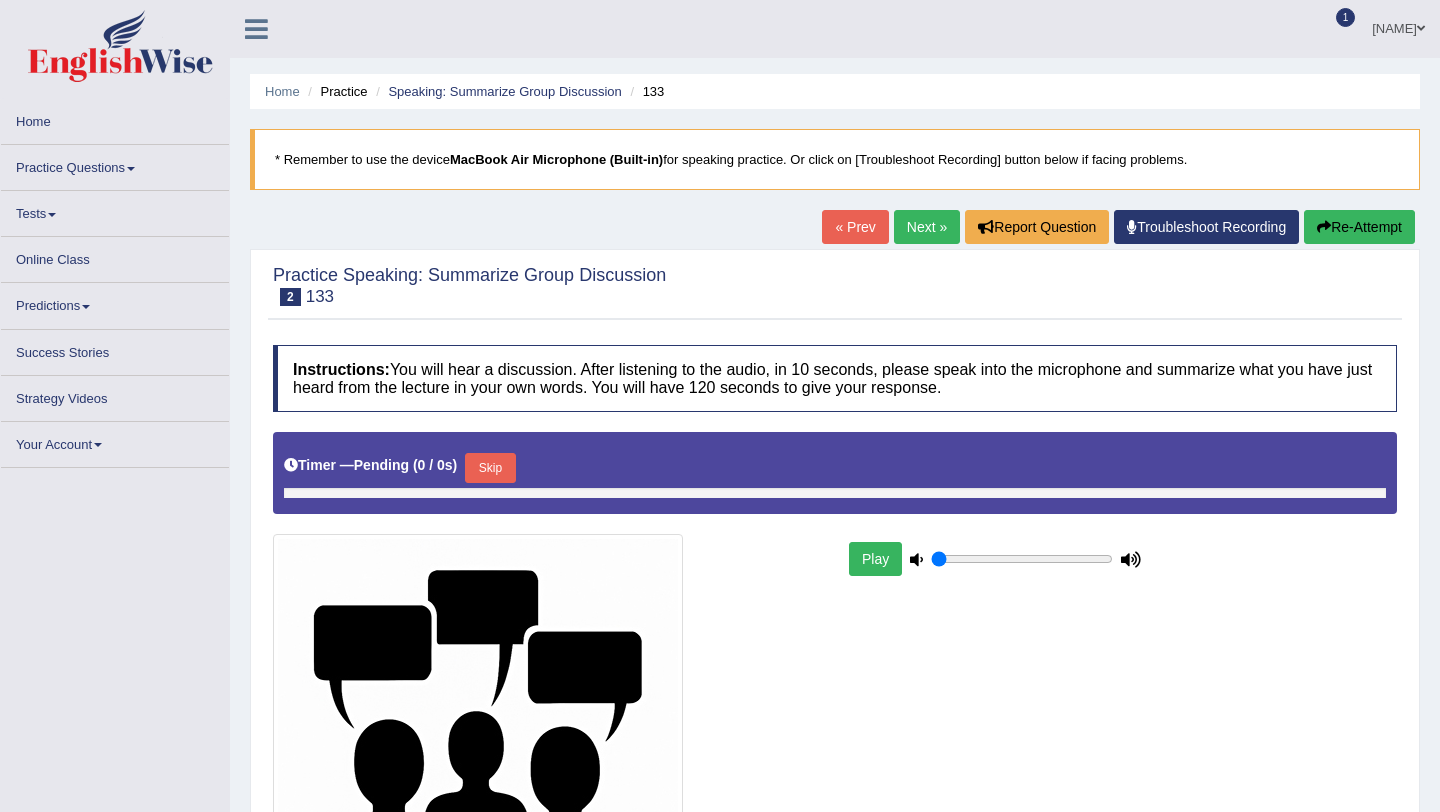 scroll, scrollTop: 0, scrollLeft: 0, axis: both 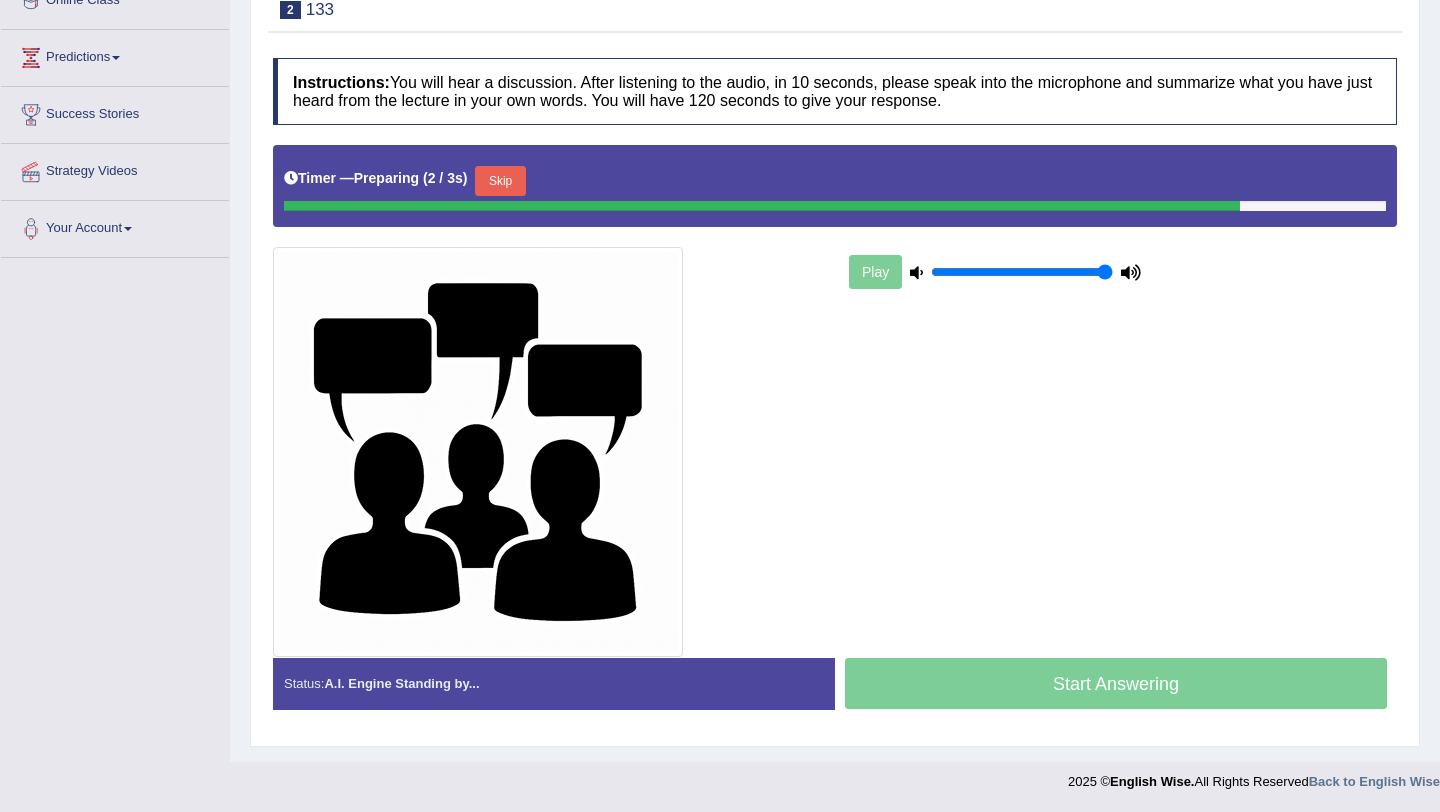 click on "Skip" at bounding box center (500, 181) 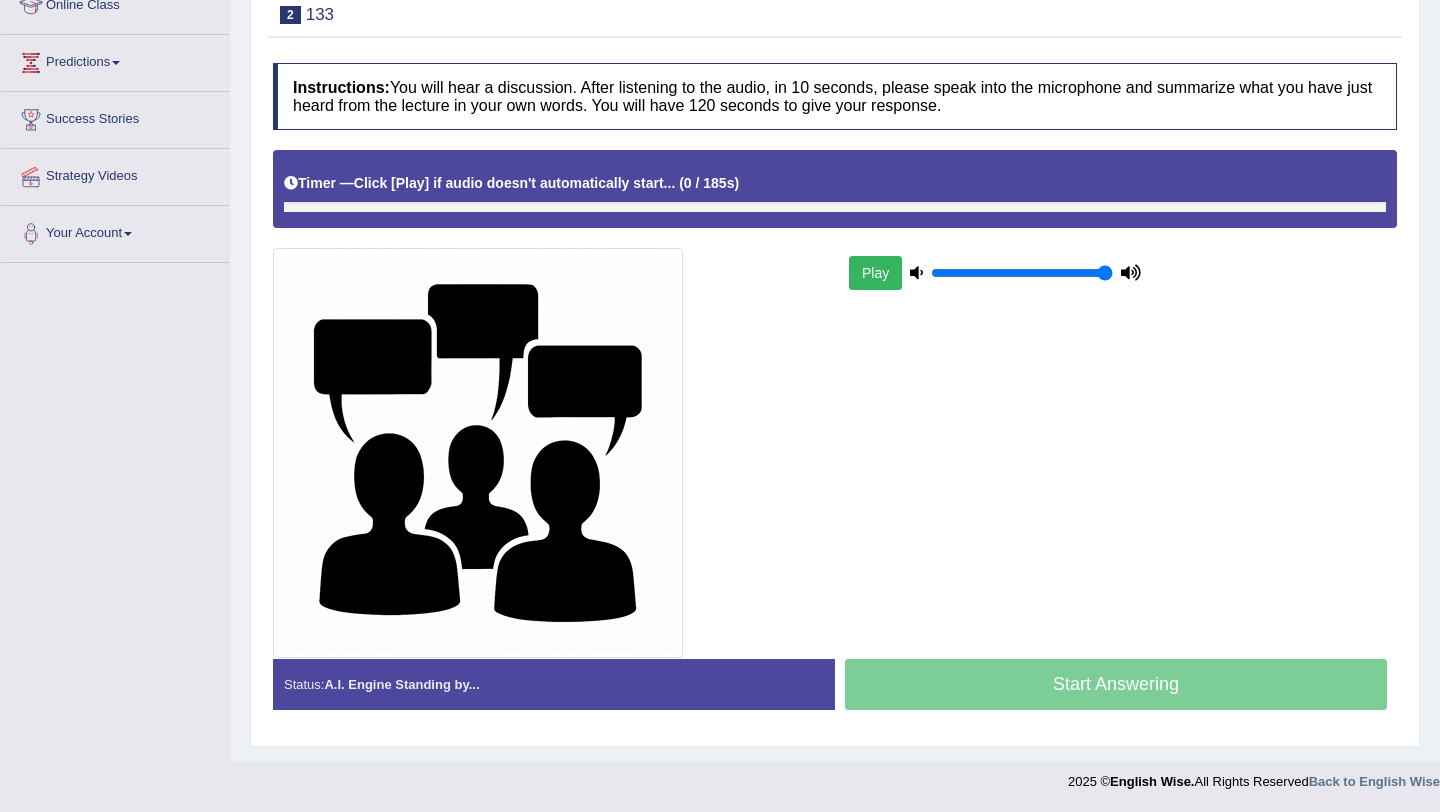 scroll, scrollTop: 292, scrollLeft: 0, axis: vertical 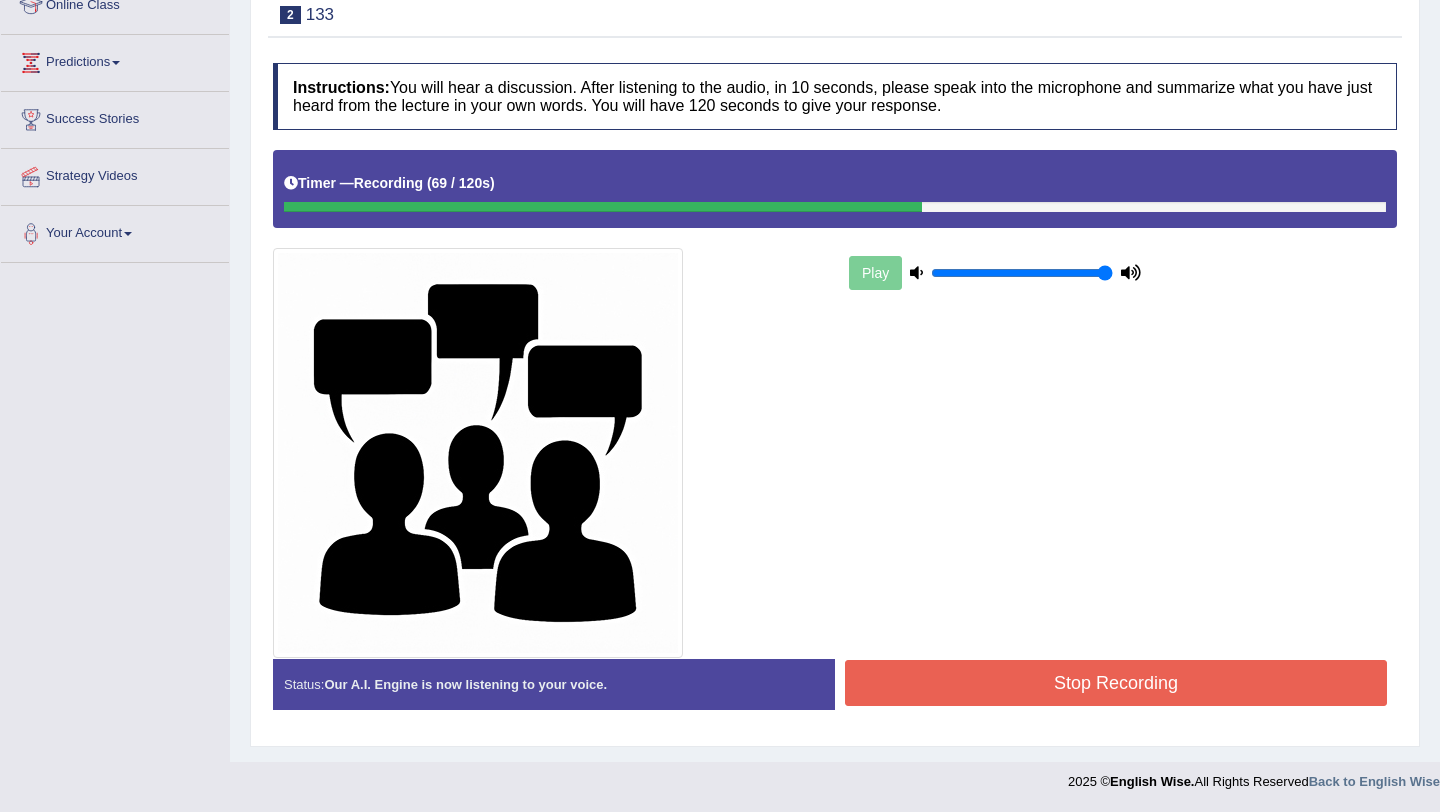 click on "Stop Recording" at bounding box center [1116, 683] 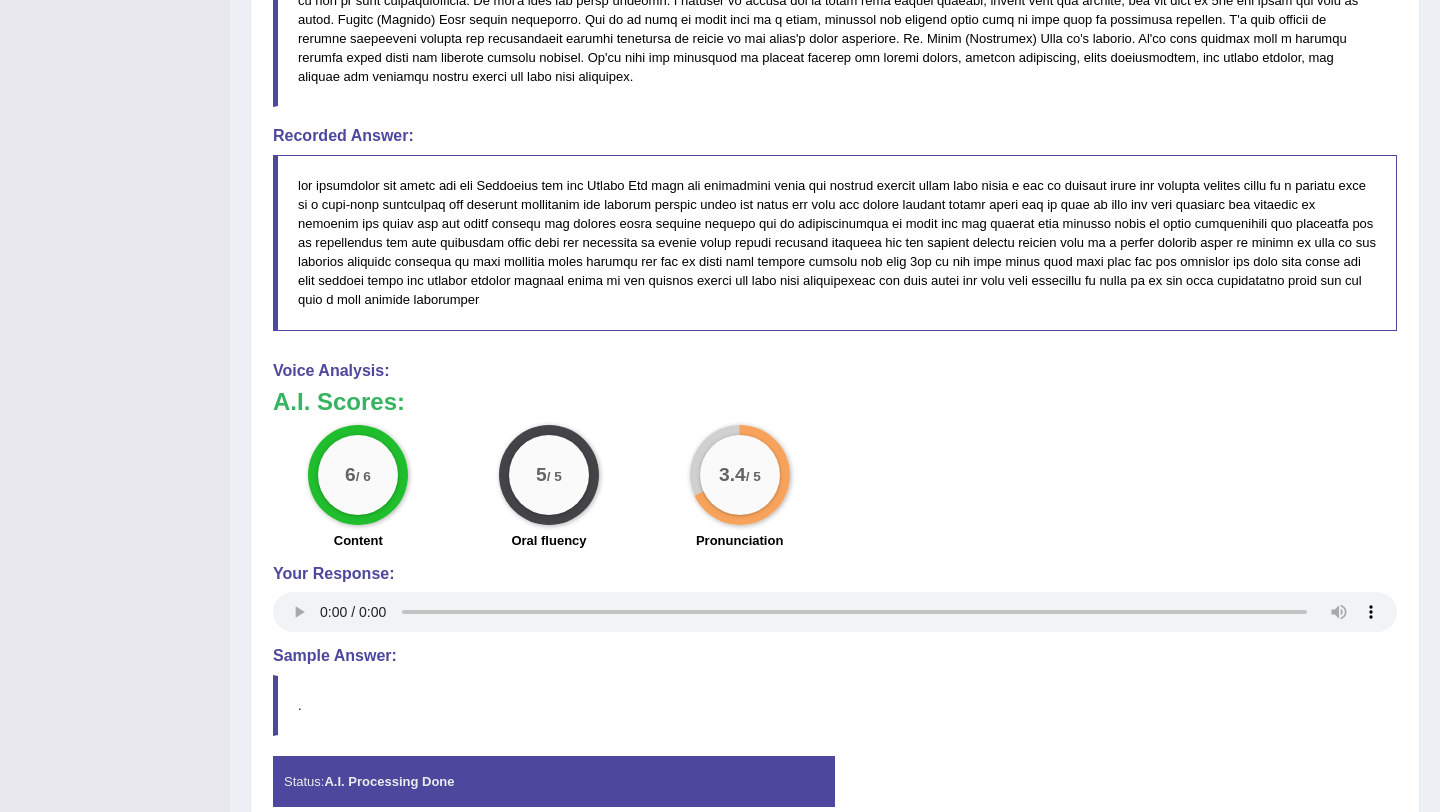 scroll, scrollTop: 1307, scrollLeft: 0, axis: vertical 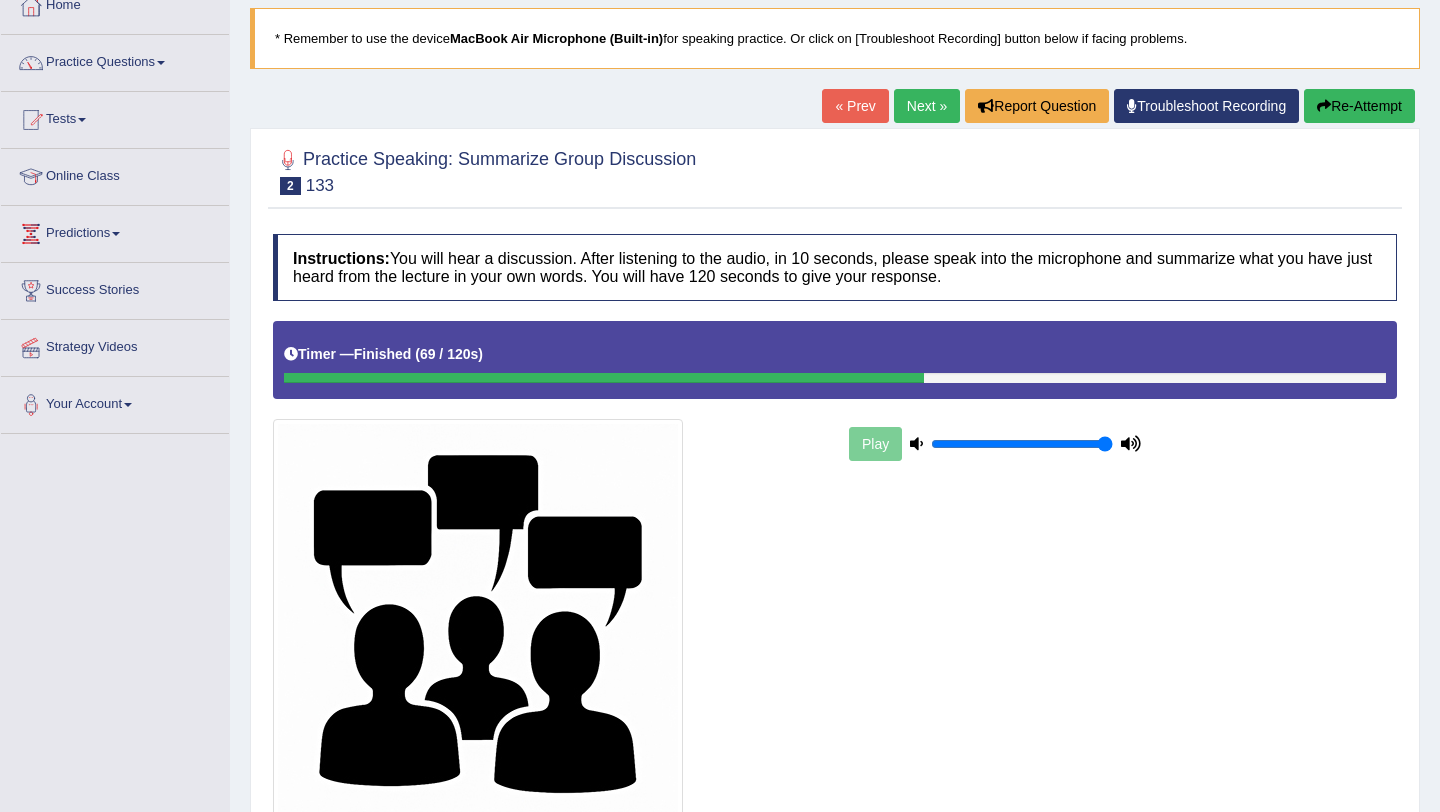 click on "Next »" at bounding box center [927, 106] 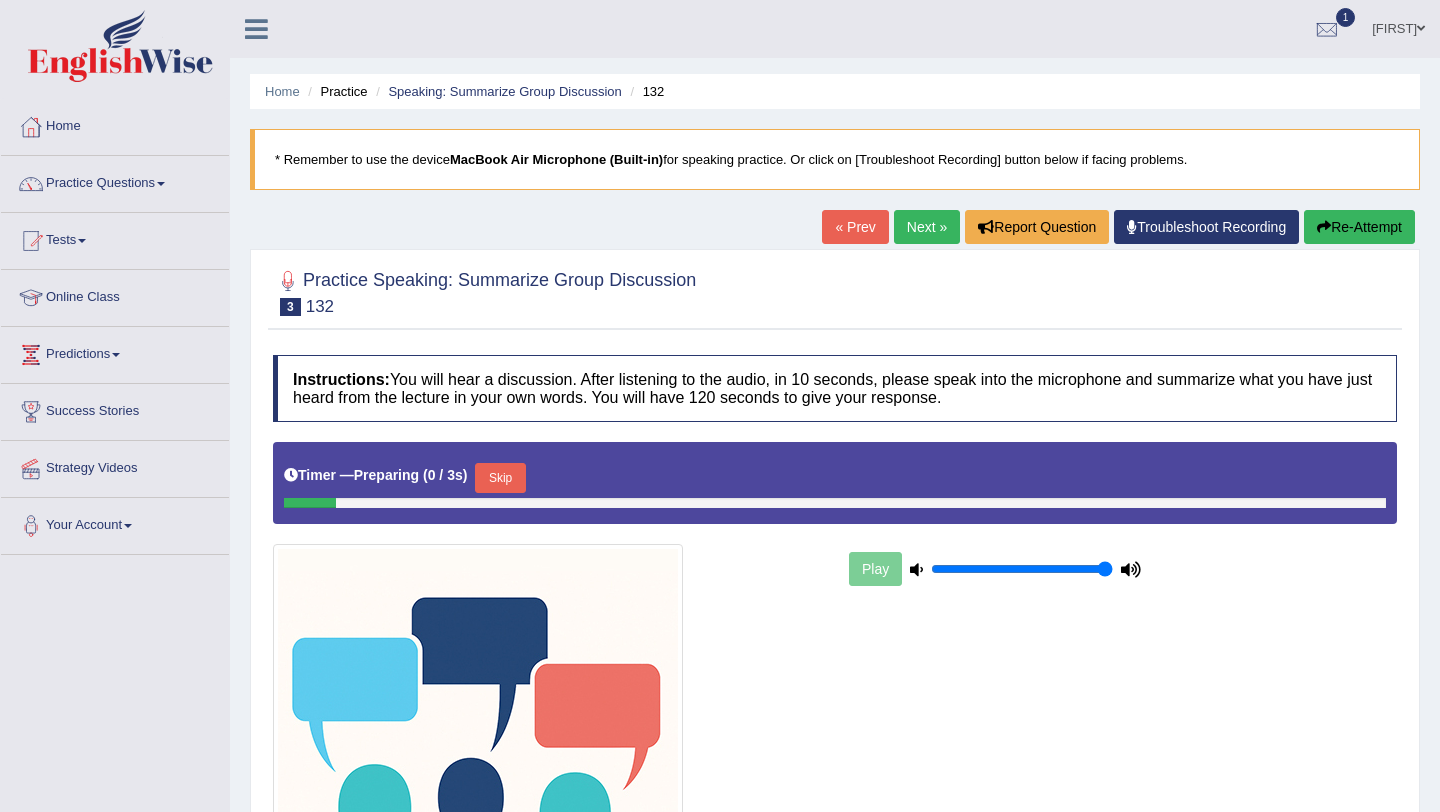 scroll, scrollTop: 0, scrollLeft: 0, axis: both 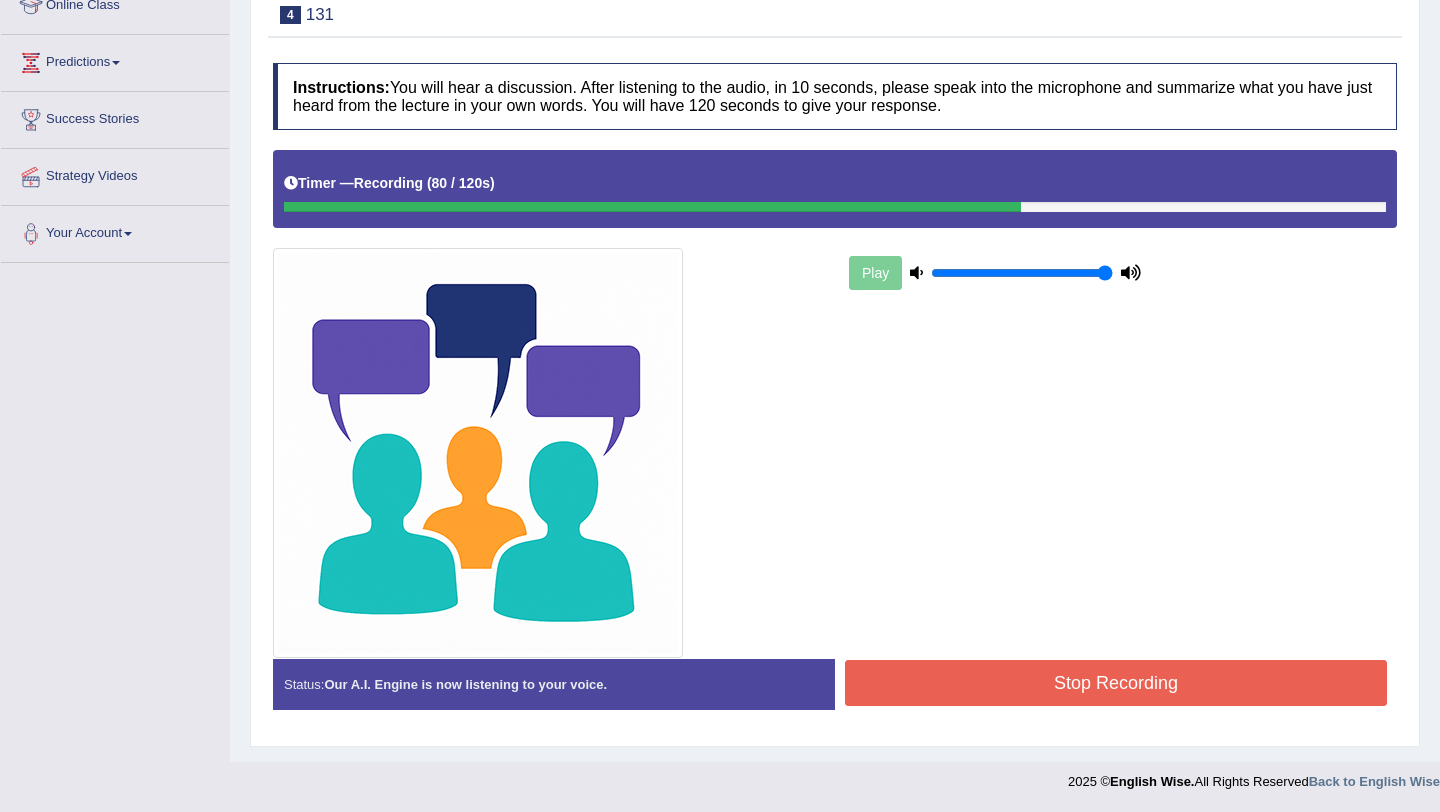 click on "Stop Recording" at bounding box center [1116, 683] 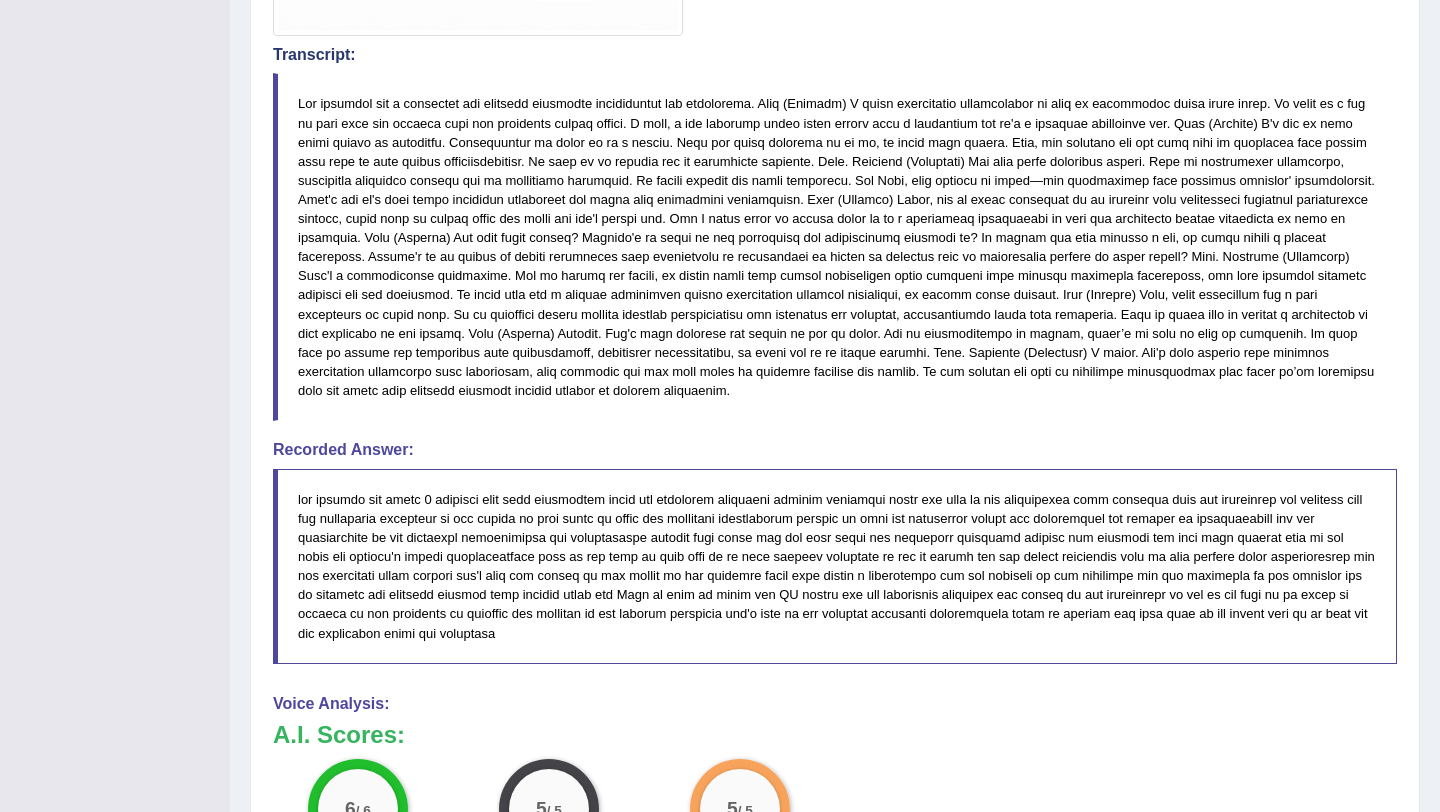 scroll, scrollTop: 0, scrollLeft: 0, axis: both 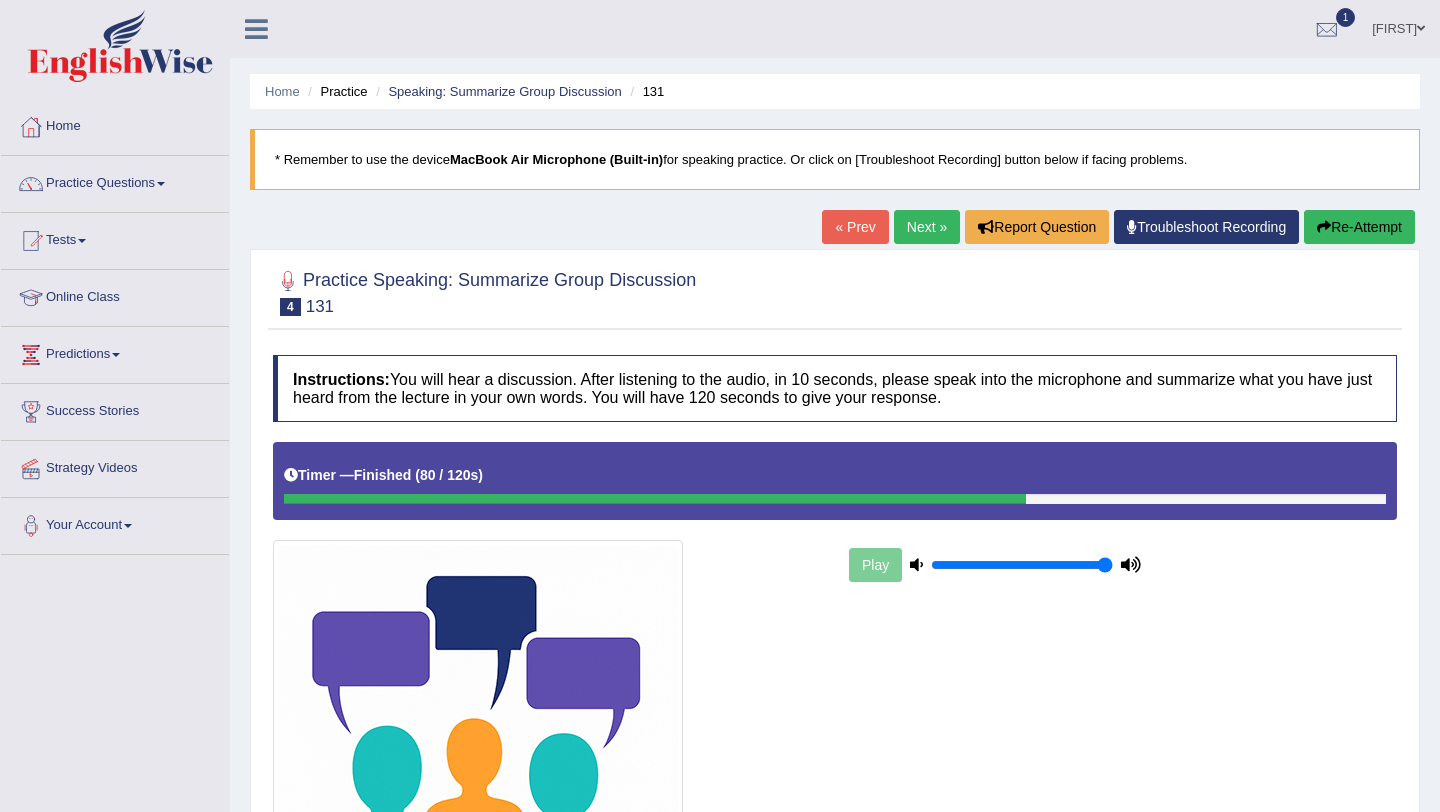 click on "Next »" at bounding box center [927, 227] 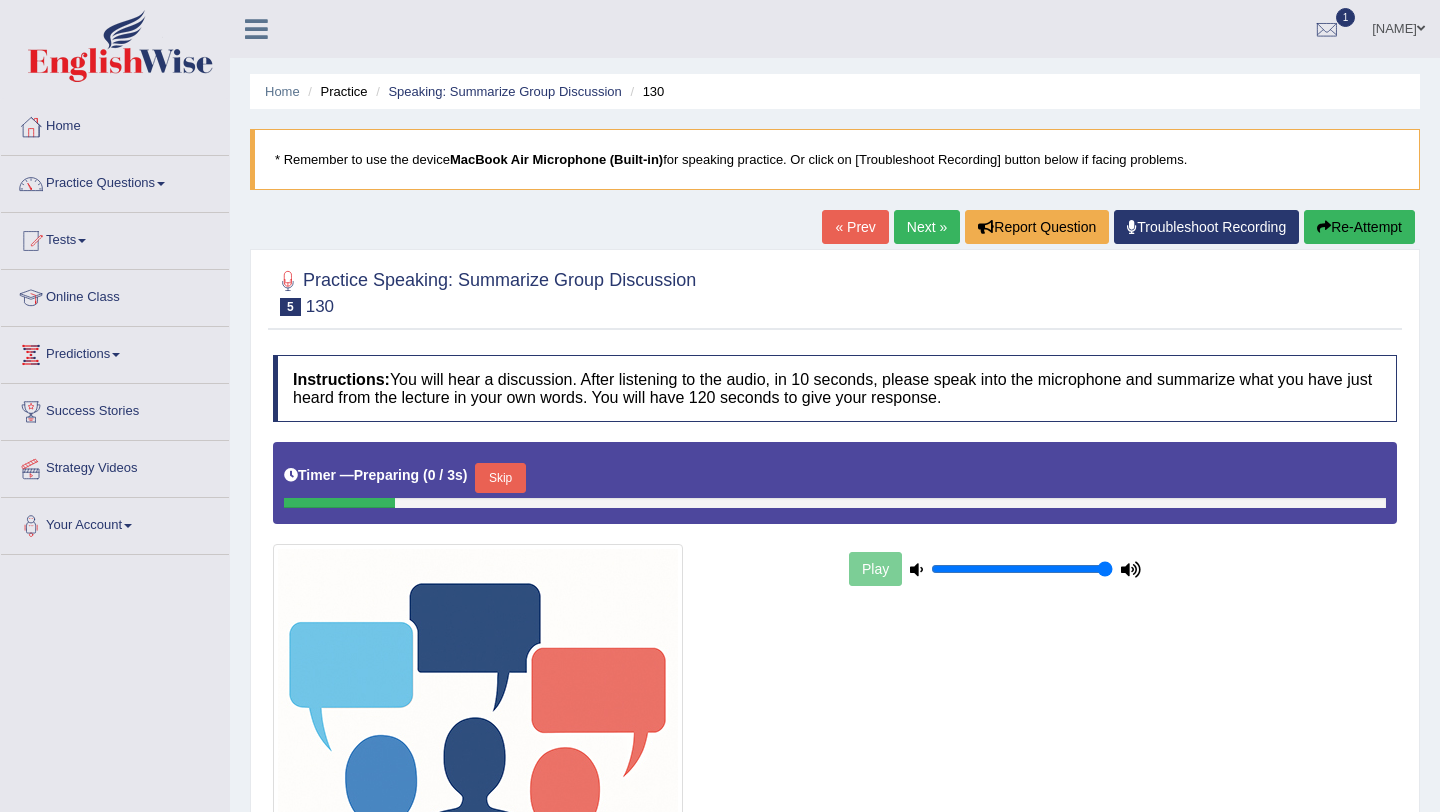 scroll, scrollTop: 35, scrollLeft: 0, axis: vertical 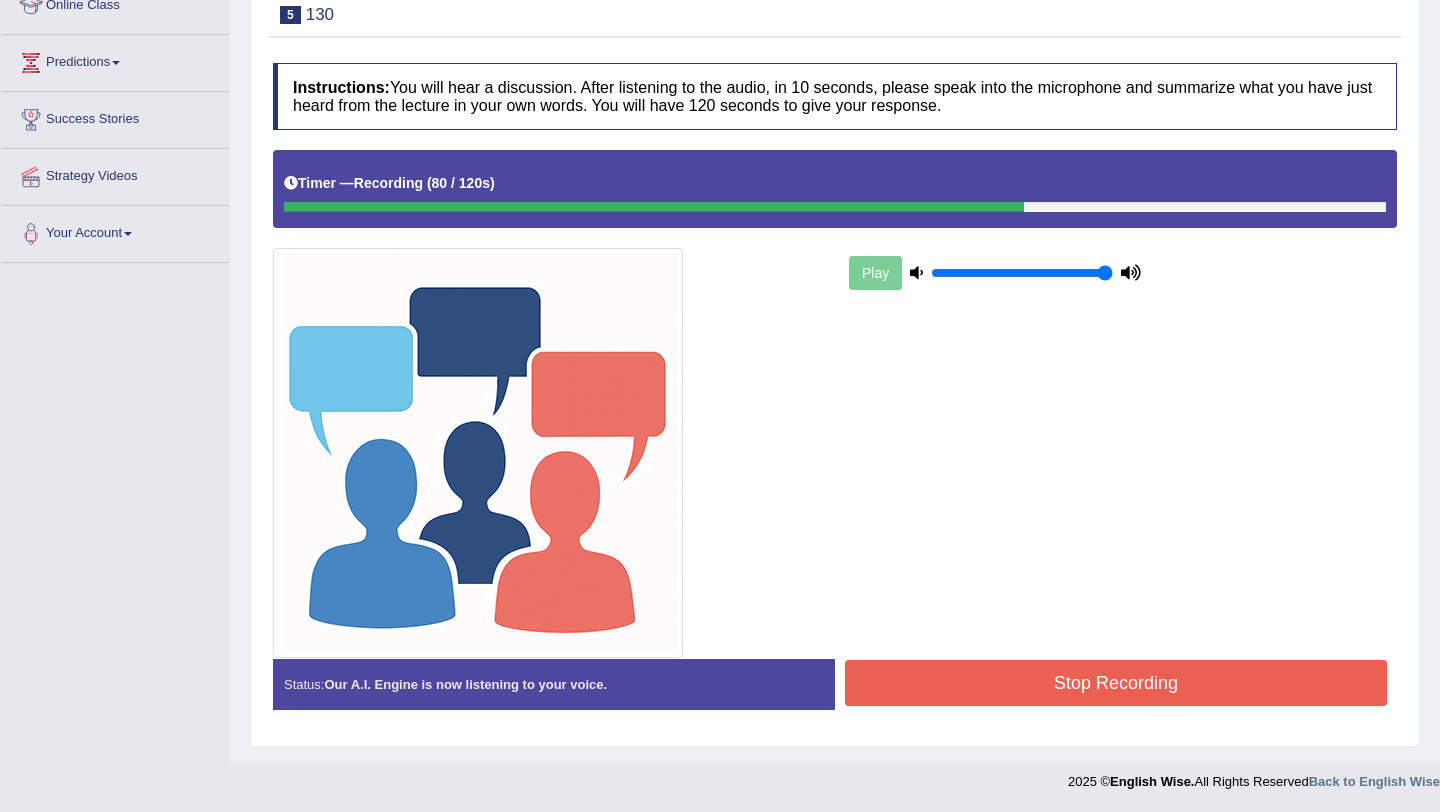 click on "Stop Recording" at bounding box center (1116, 683) 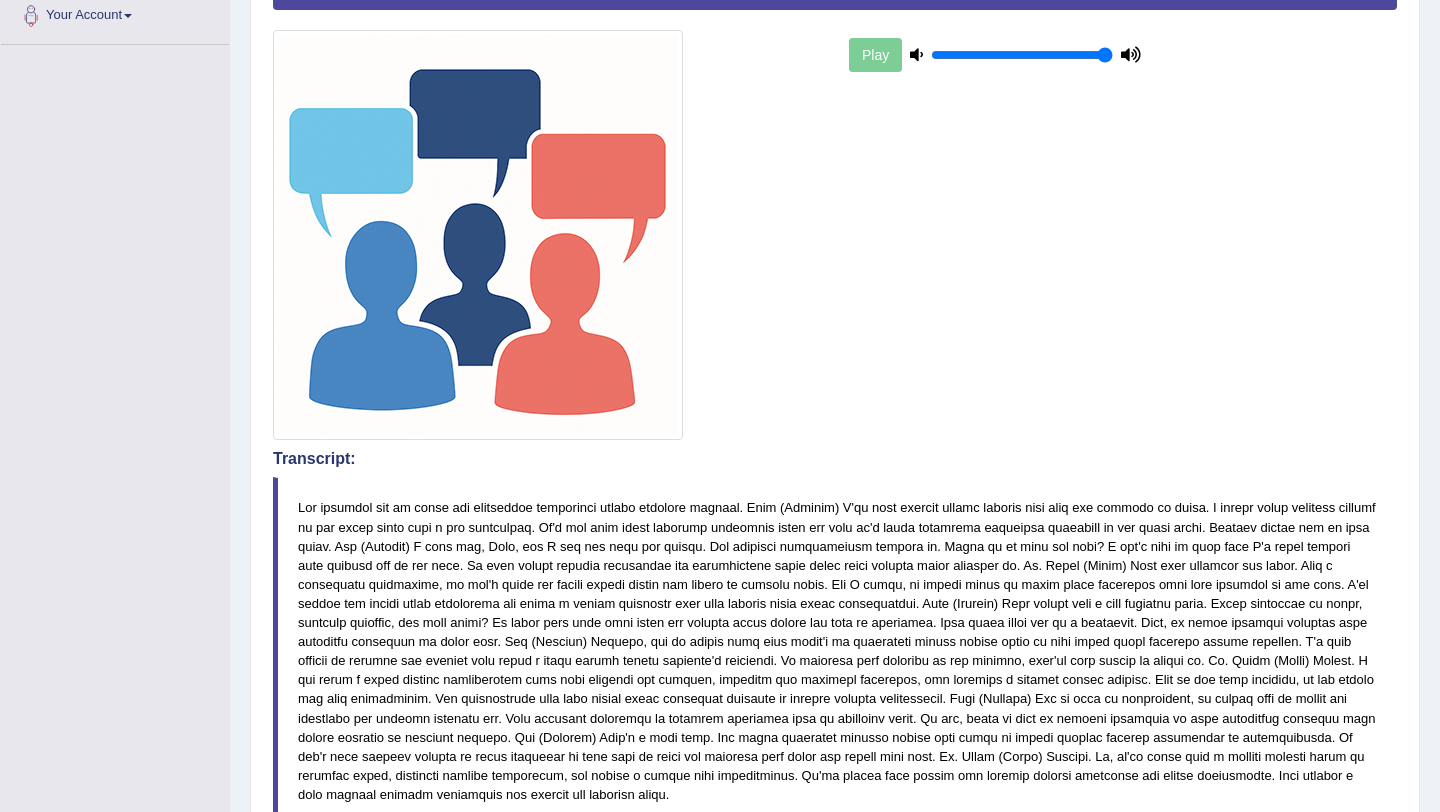 scroll, scrollTop: 0, scrollLeft: 0, axis: both 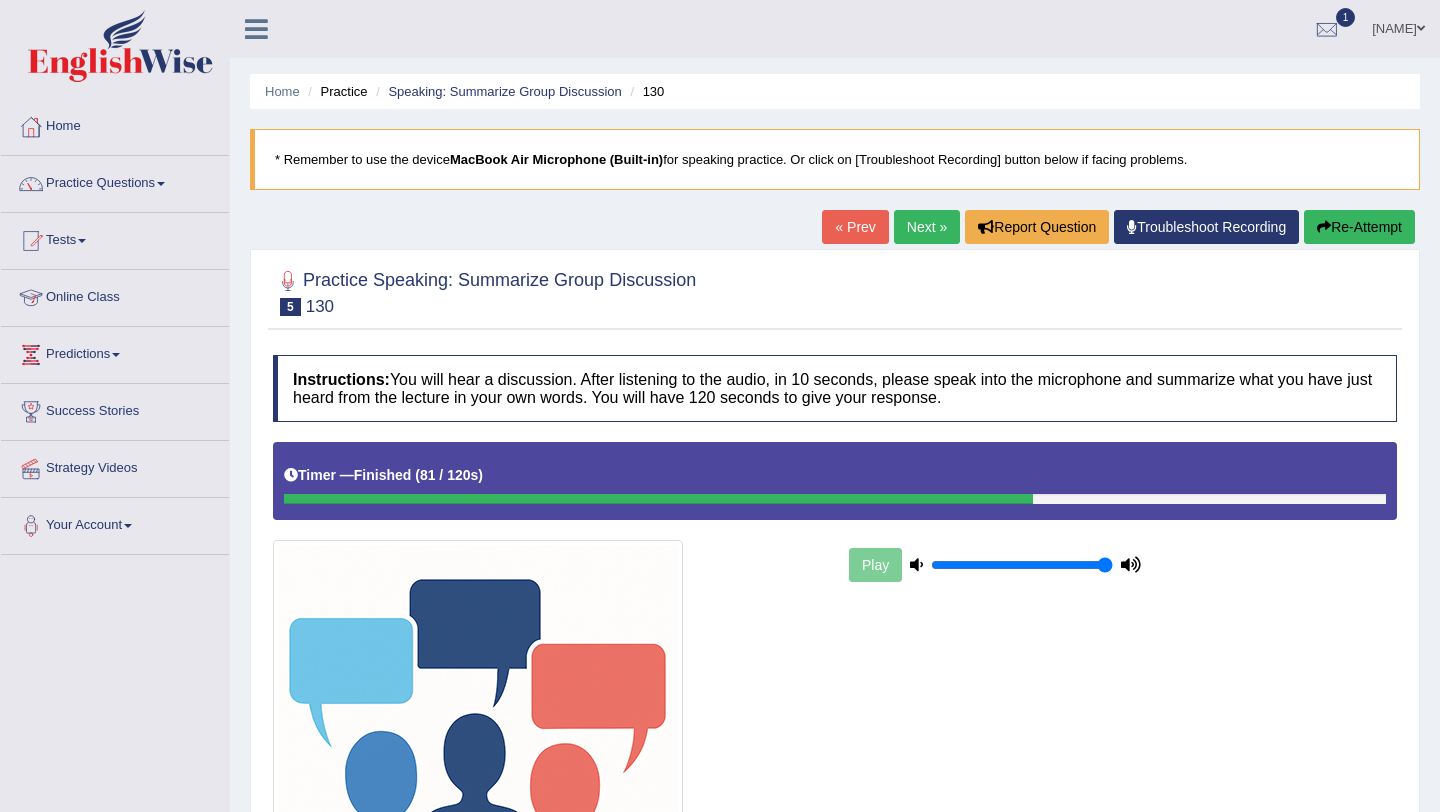 click on "Next »" at bounding box center [927, 227] 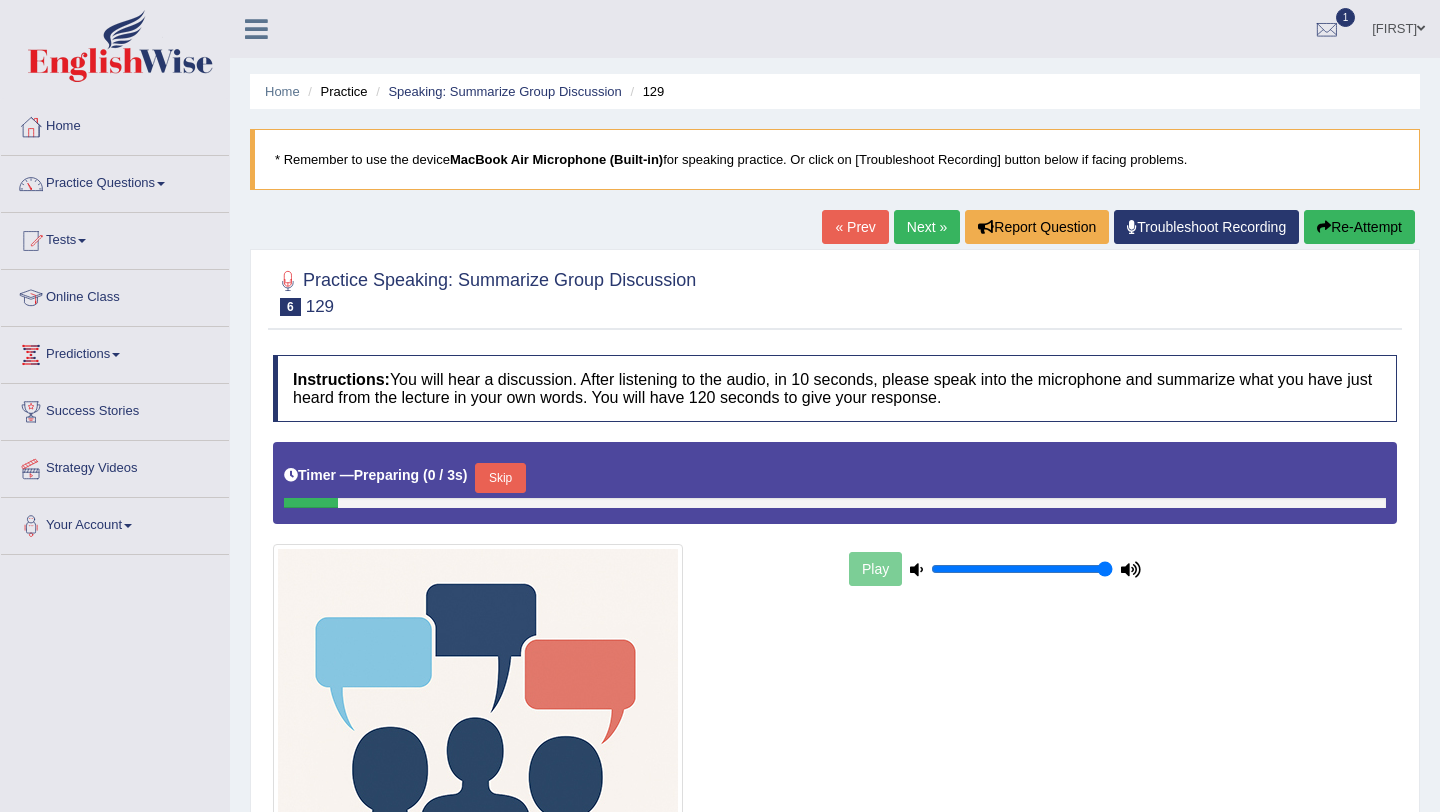 scroll, scrollTop: 0, scrollLeft: 0, axis: both 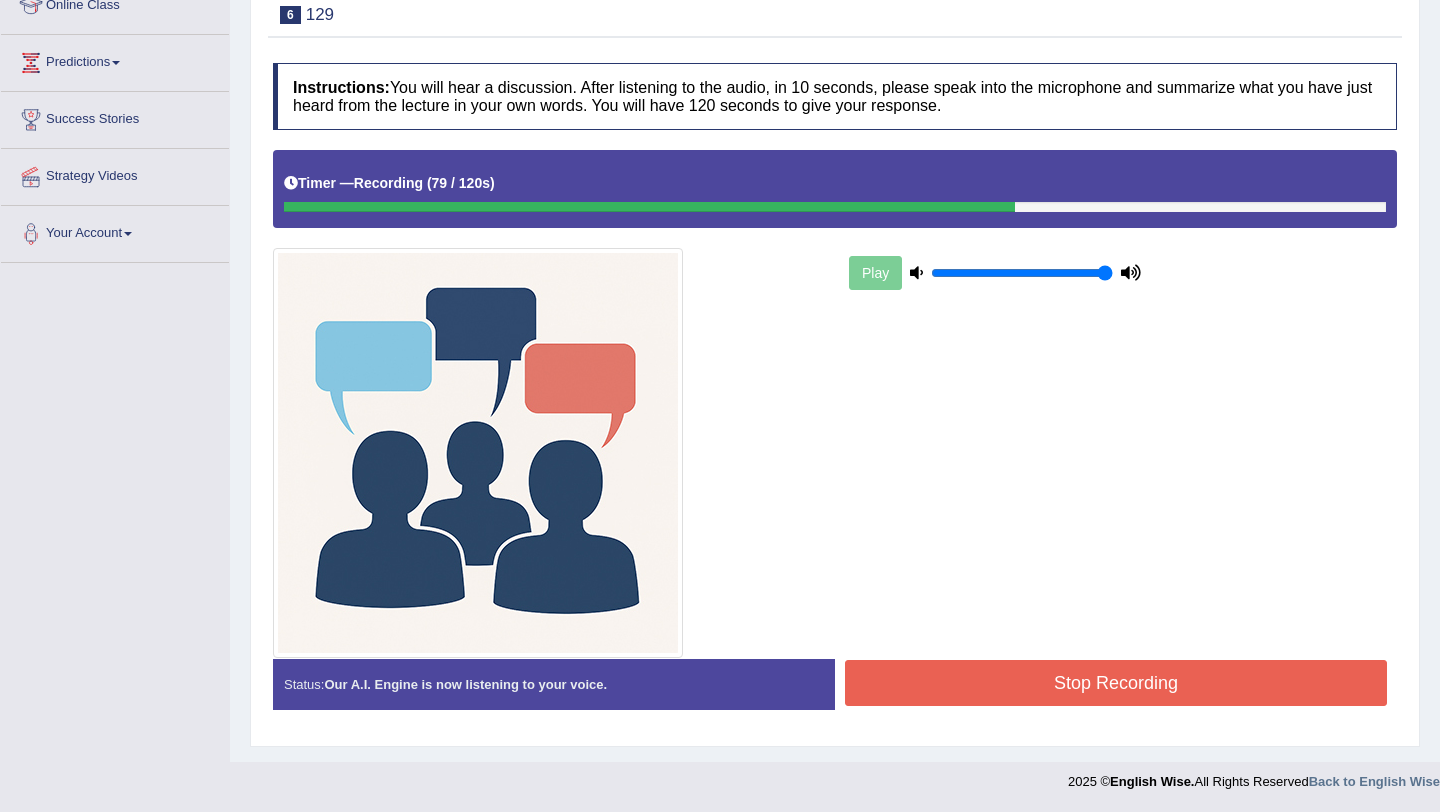 click on "Stop Recording" at bounding box center (1116, 683) 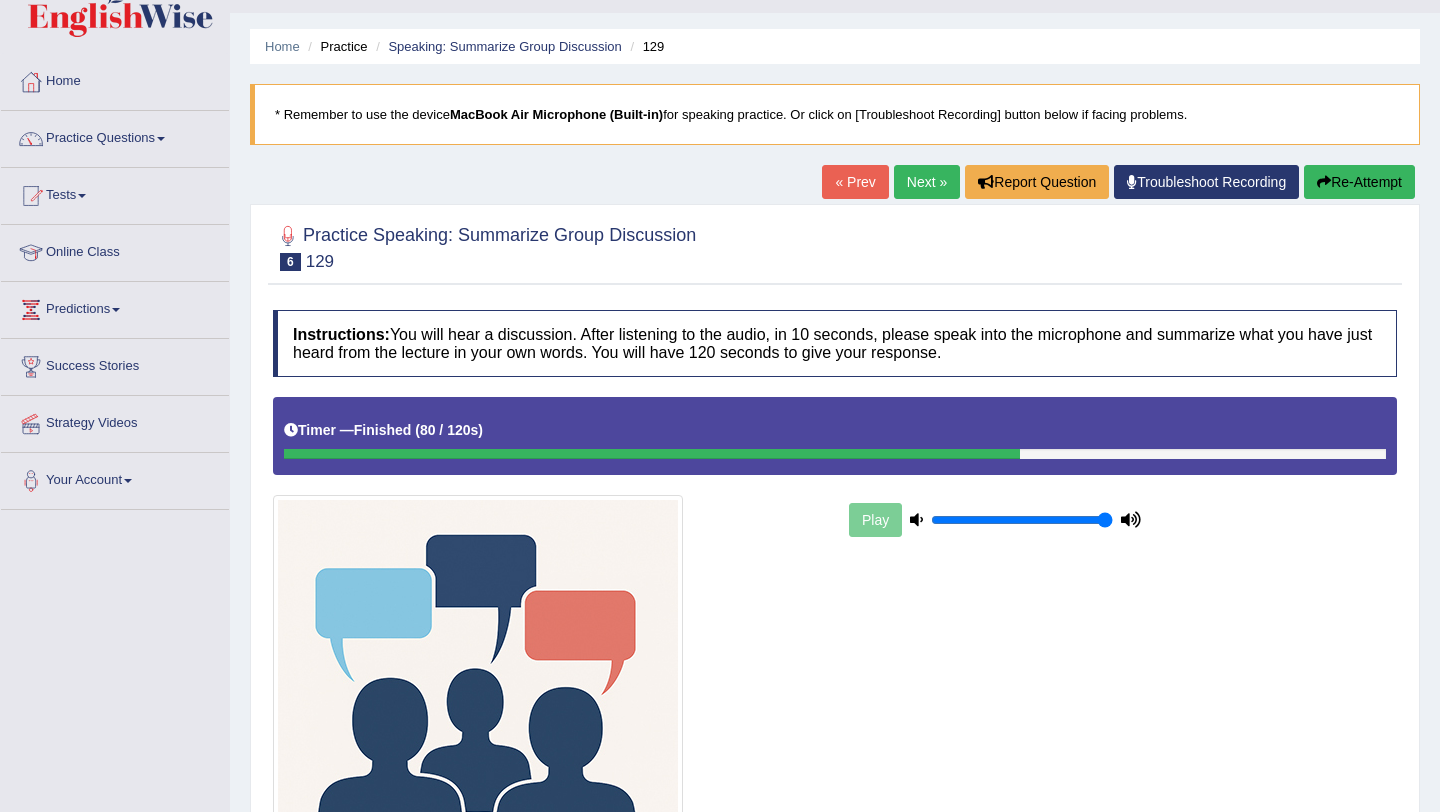 scroll, scrollTop: 0, scrollLeft: 0, axis: both 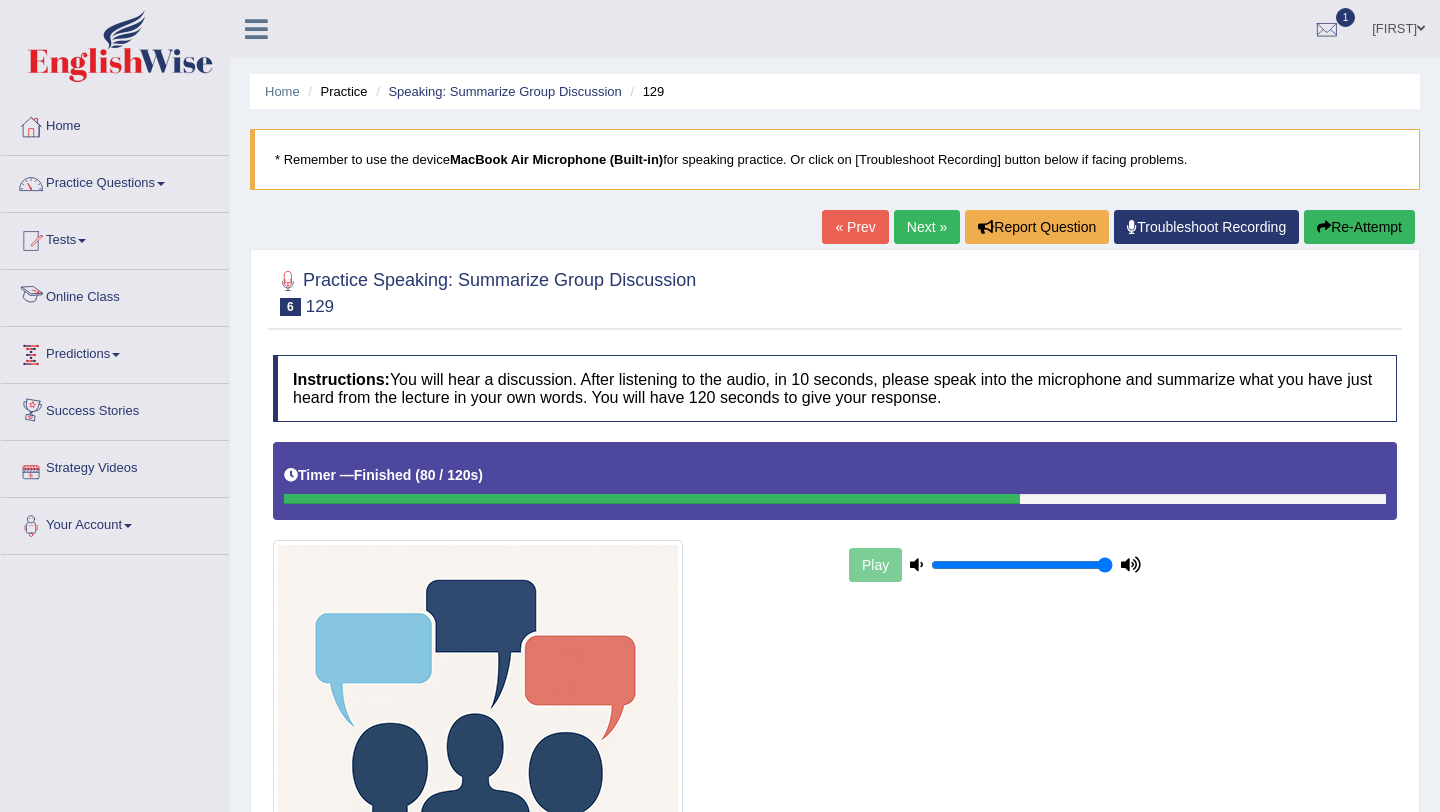 click on "Online Class" at bounding box center (115, 295) 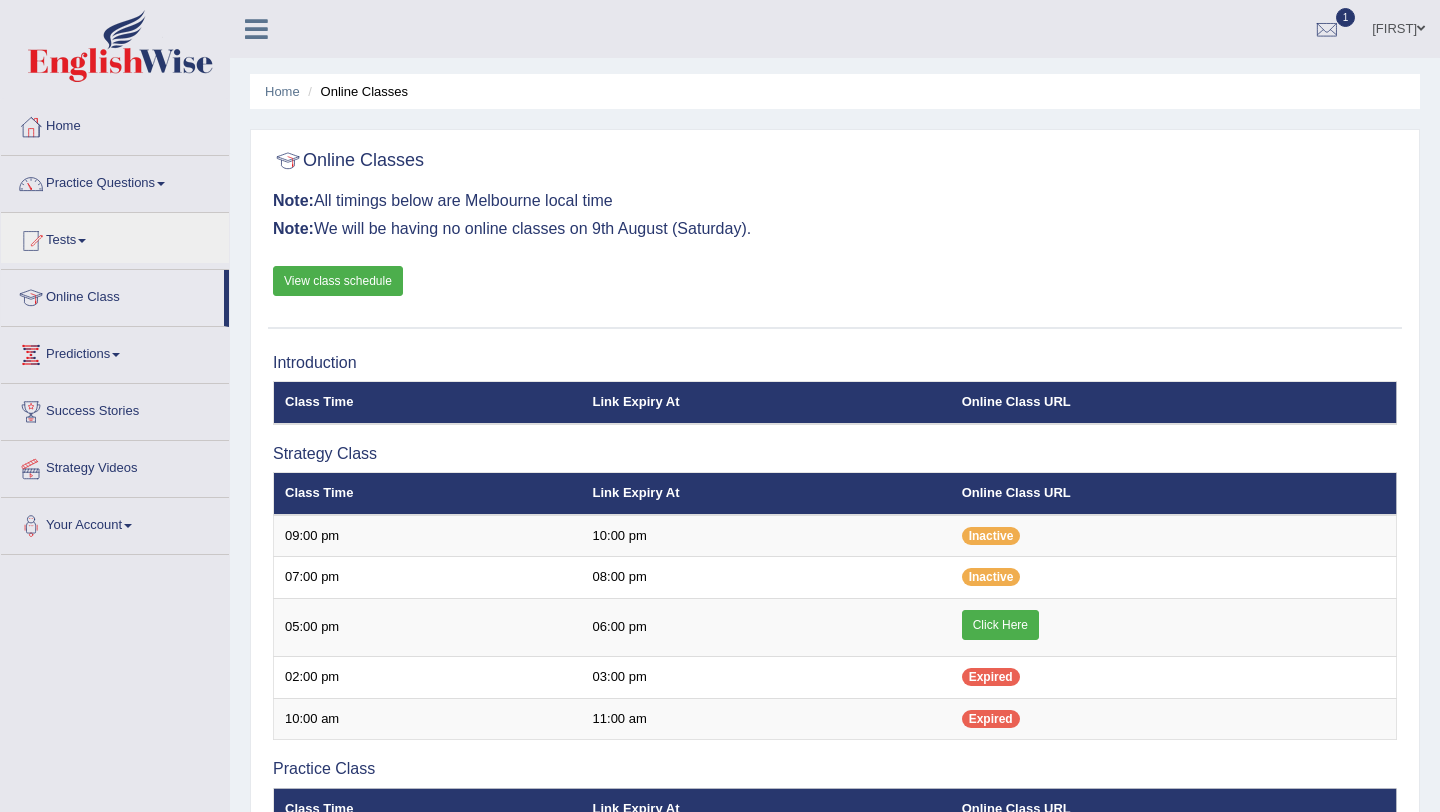 scroll, scrollTop: 0, scrollLeft: 0, axis: both 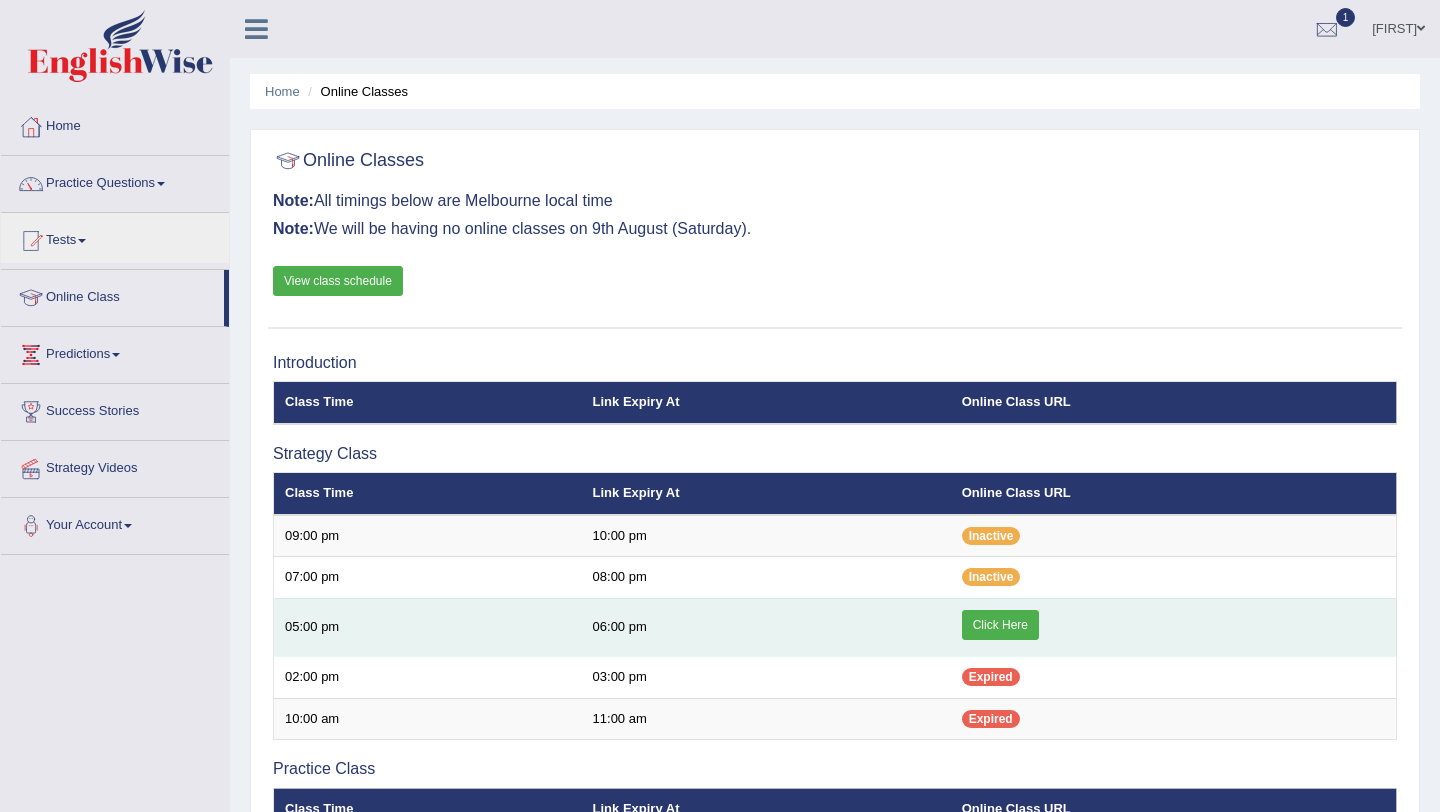 click on "Click Here" at bounding box center (1000, 625) 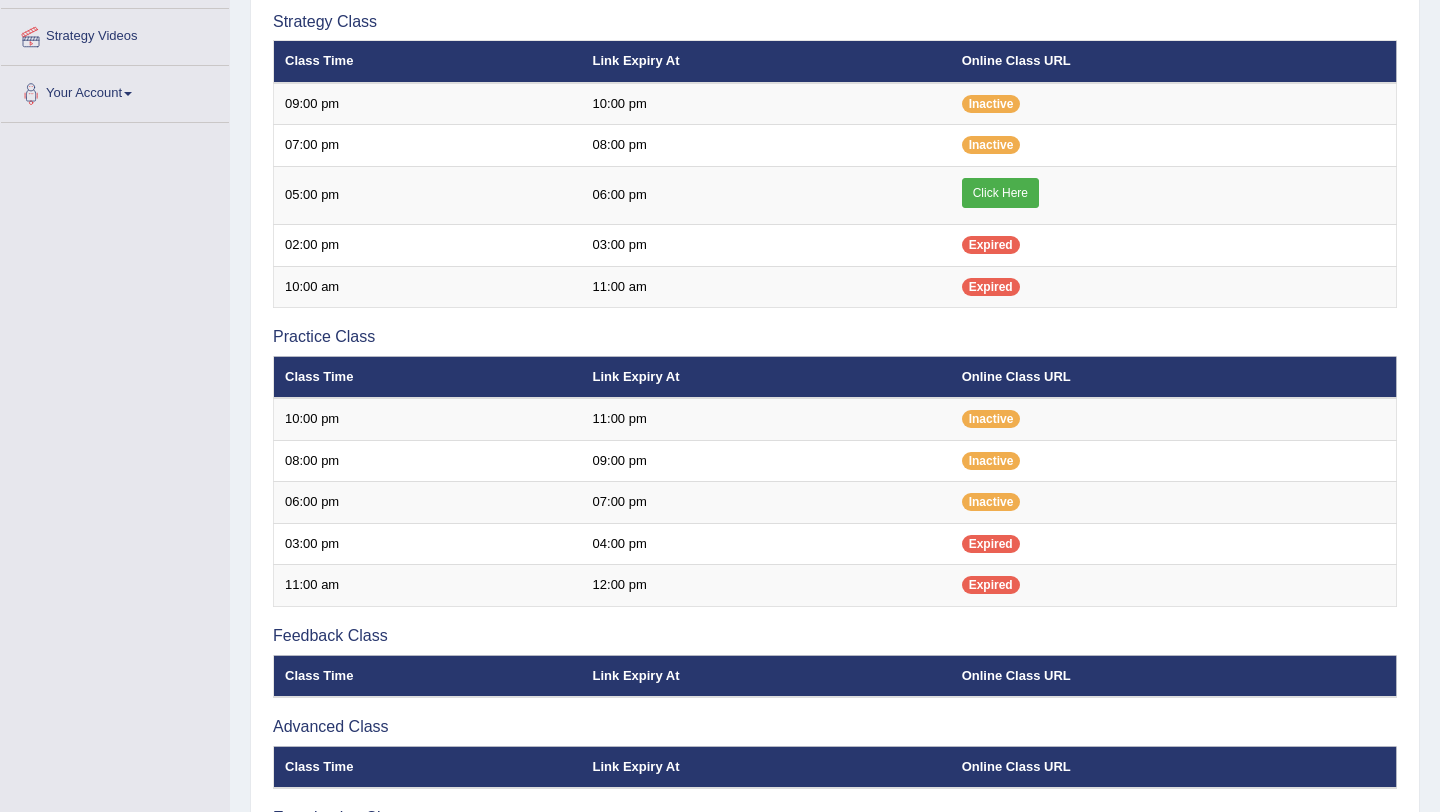 scroll, scrollTop: 429, scrollLeft: 0, axis: vertical 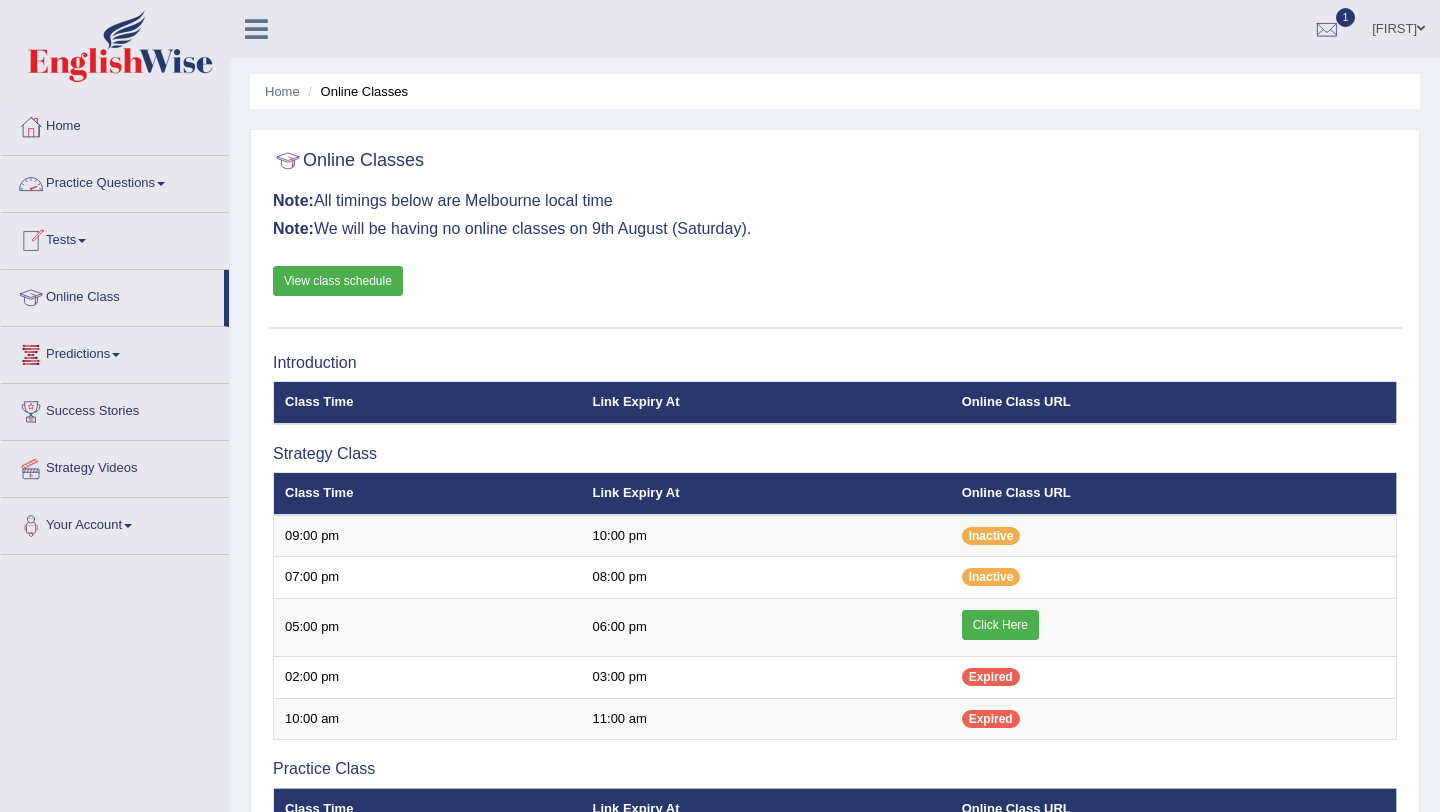 click on "Practice Questions" at bounding box center (115, 181) 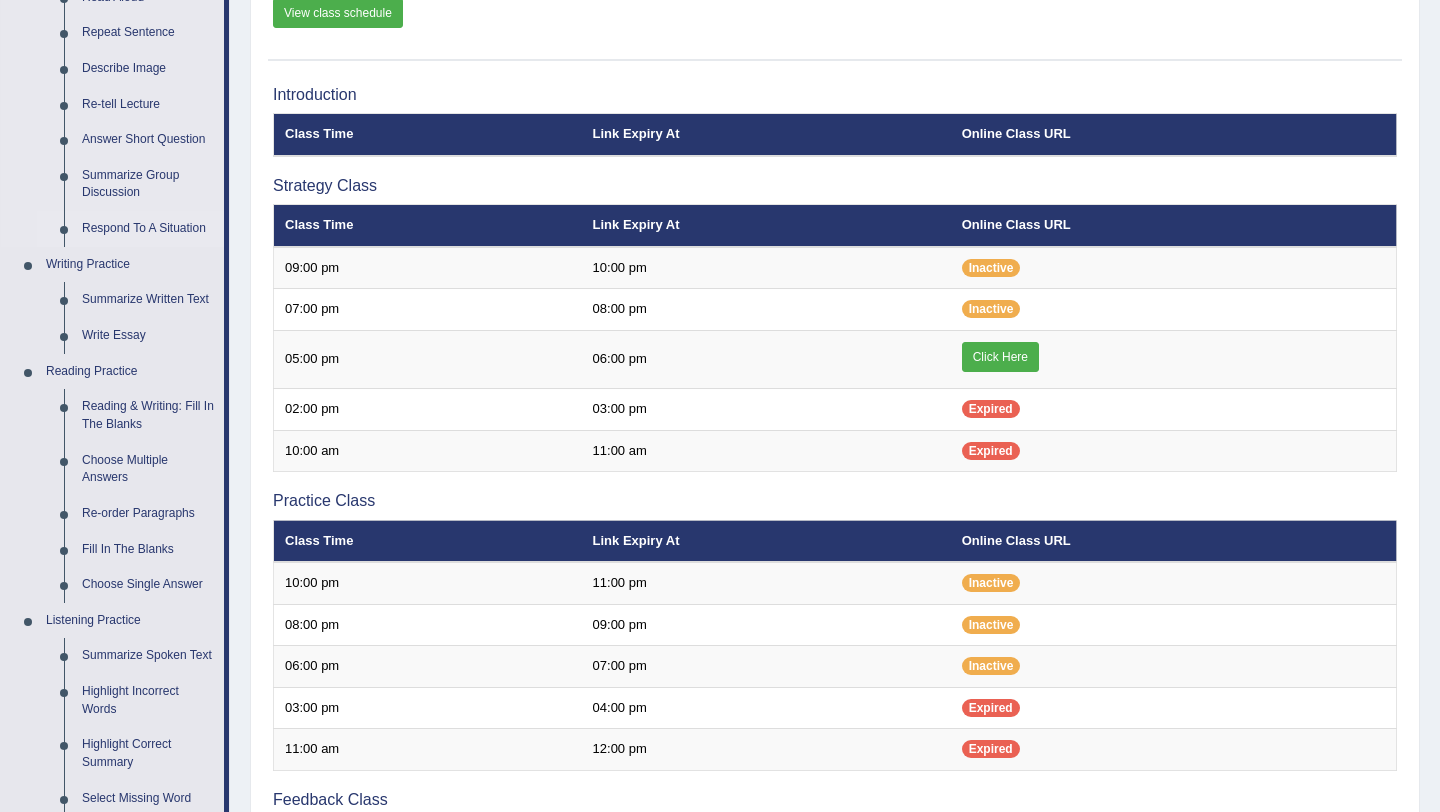 scroll, scrollTop: 256, scrollLeft: 0, axis: vertical 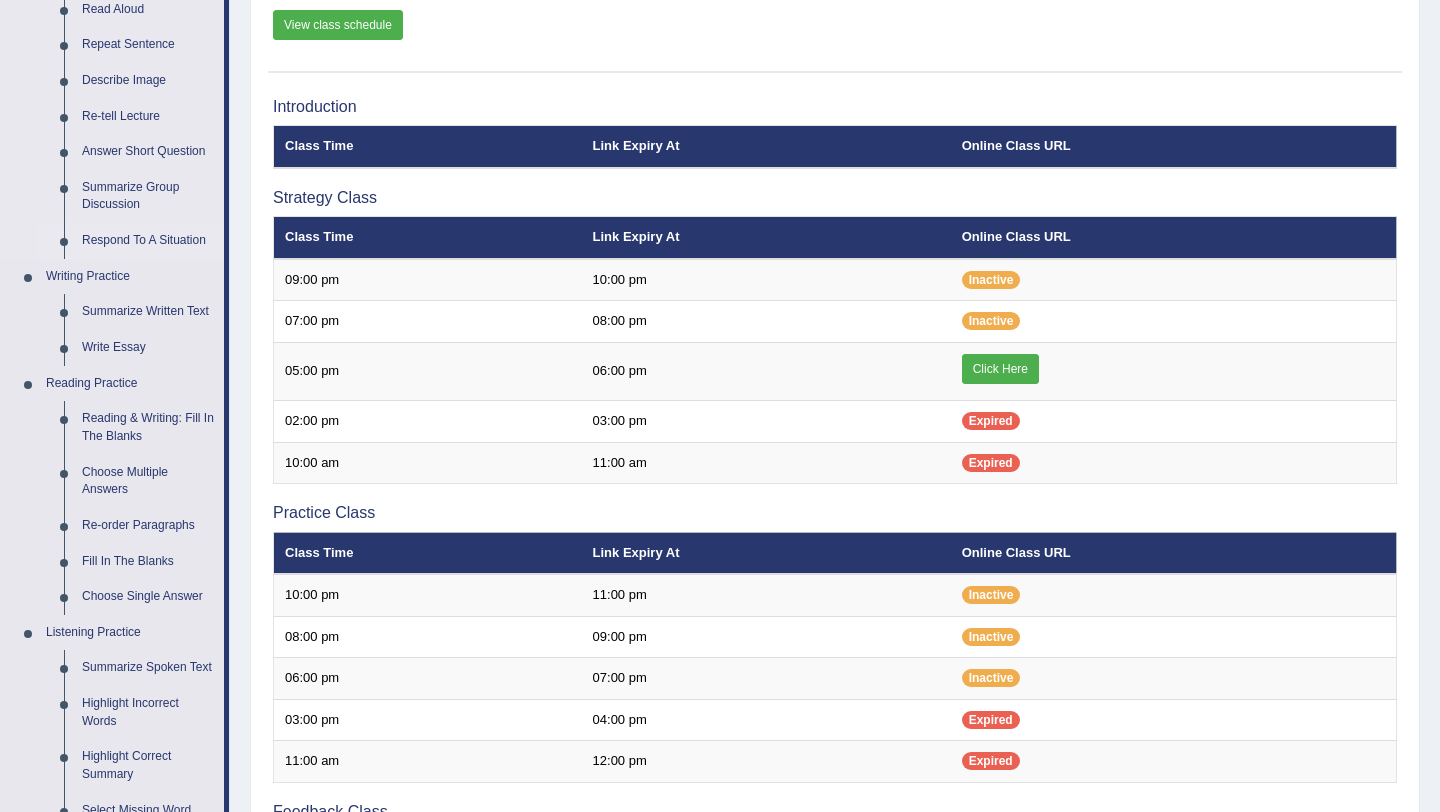 click on "Respond To A Situation" at bounding box center [148, 241] 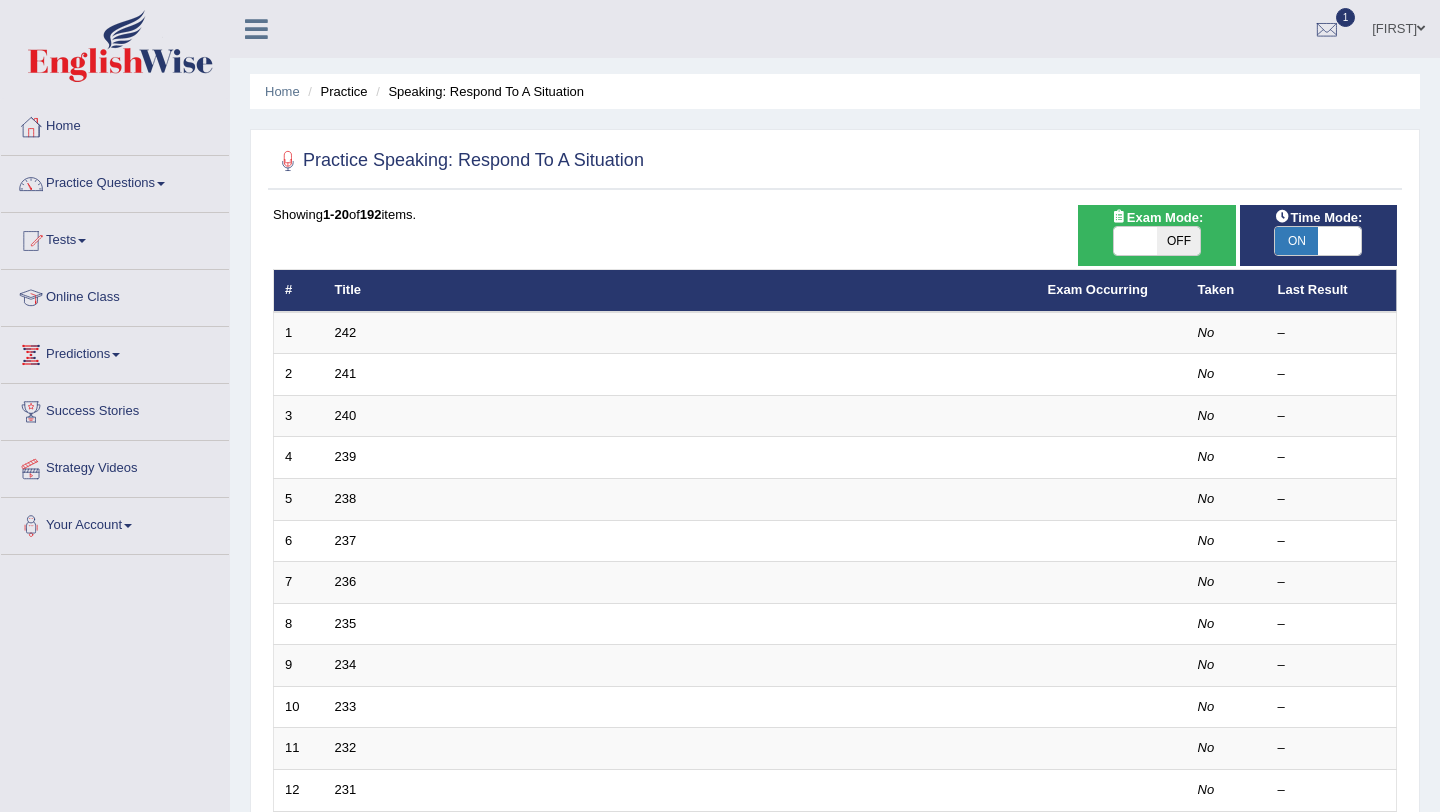 scroll, scrollTop: 0, scrollLeft: 0, axis: both 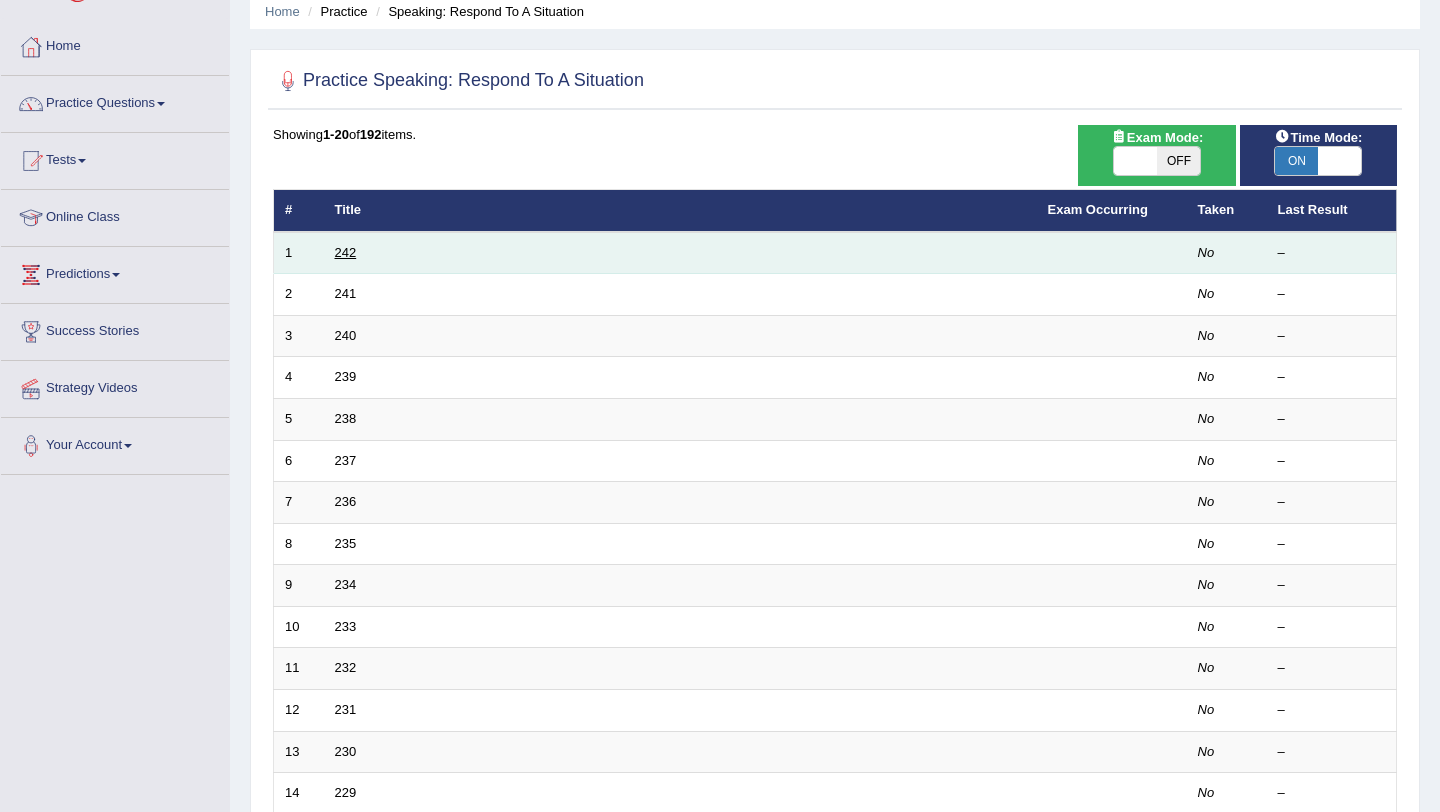 click on "242" at bounding box center [346, 252] 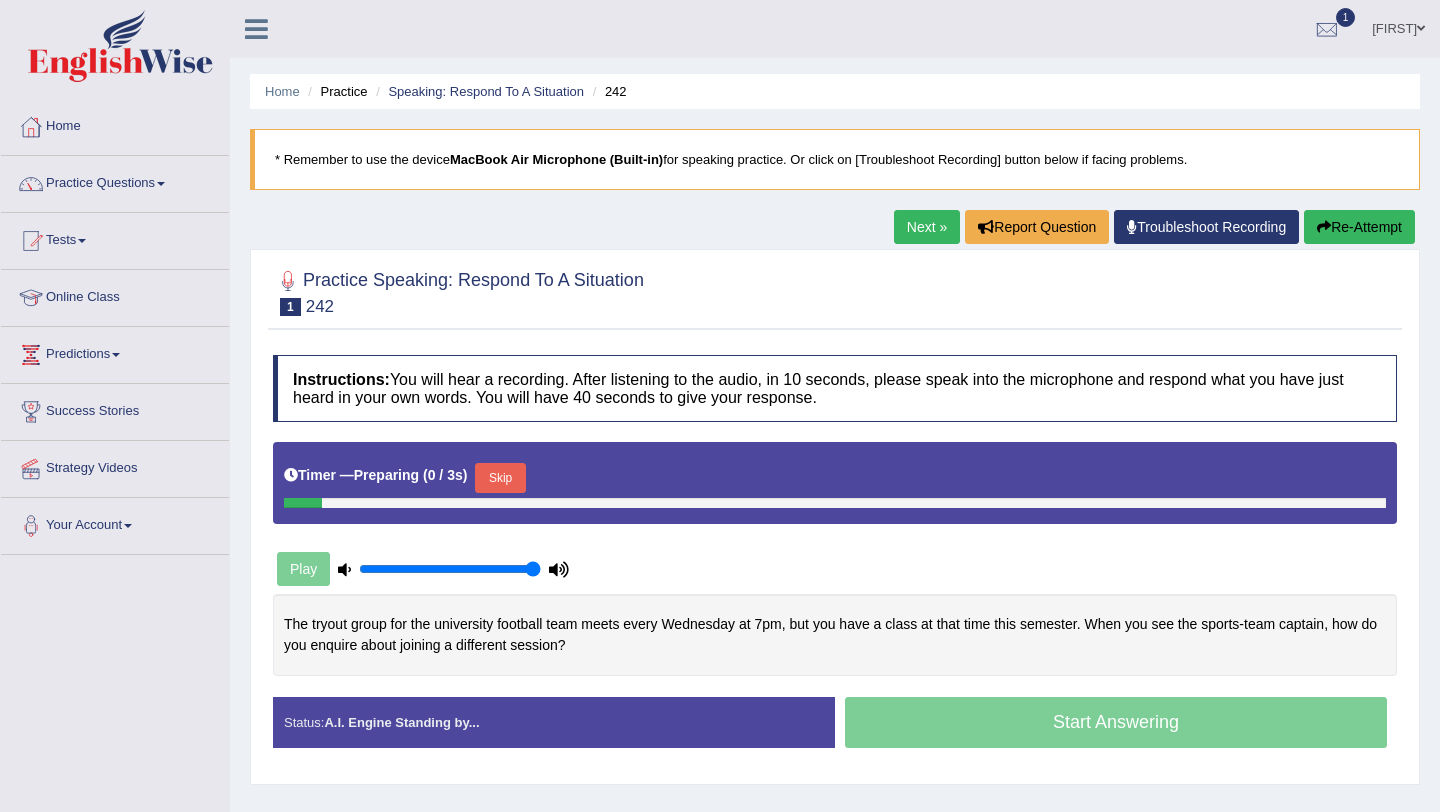 scroll, scrollTop: 0, scrollLeft: 0, axis: both 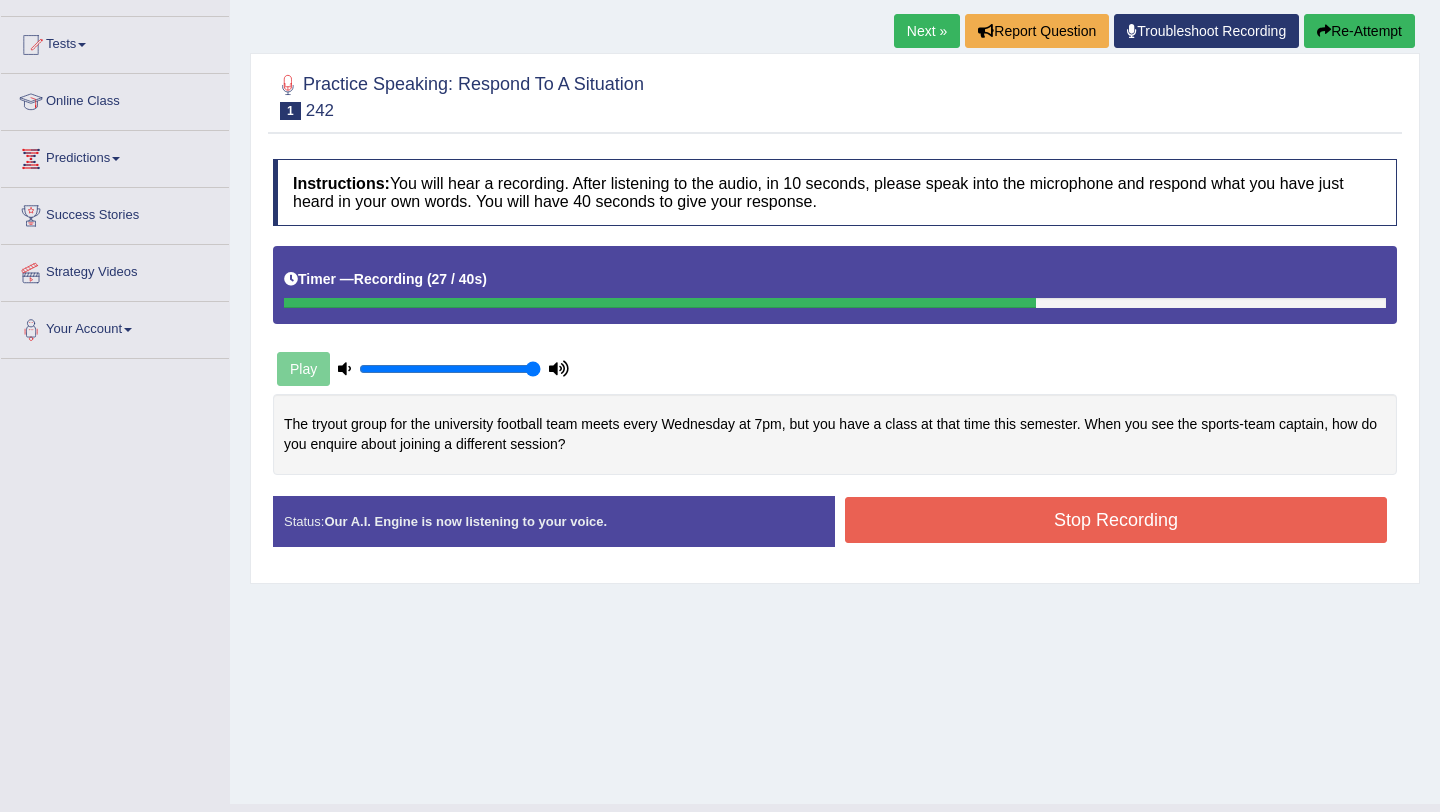 click on "Stop Recording" at bounding box center (1116, 520) 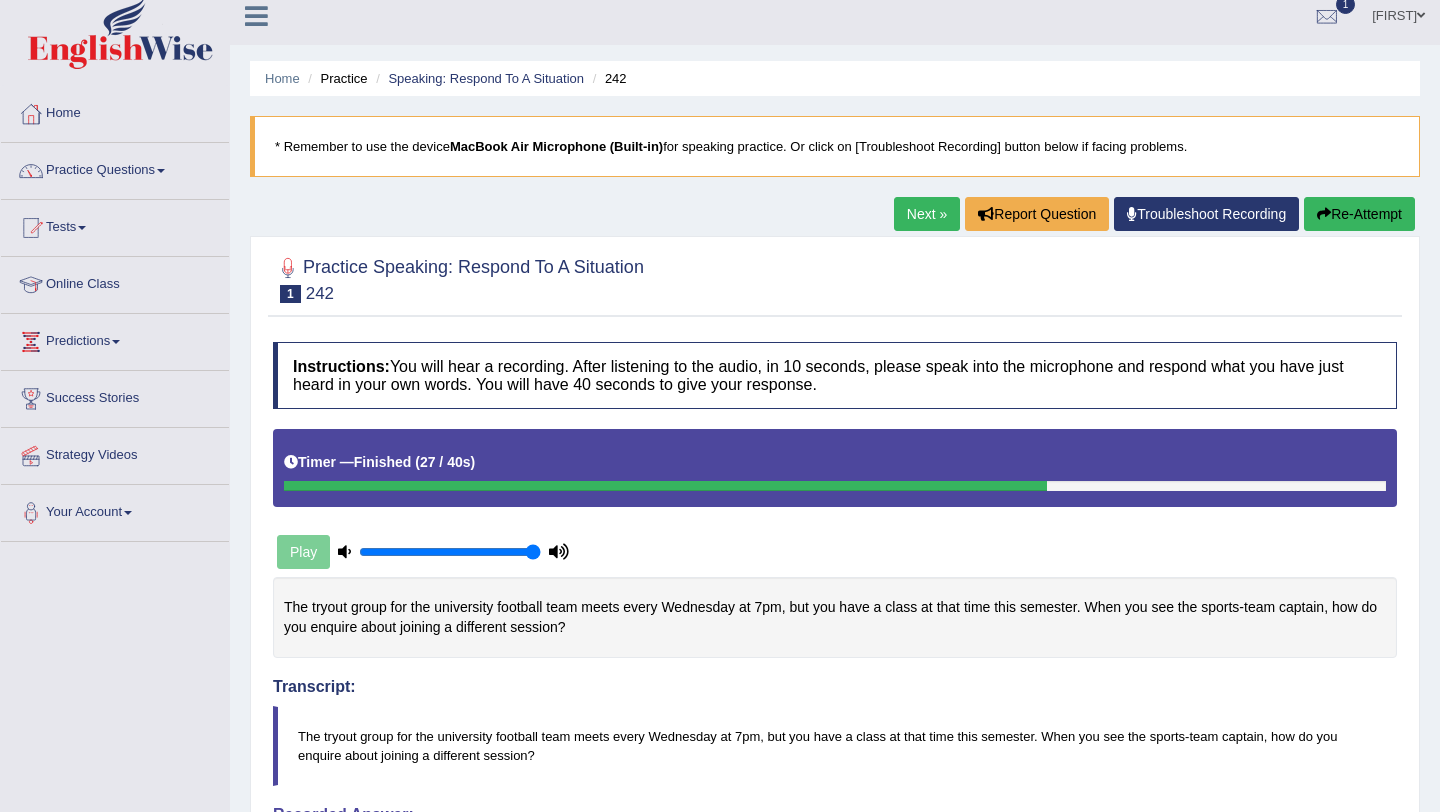 scroll, scrollTop: 0, scrollLeft: 0, axis: both 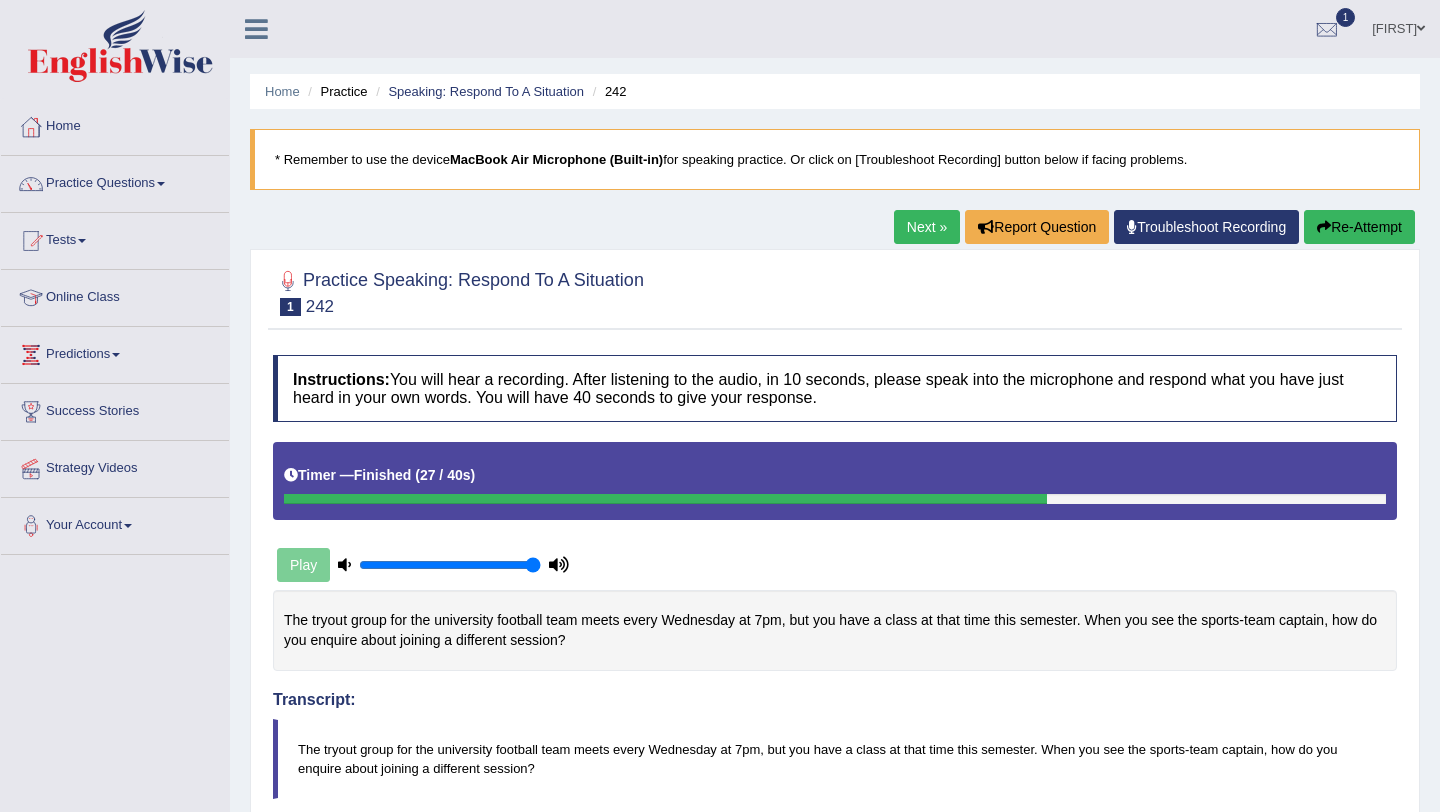 click on "Next »" at bounding box center [927, 227] 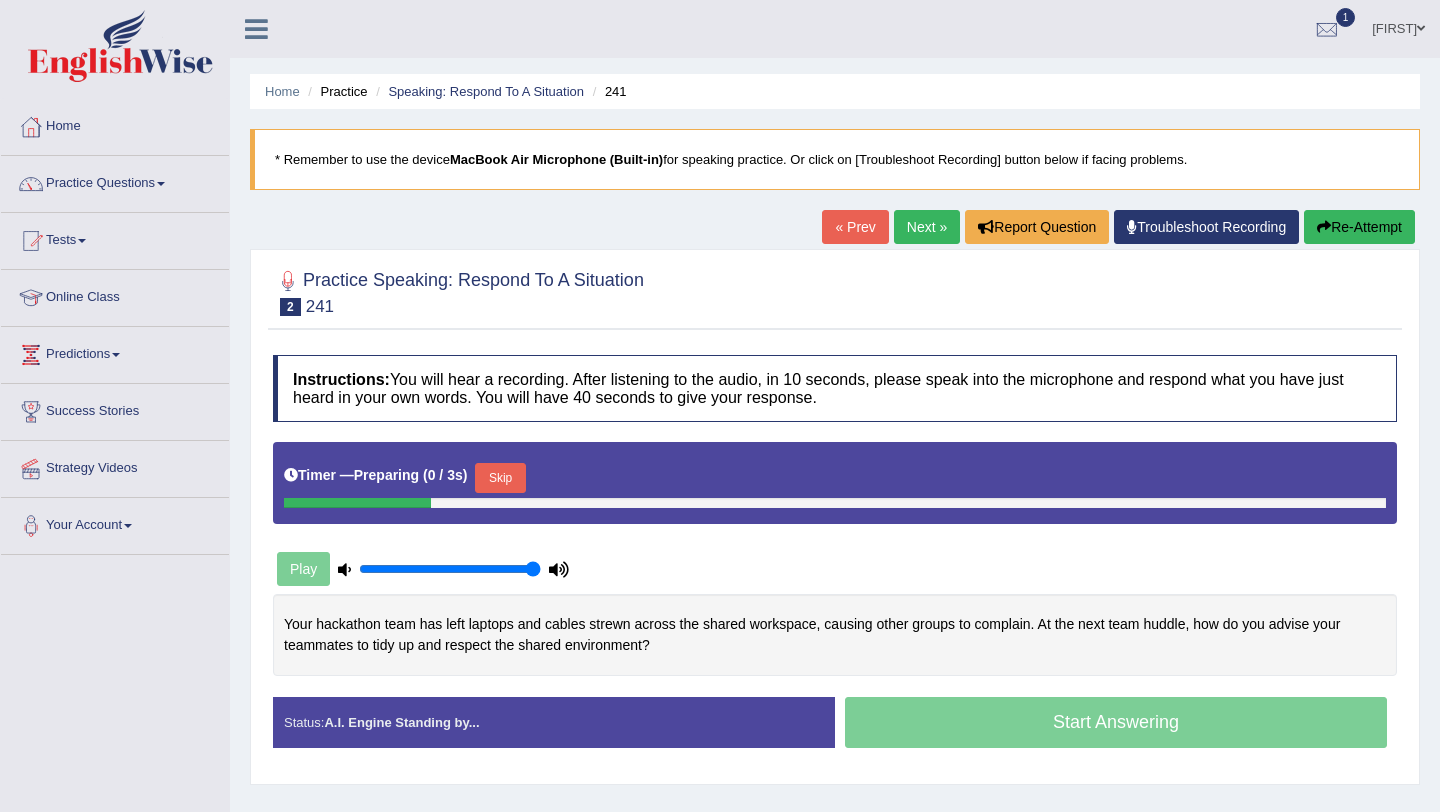 scroll, scrollTop: 118, scrollLeft: 0, axis: vertical 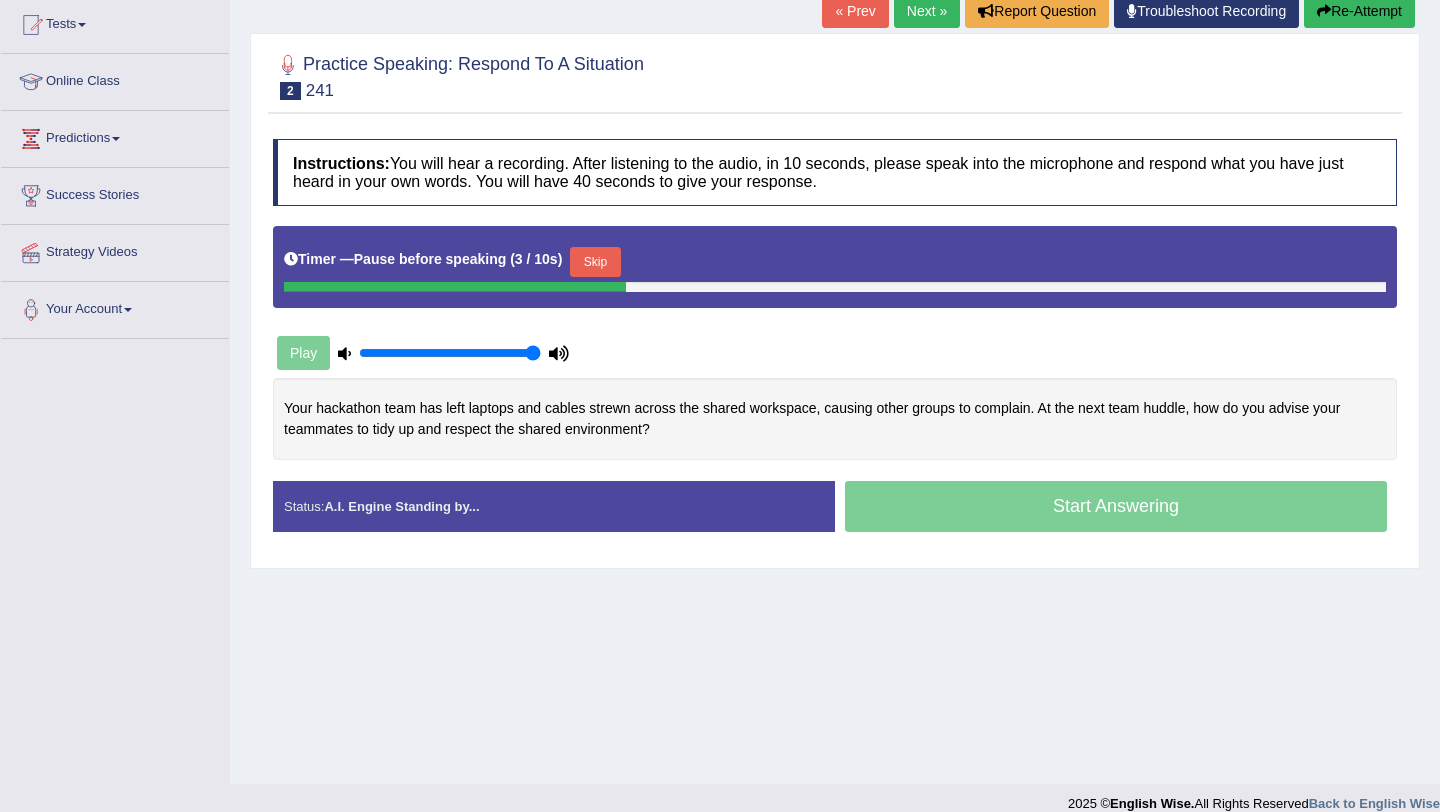 click on "Skip" at bounding box center [595, 262] 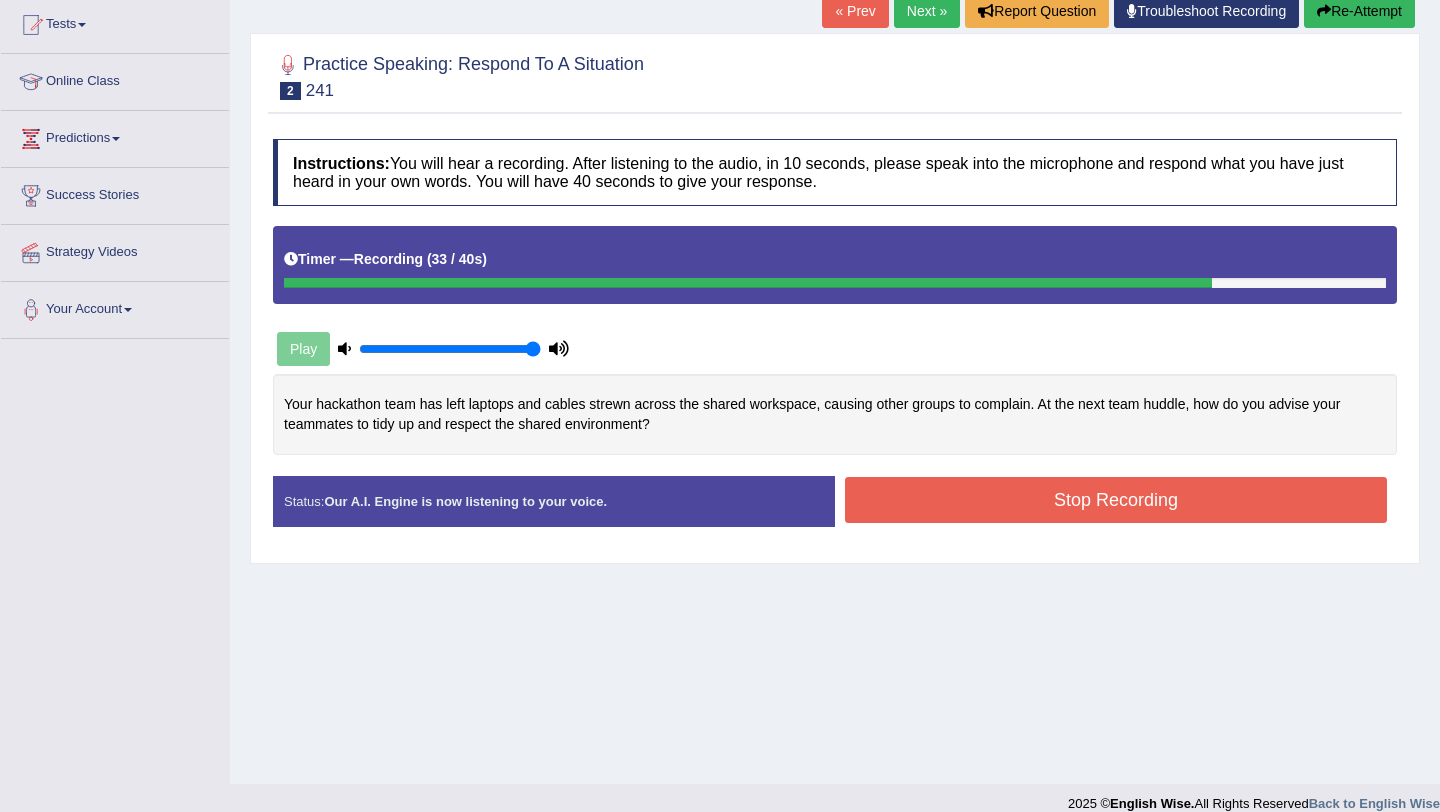 click on "Stop Recording" at bounding box center (1116, 500) 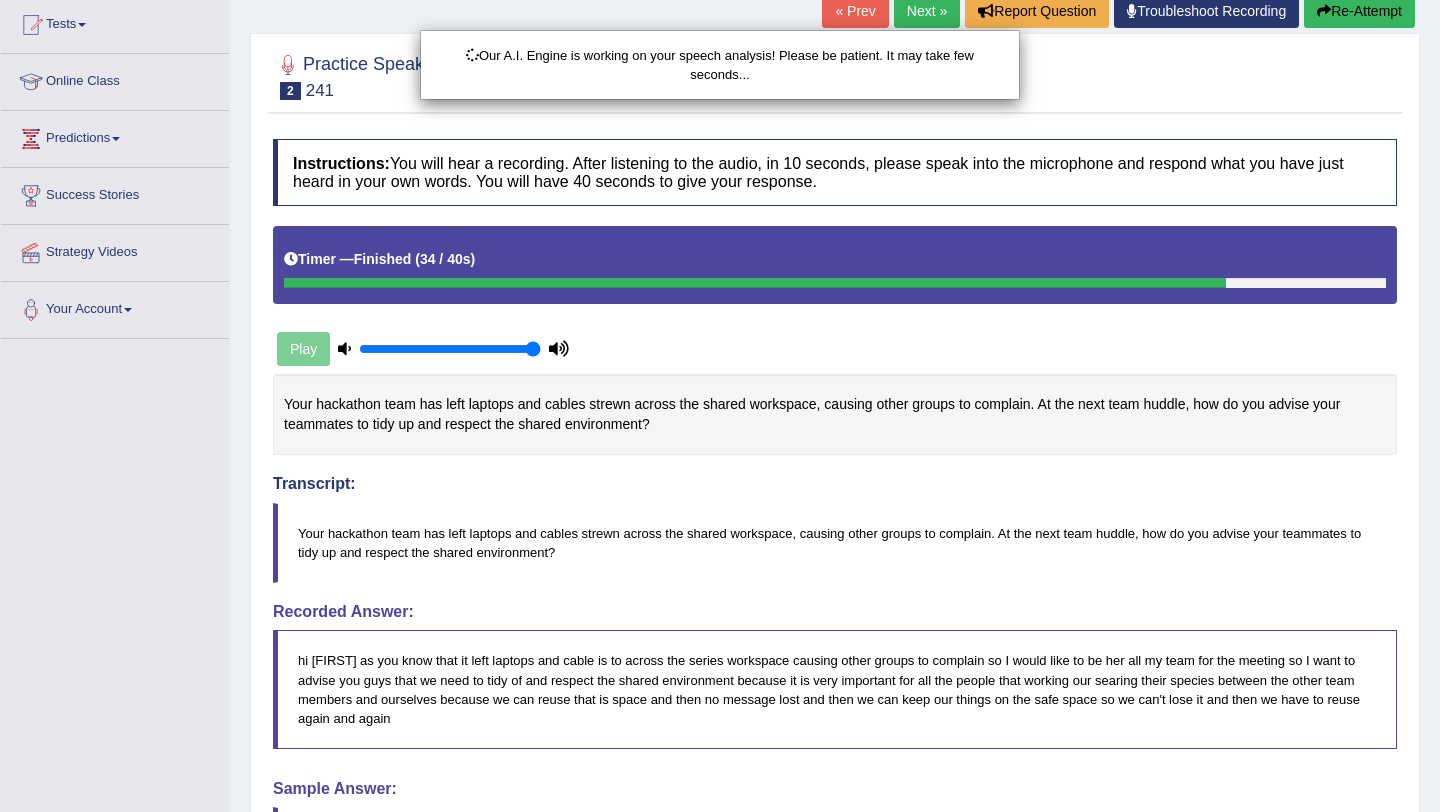 scroll, scrollTop: 446, scrollLeft: 0, axis: vertical 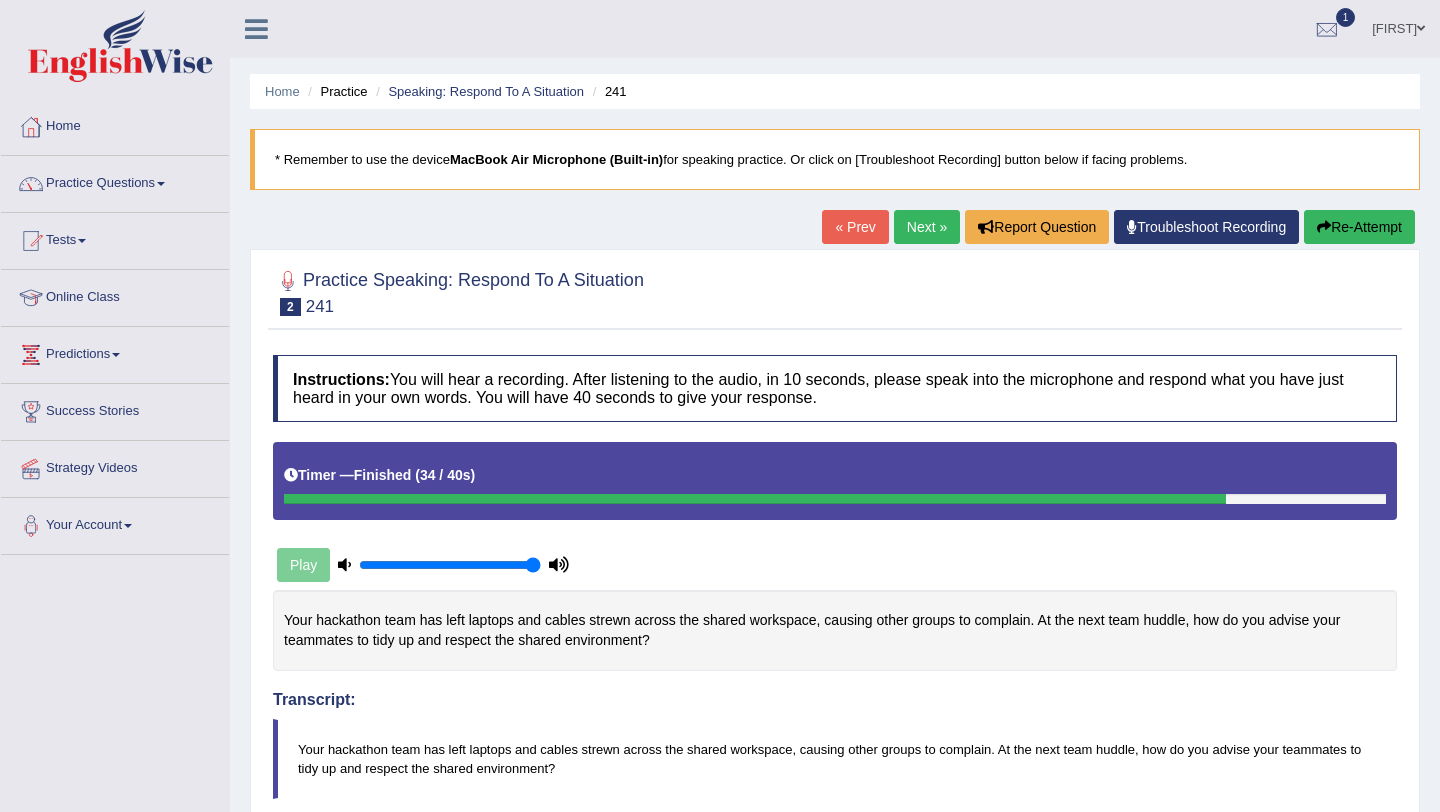 click on "Next »" at bounding box center [927, 227] 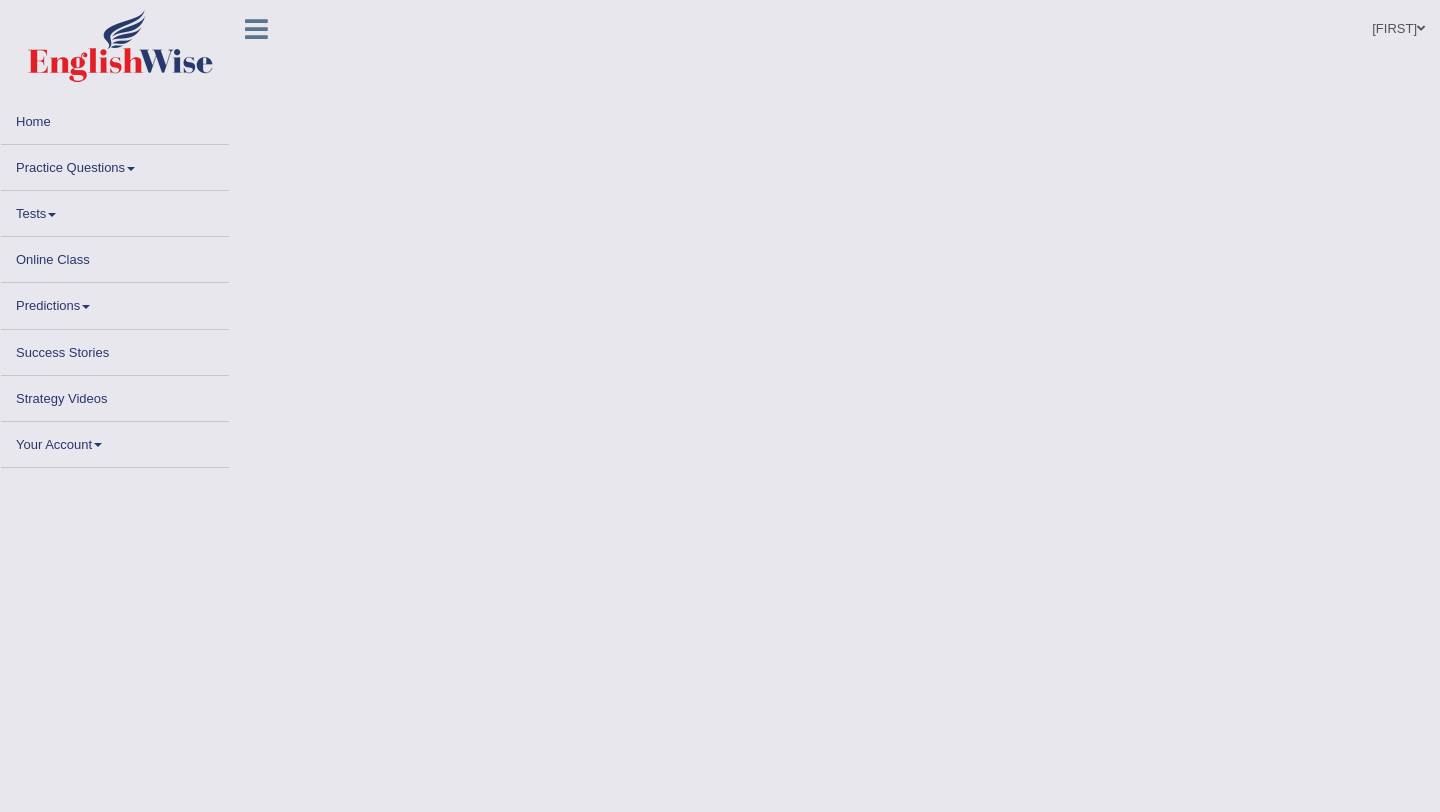 scroll, scrollTop: 0, scrollLeft: 0, axis: both 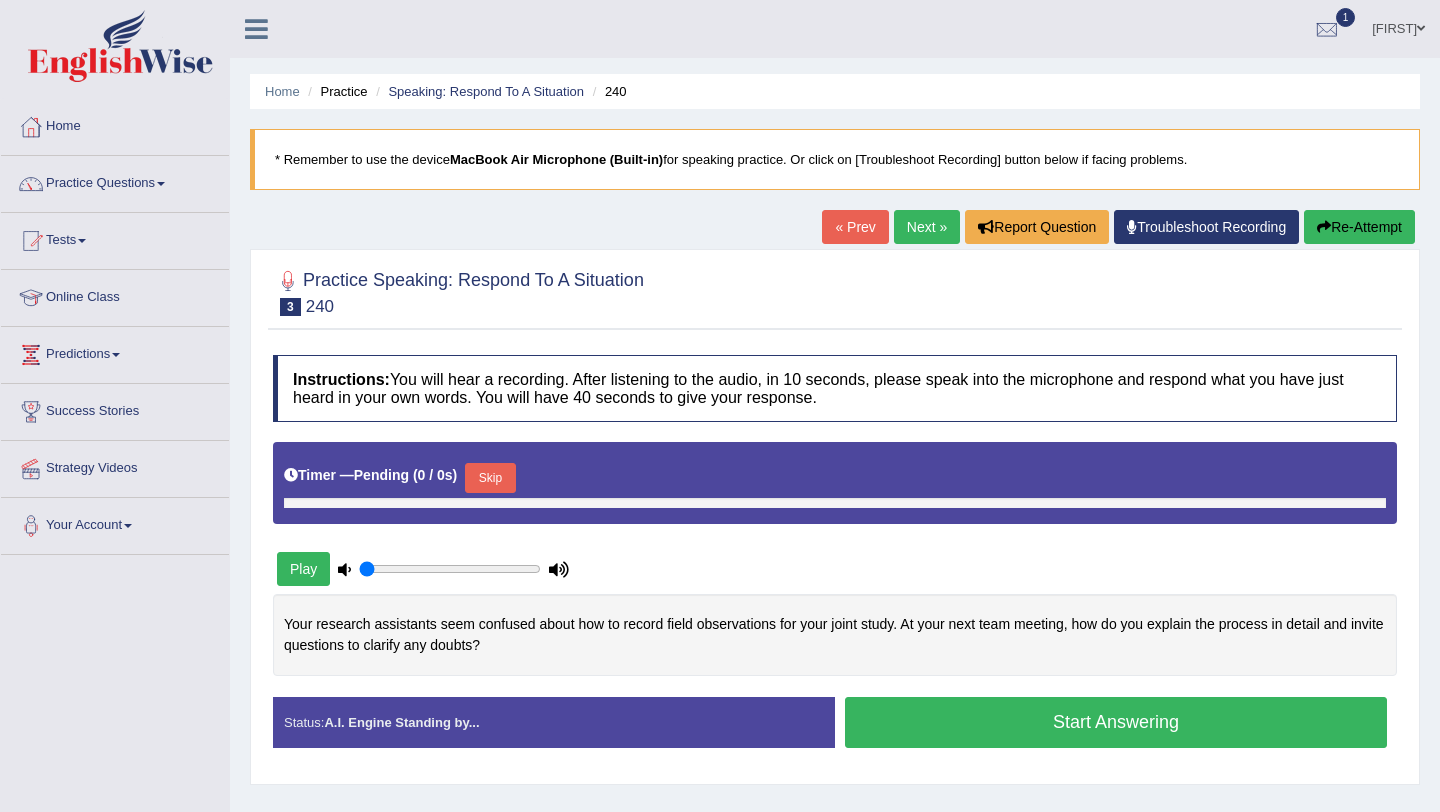 type on "1" 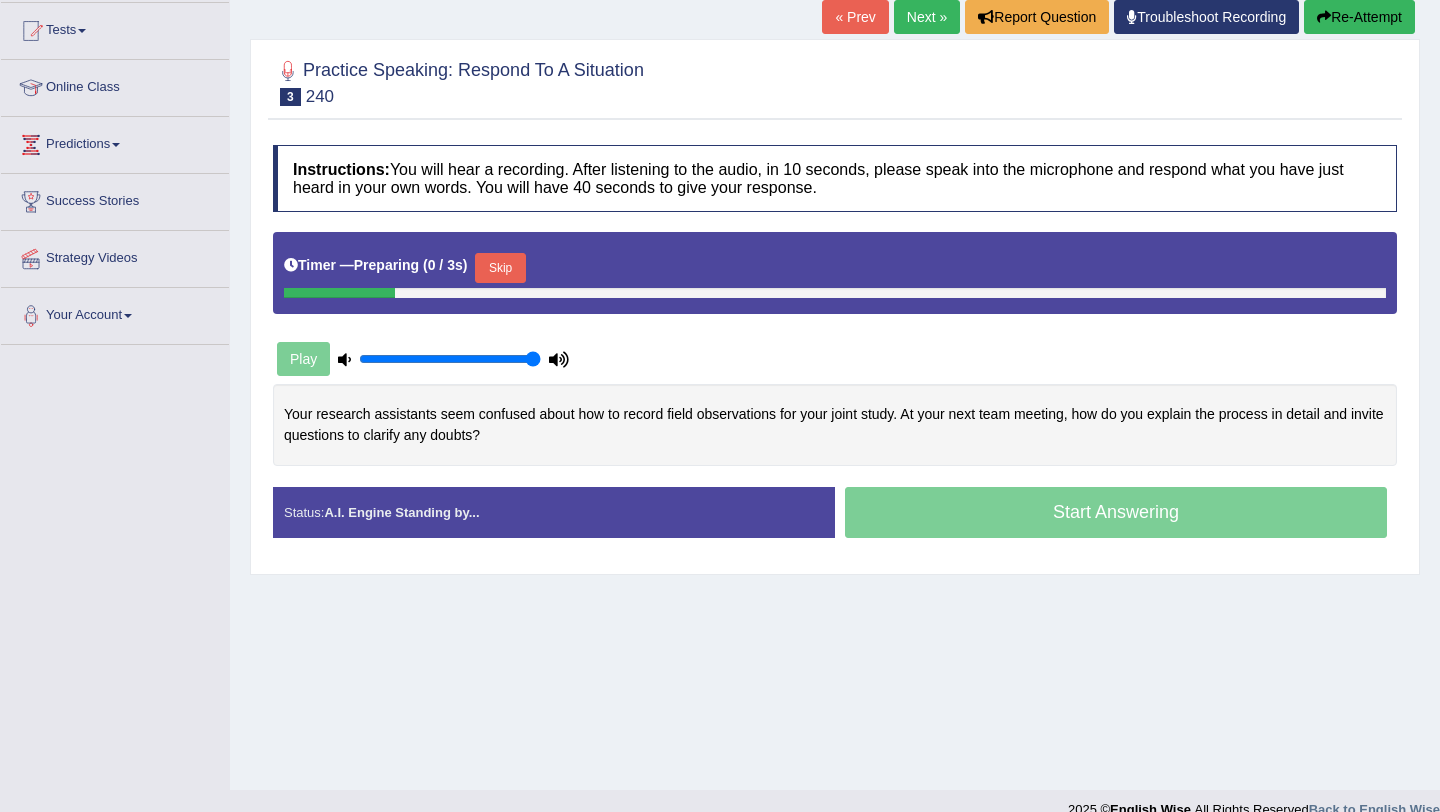 scroll, scrollTop: 238, scrollLeft: 0, axis: vertical 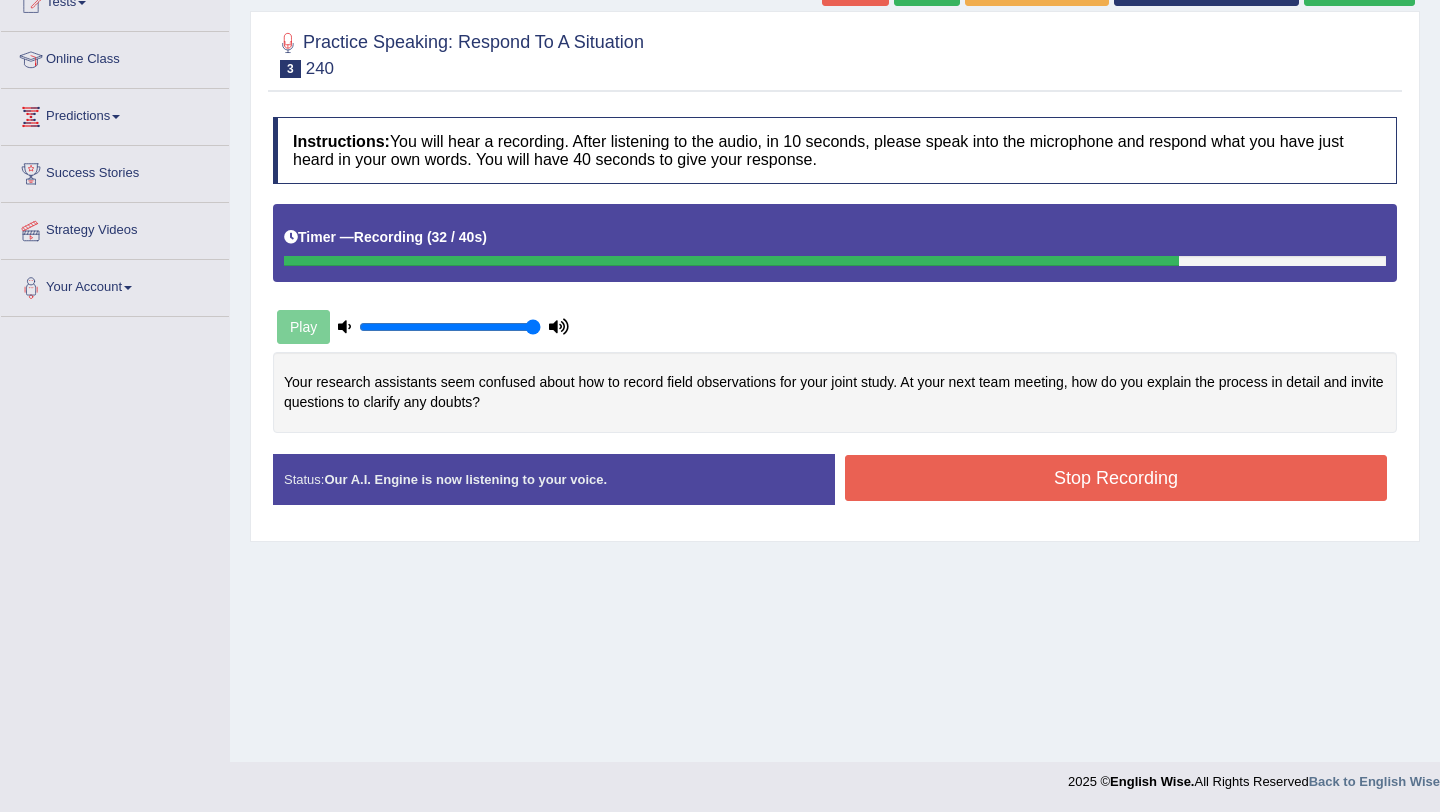 click on "Stop Recording" at bounding box center (1116, 478) 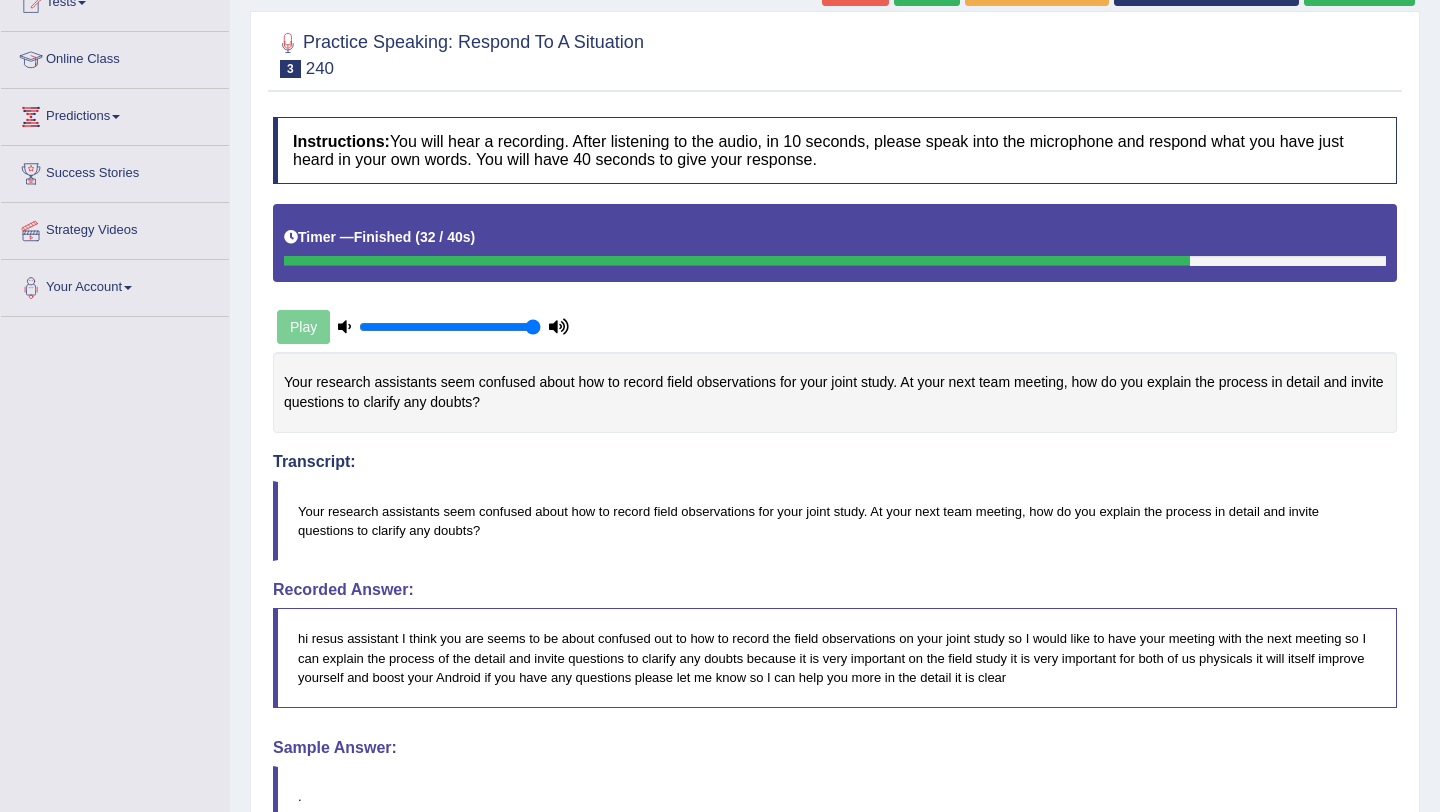 scroll, scrollTop: 427, scrollLeft: 0, axis: vertical 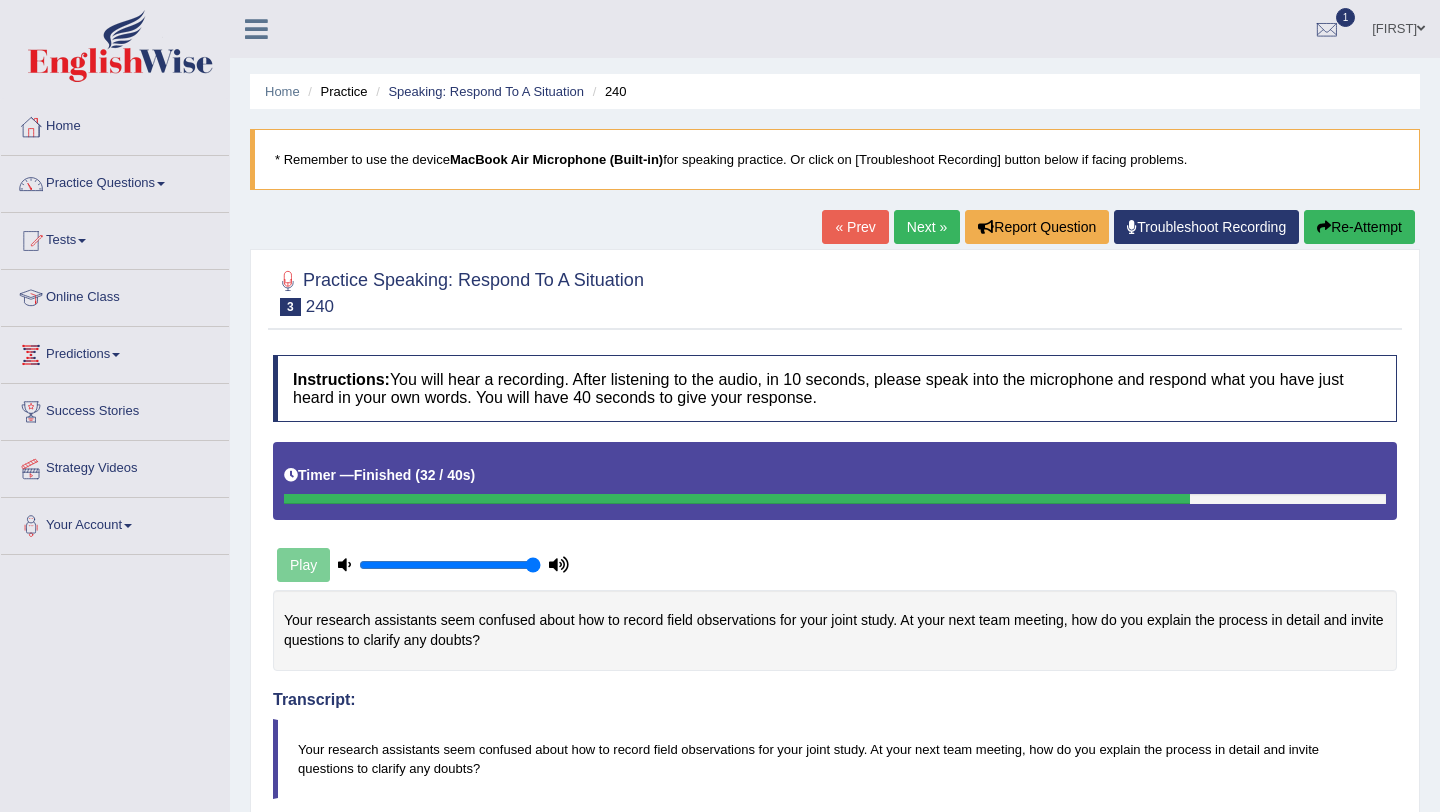 click on "Next »" at bounding box center [927, 227] 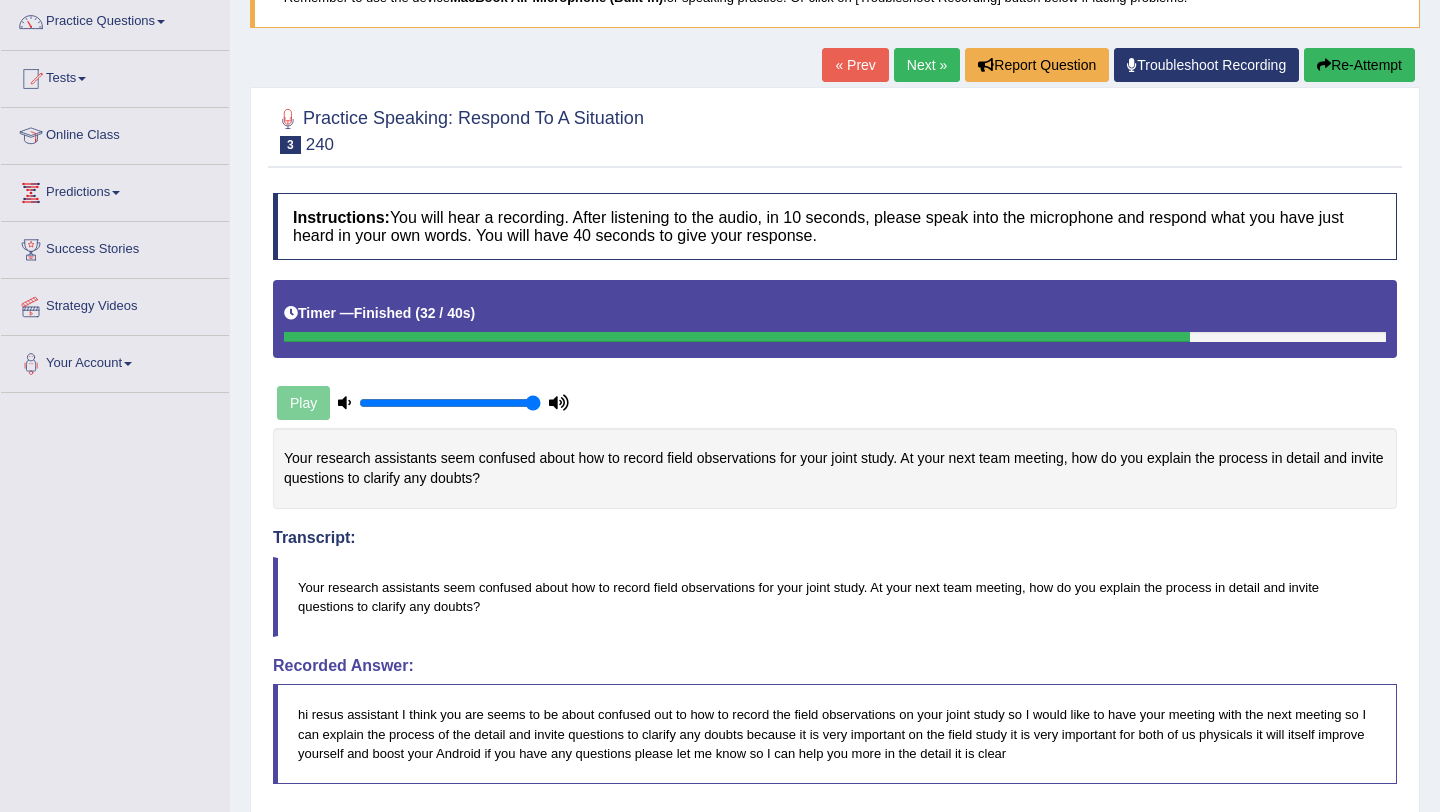 scroll, scrollTop: 173, scrollLeft: 0, axis: vertical 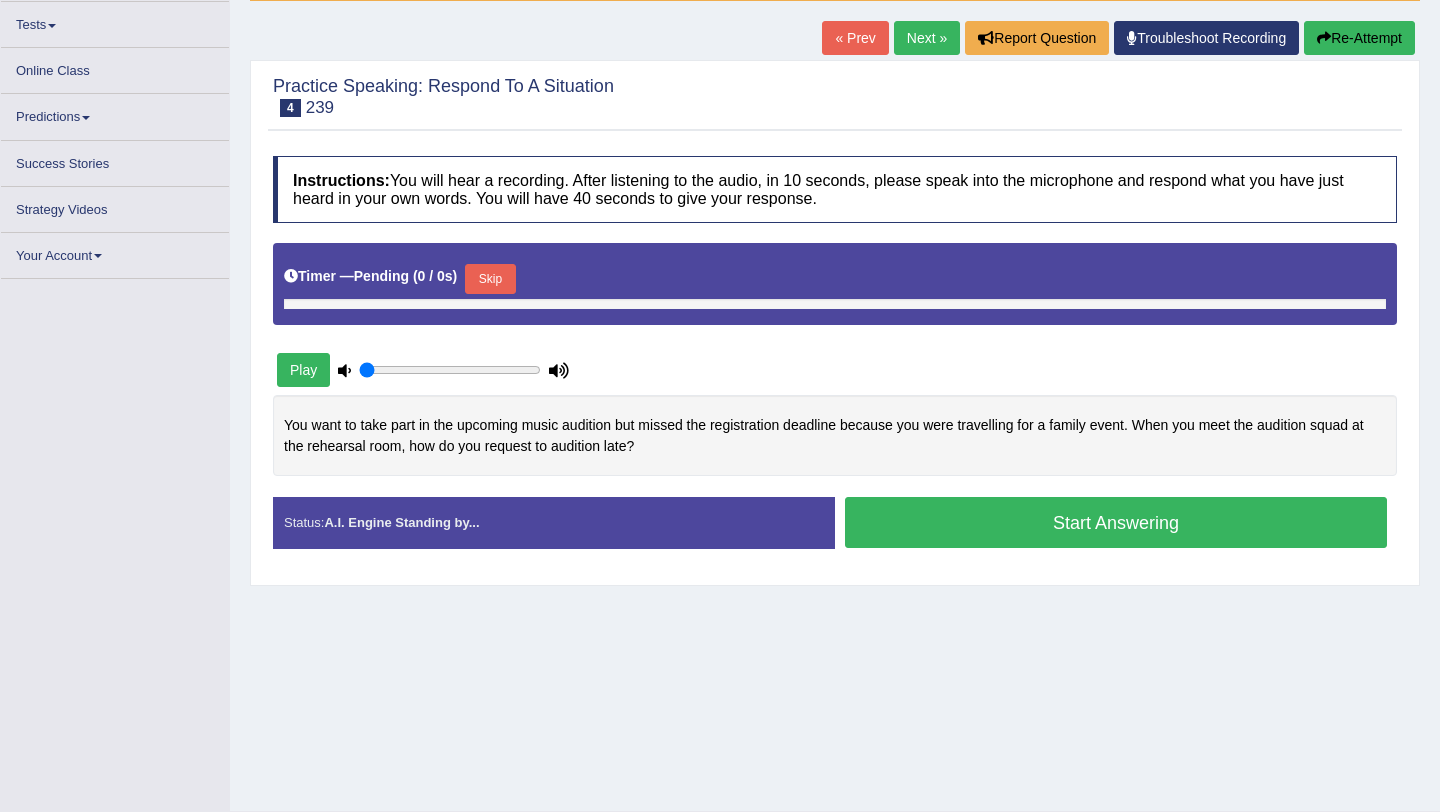 click on "Skip" at bounding box center [490, 279] 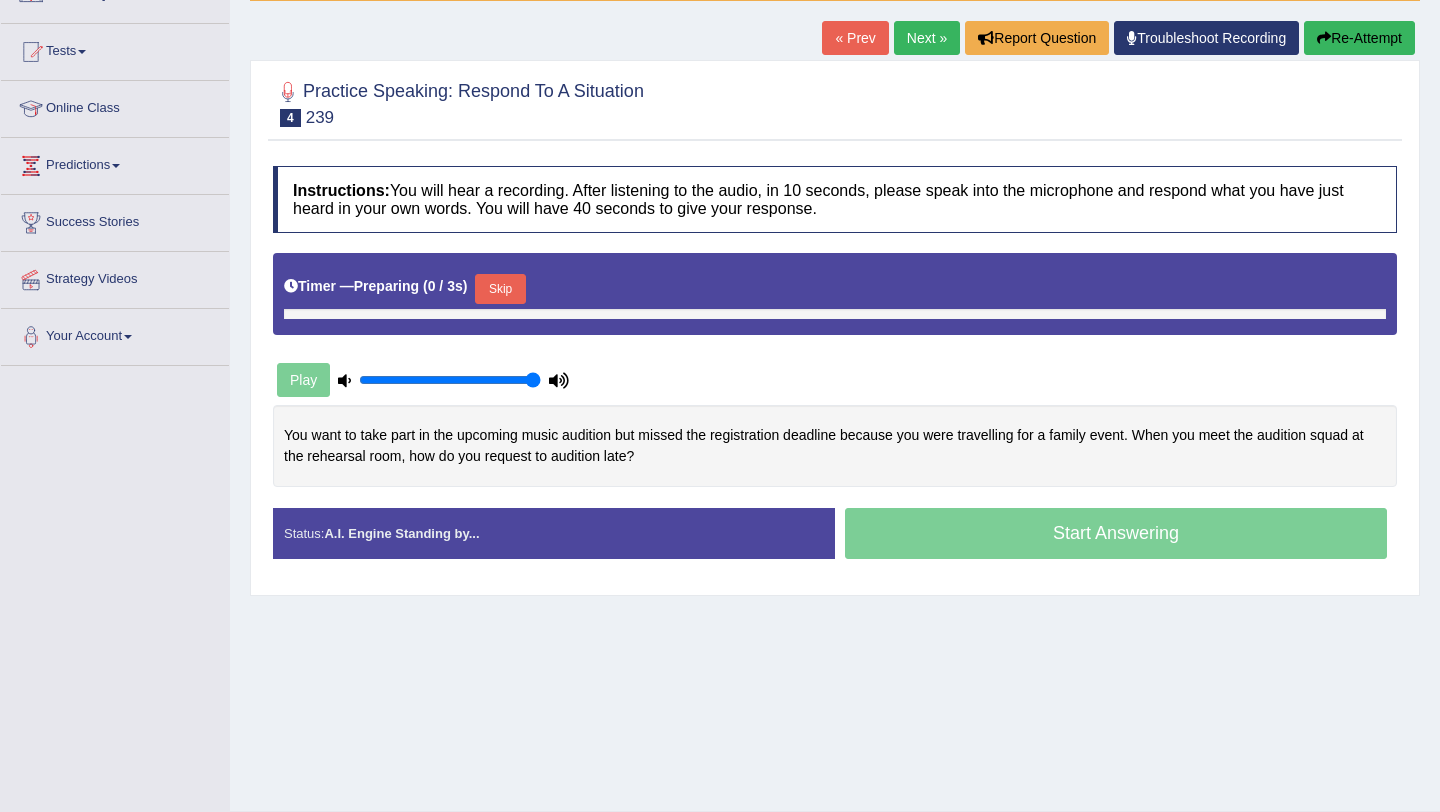scroll, scrollTop: 200, scrollLeft: 0, axis: vertical 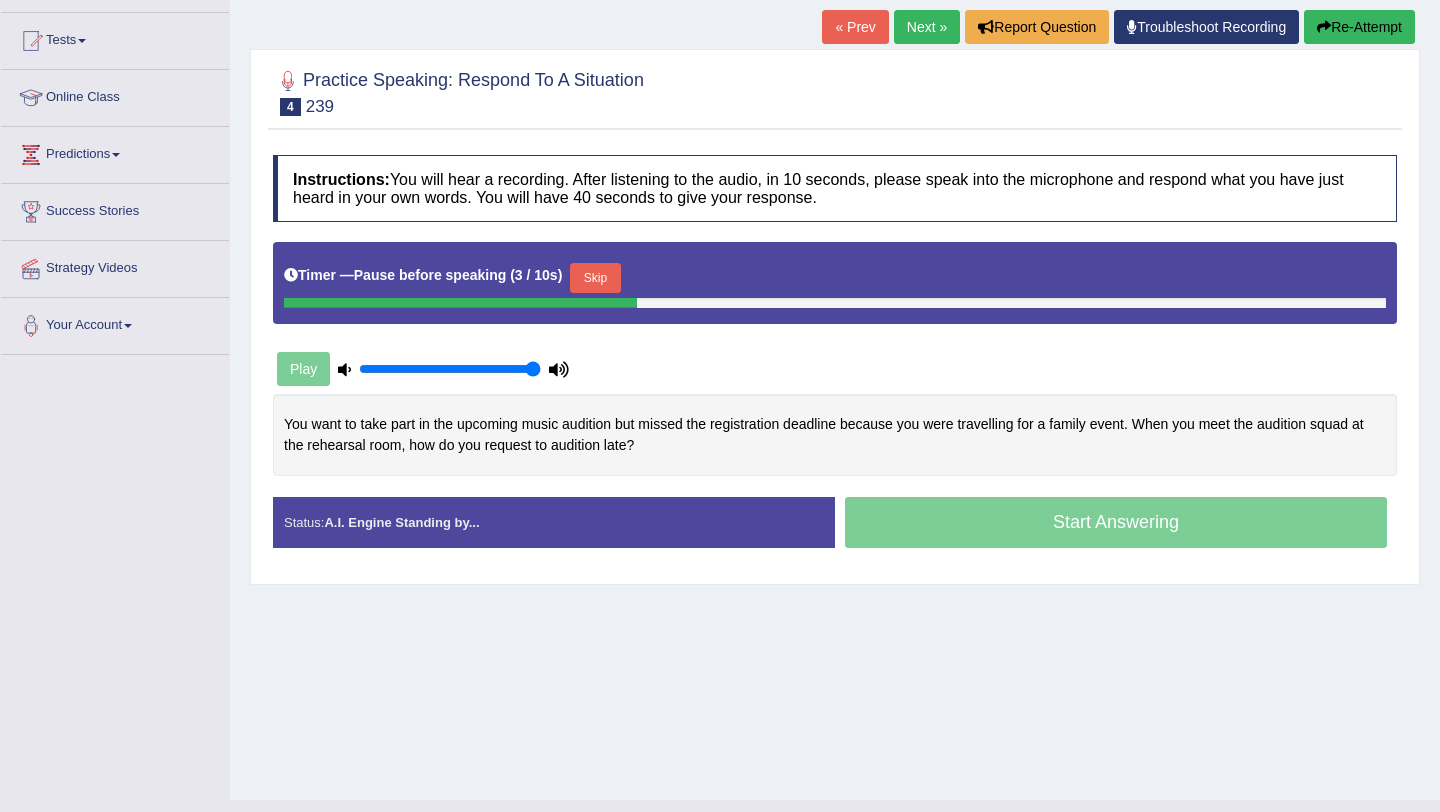click on "Skip" at bounding box center (595, 278) 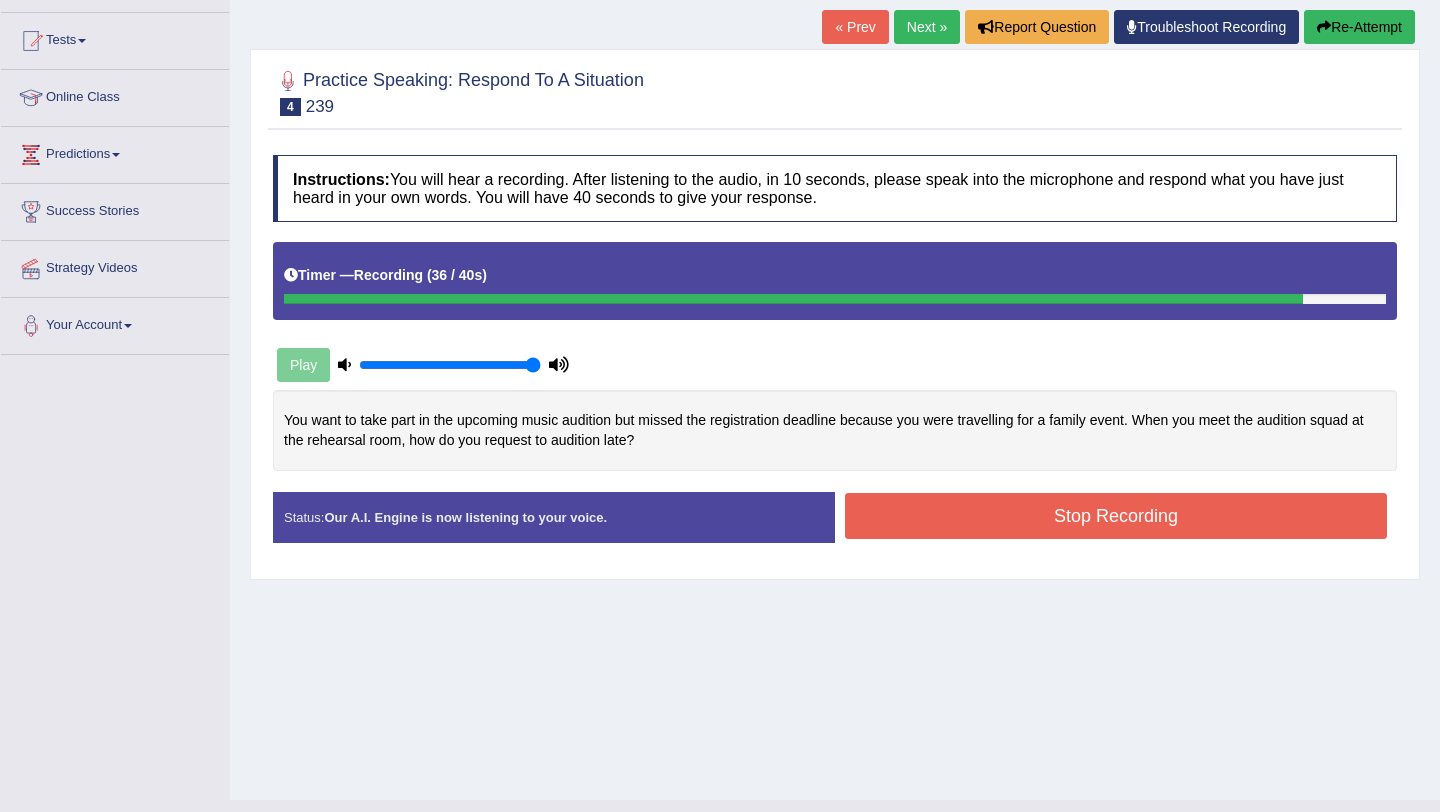 click on "Stop Recording" at bounding box center [1116, 516] 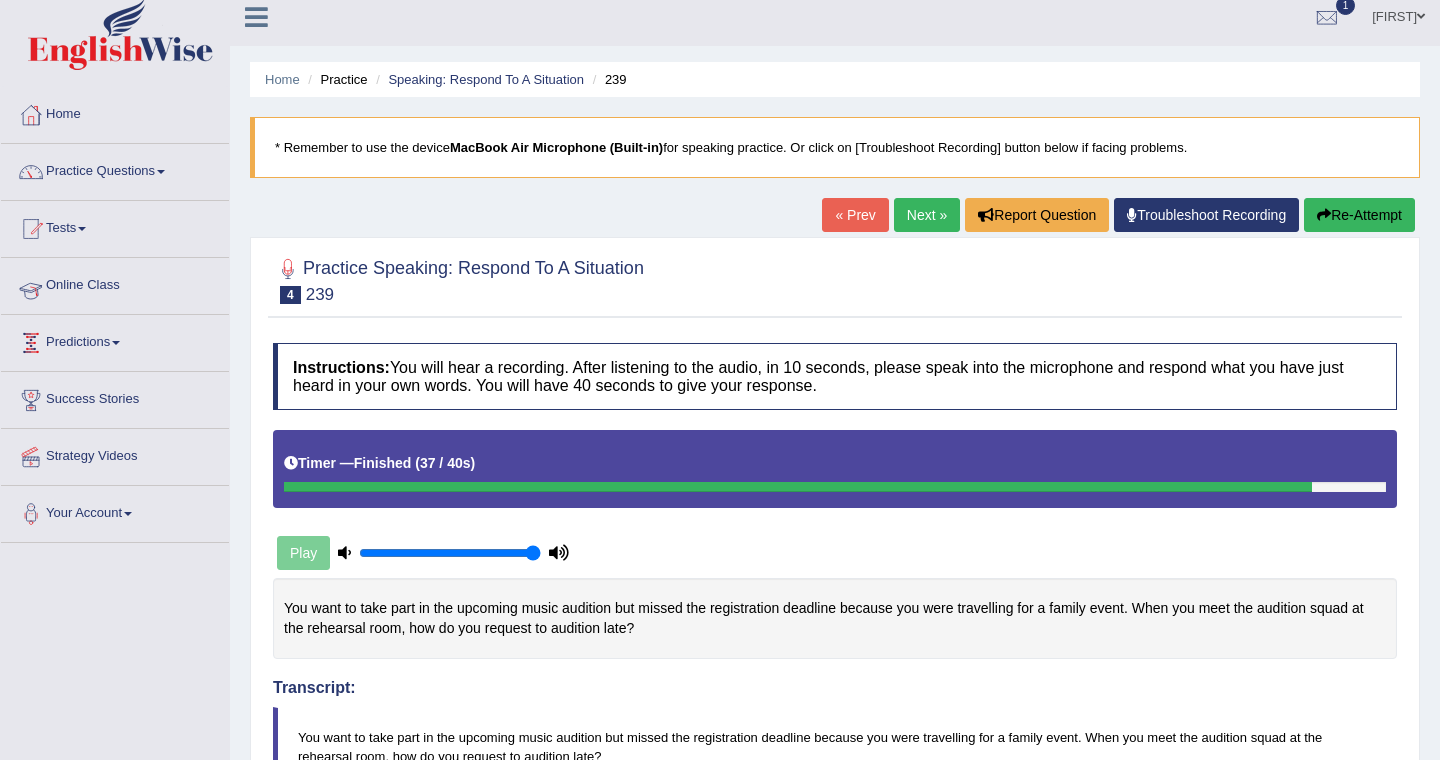 scroll, scrollTop: 0, scrollLeft: 0, axis: both 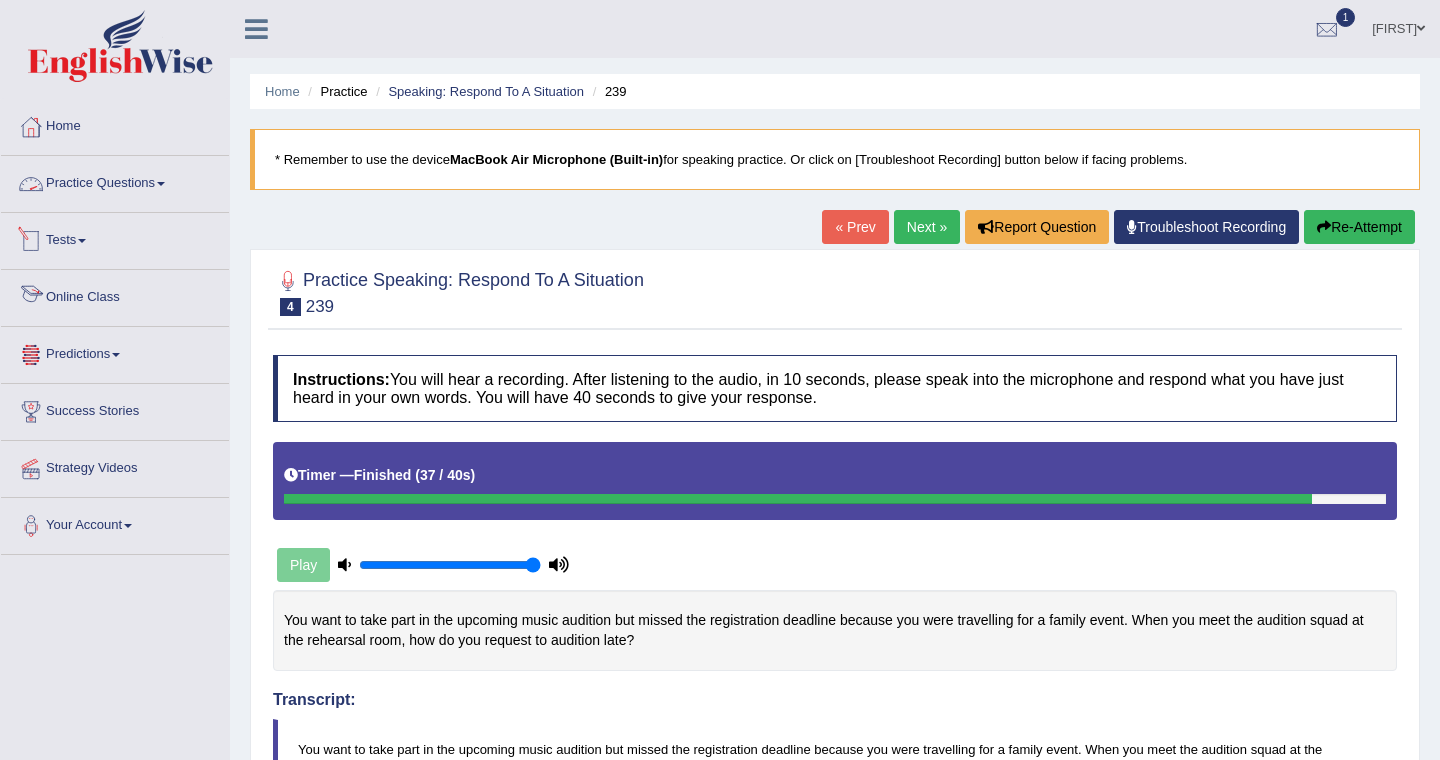click on "Practice Questions" at bounding box center (115, 181) 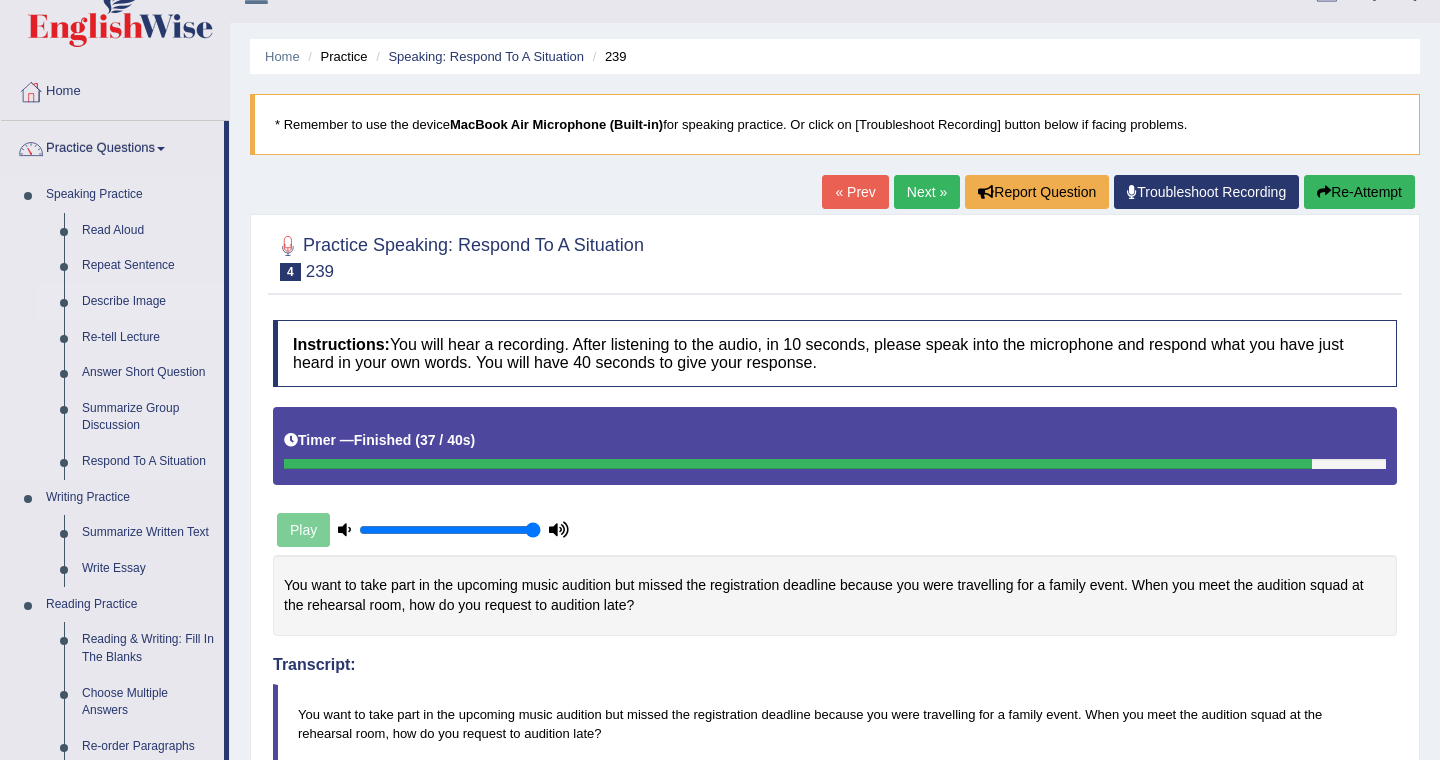 scroll, scrollTop: 40, scrollLeft: 0, axis: vertical 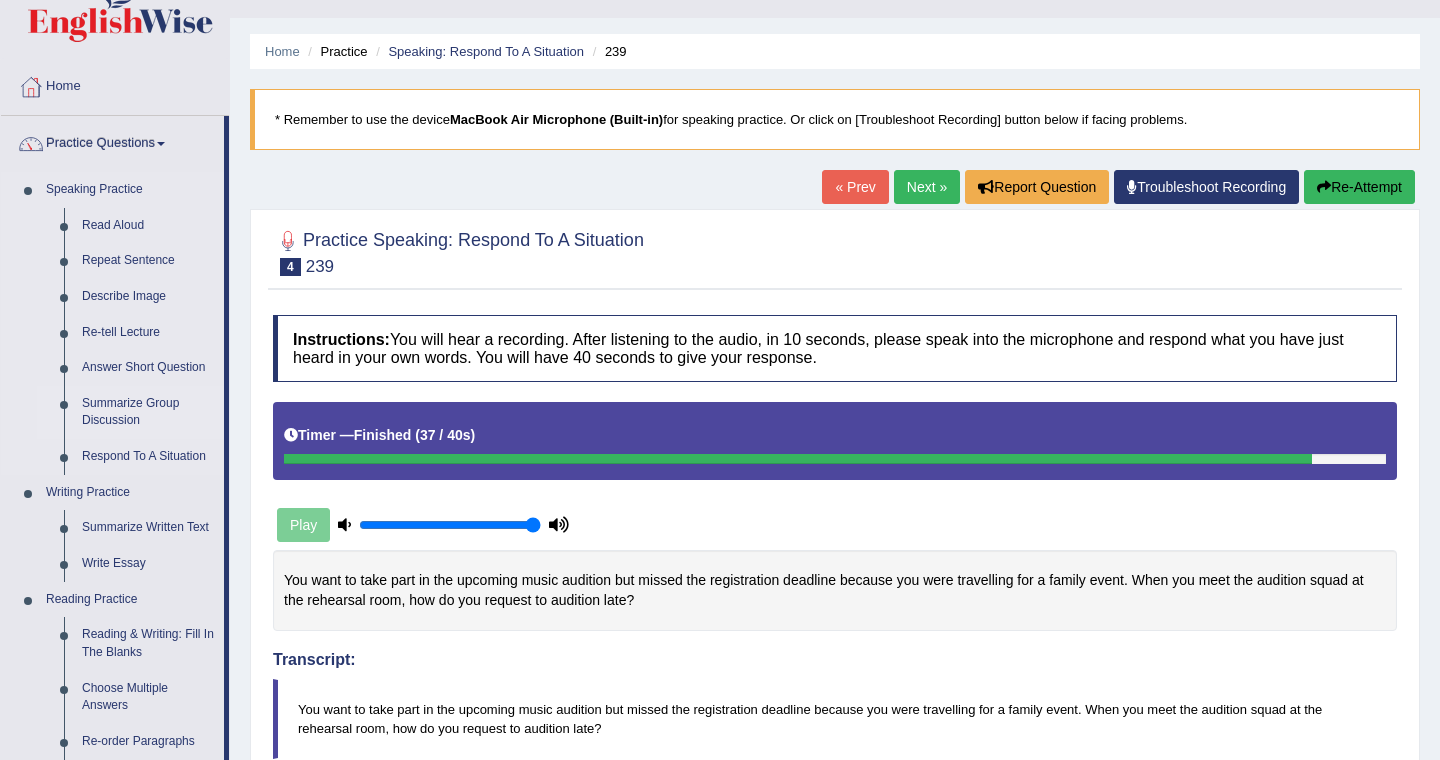 click on "Summarize Group Discussion" at bounding box center (148, 412) 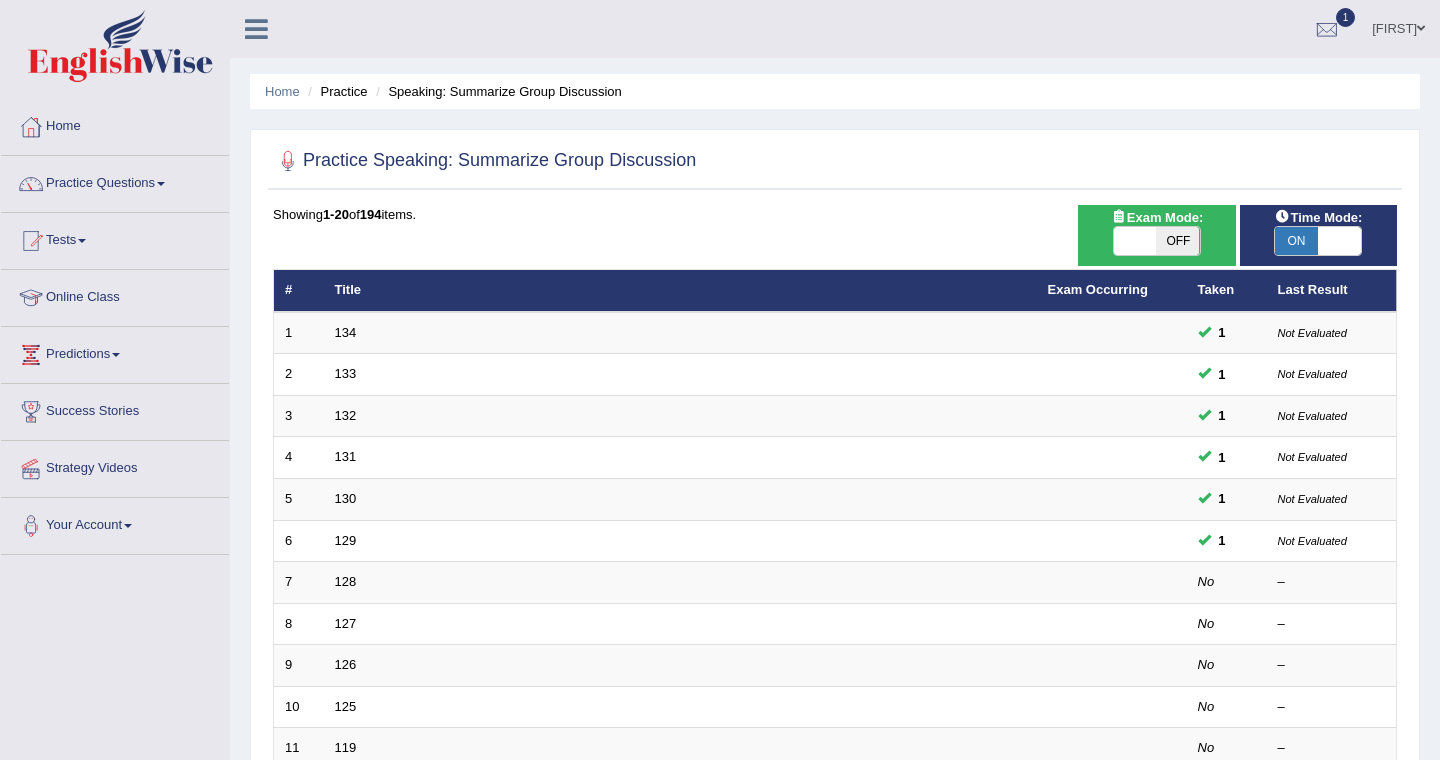 scroll, scrollTop: 0, scrollLeft: 0, axis: both 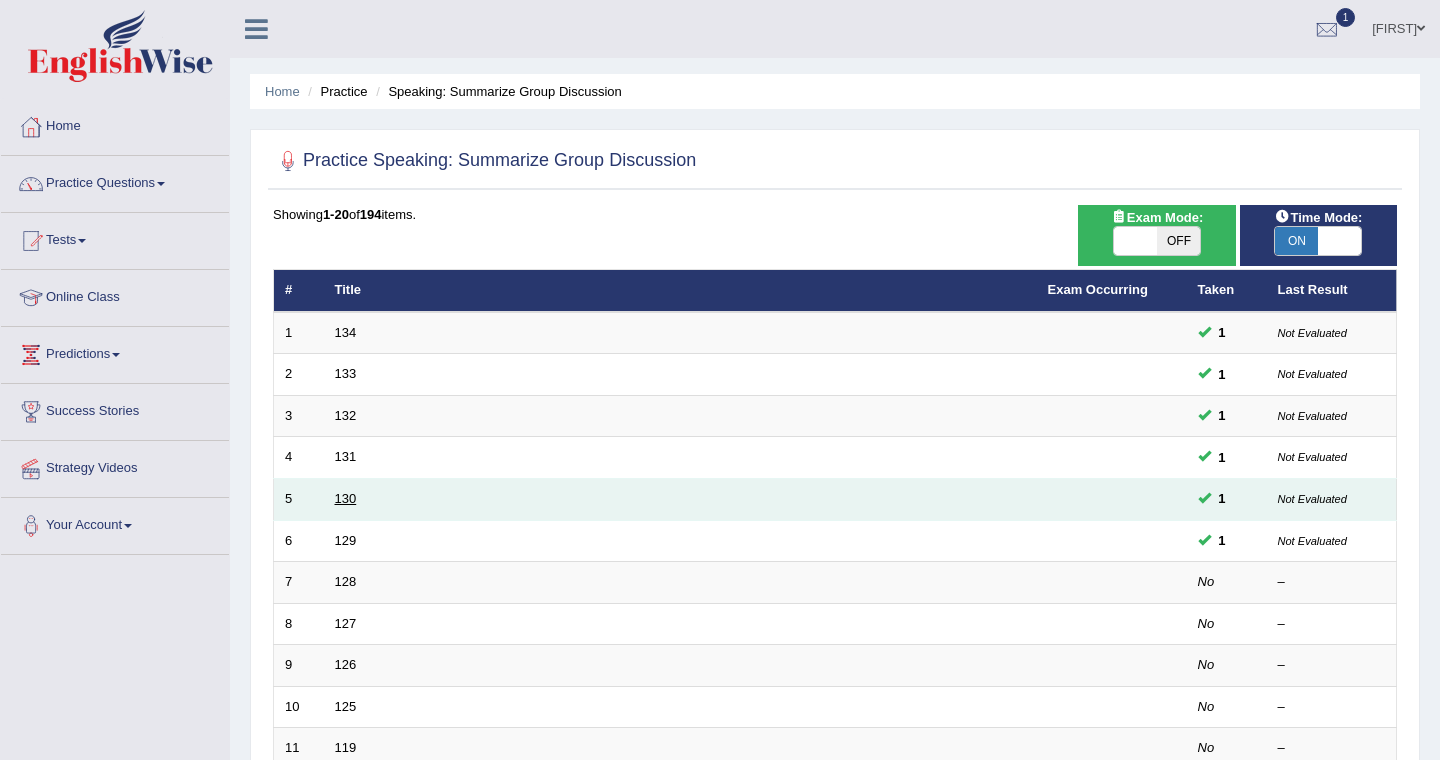 click on "130" at bounding box center (346, 498) 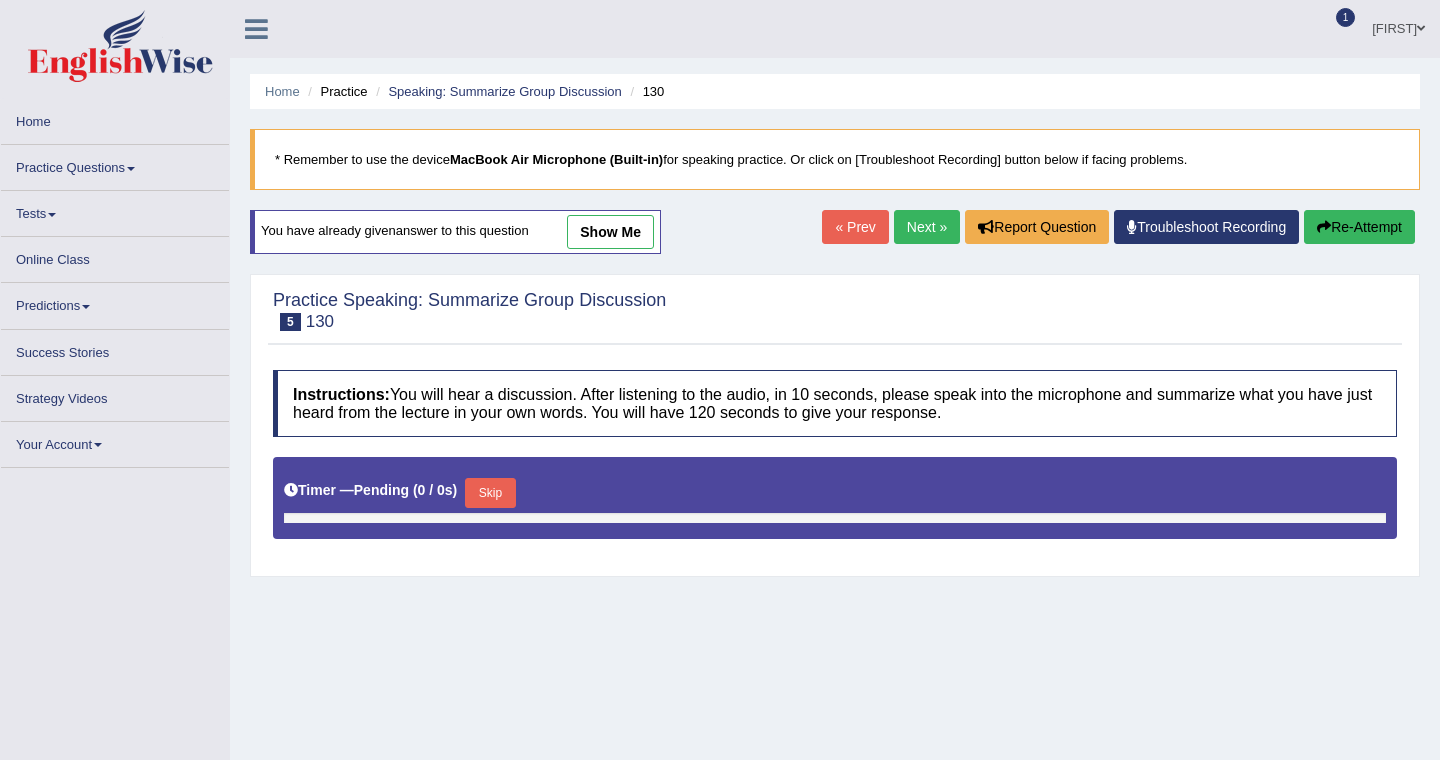 scroll, scrollTop: 0, scrollLeft: 0, axis: both 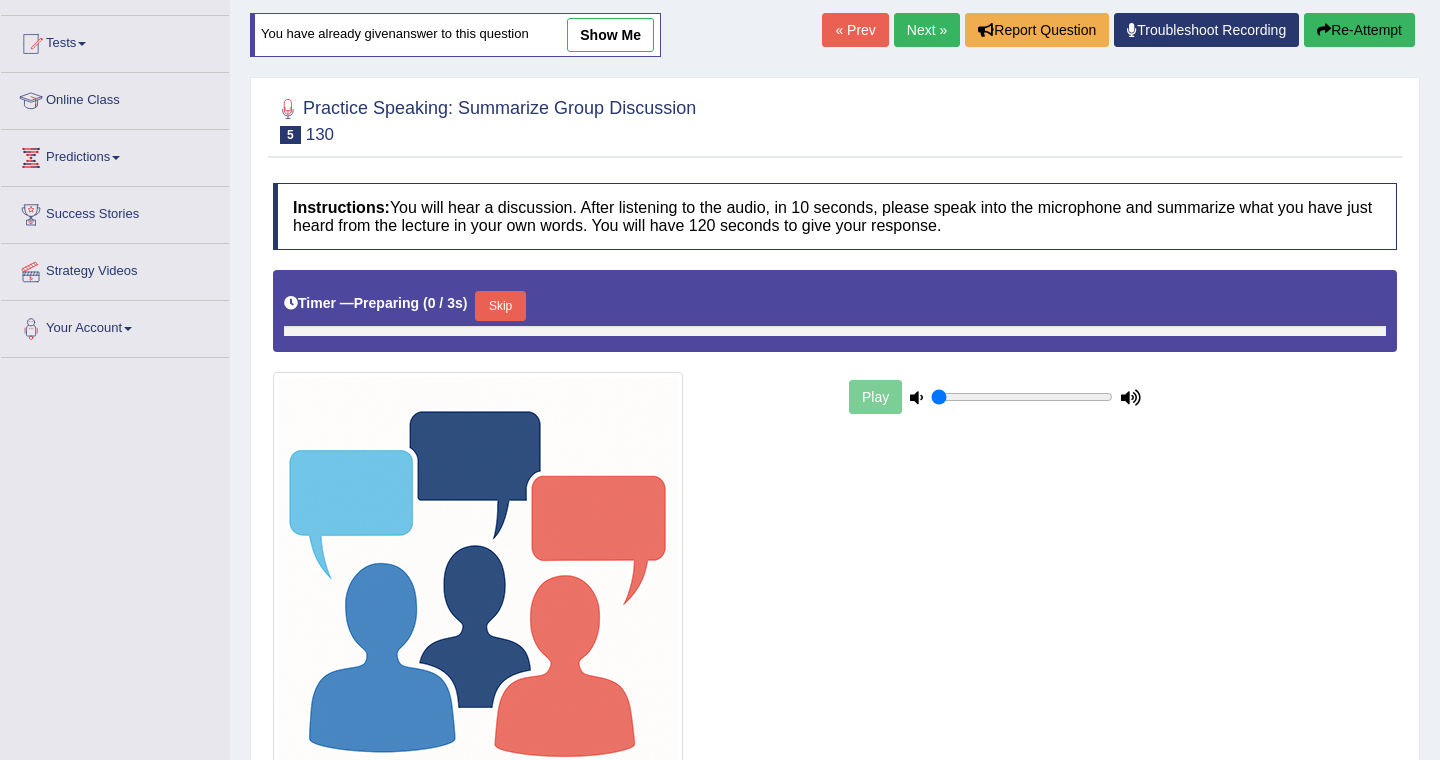 type on "1" 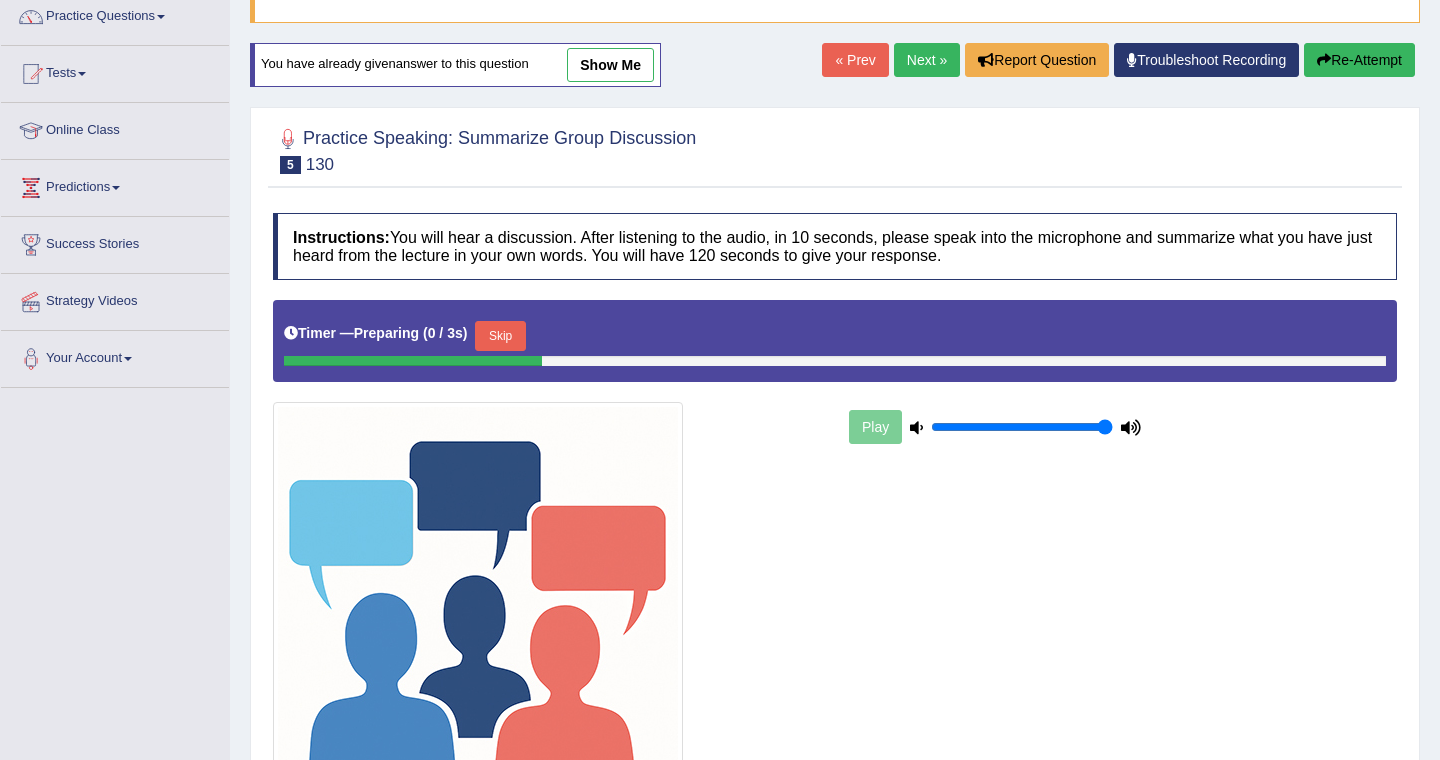 scroll, scrollTop: 138, scrollLeft: 0, axis: vertical 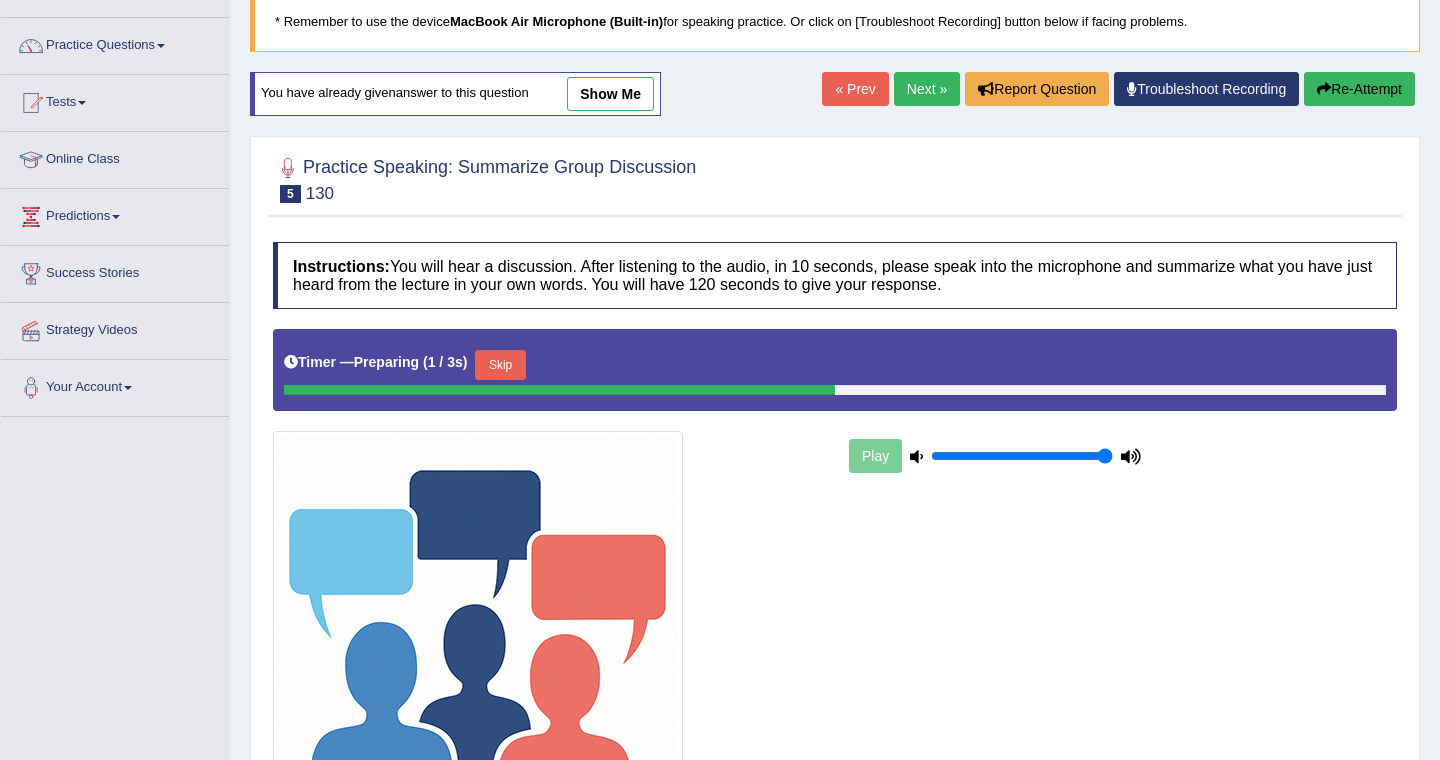 click on "show me" at bounding box center [610, 94] 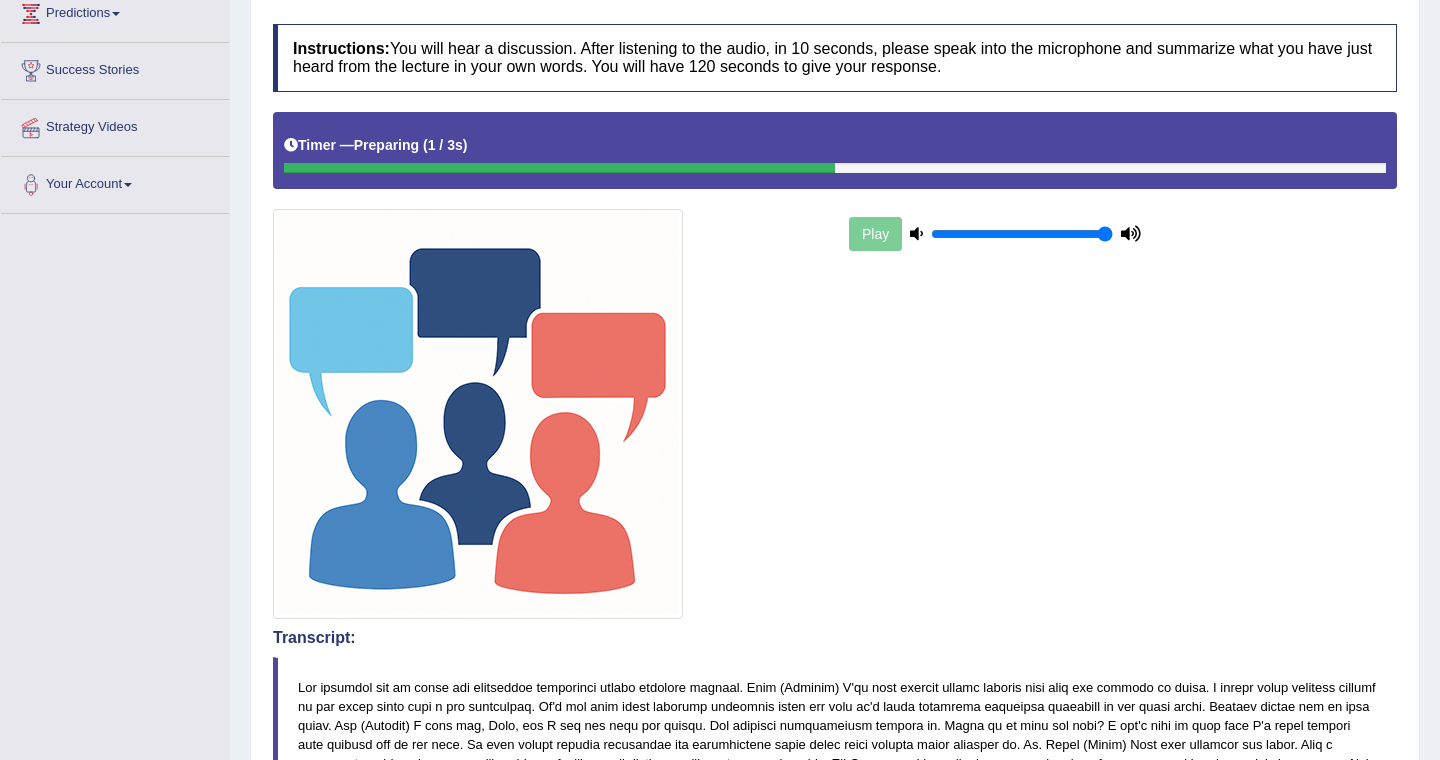 scroll, scrollTop: 0, scrollLeft: 0, axis: both 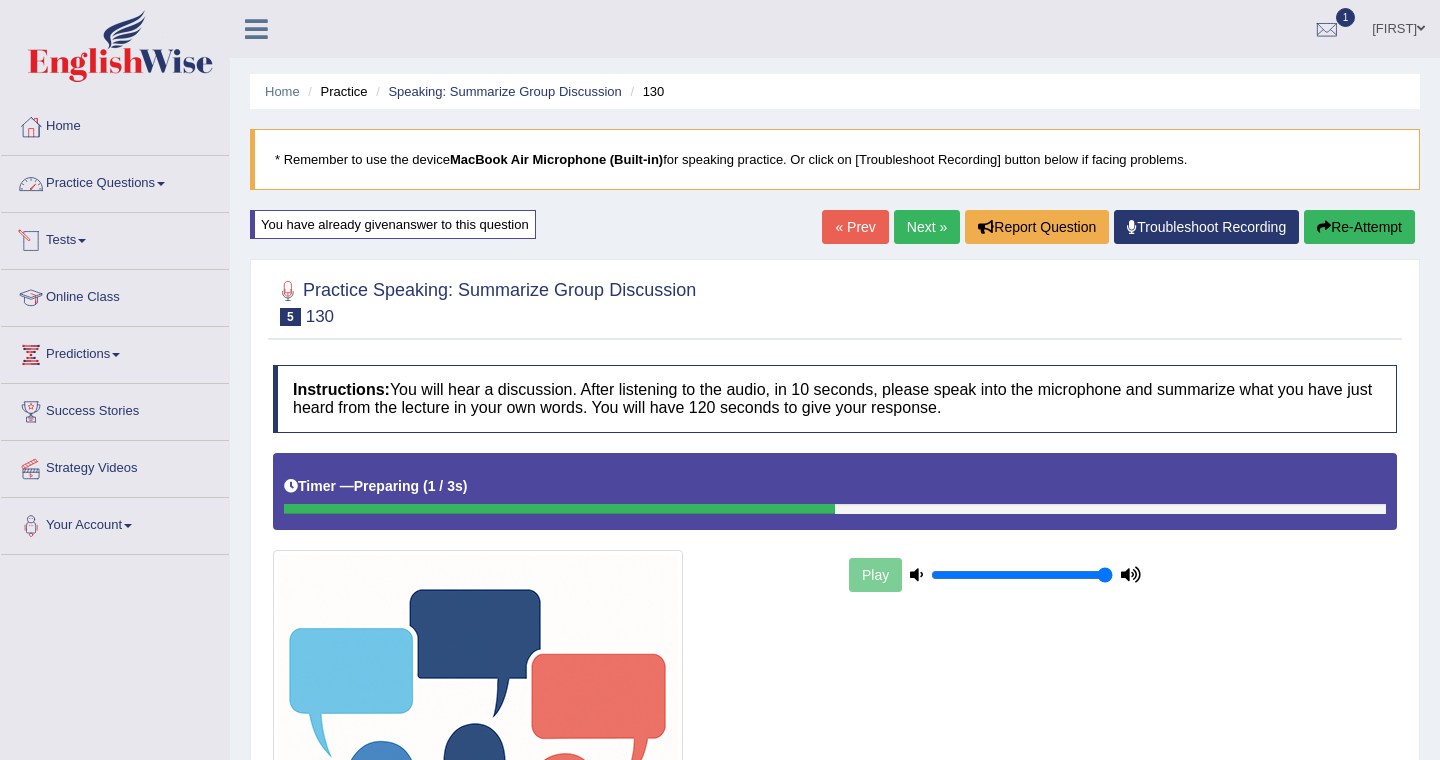 click on "Practice Questions" at bounding box center (115, 181) 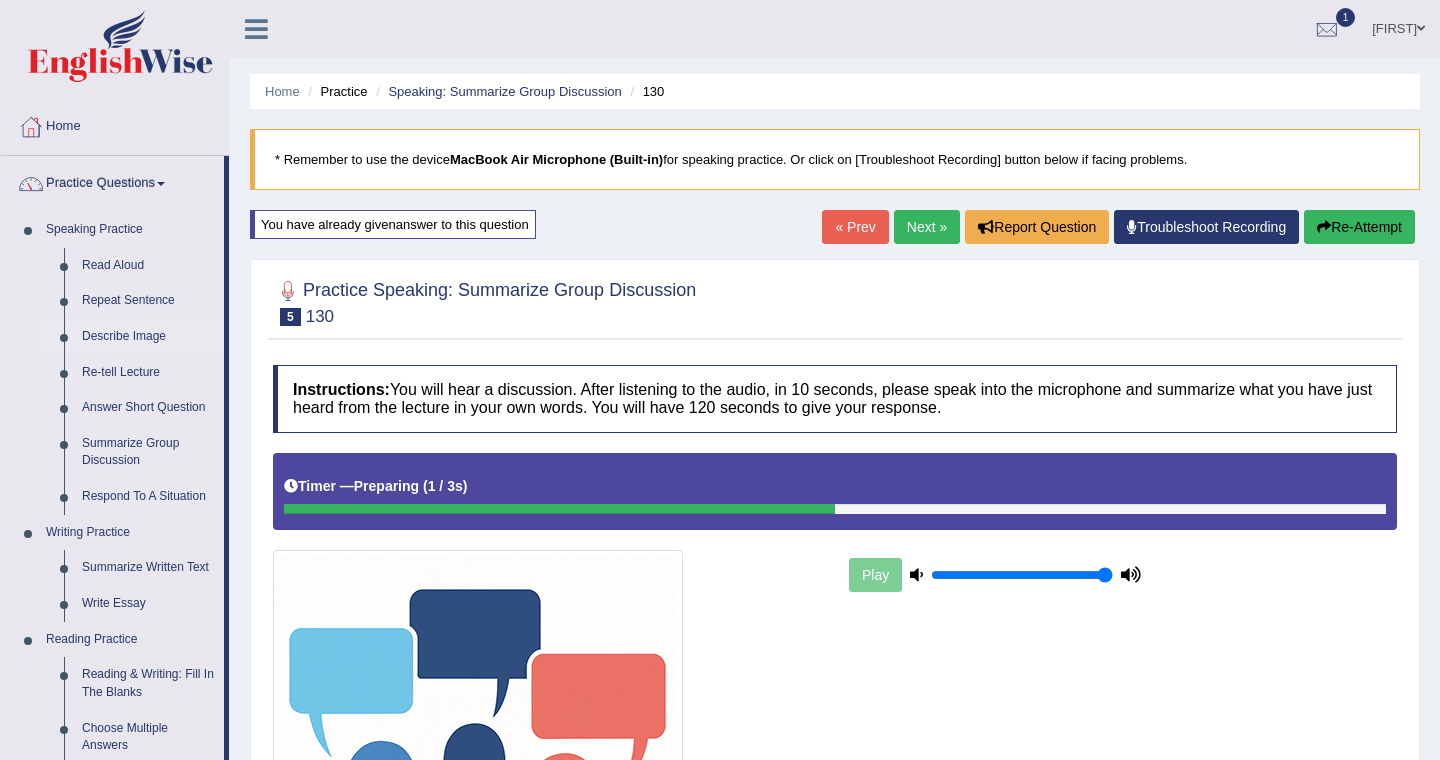 click on "Describe Image" at bounding box center [148, 337] 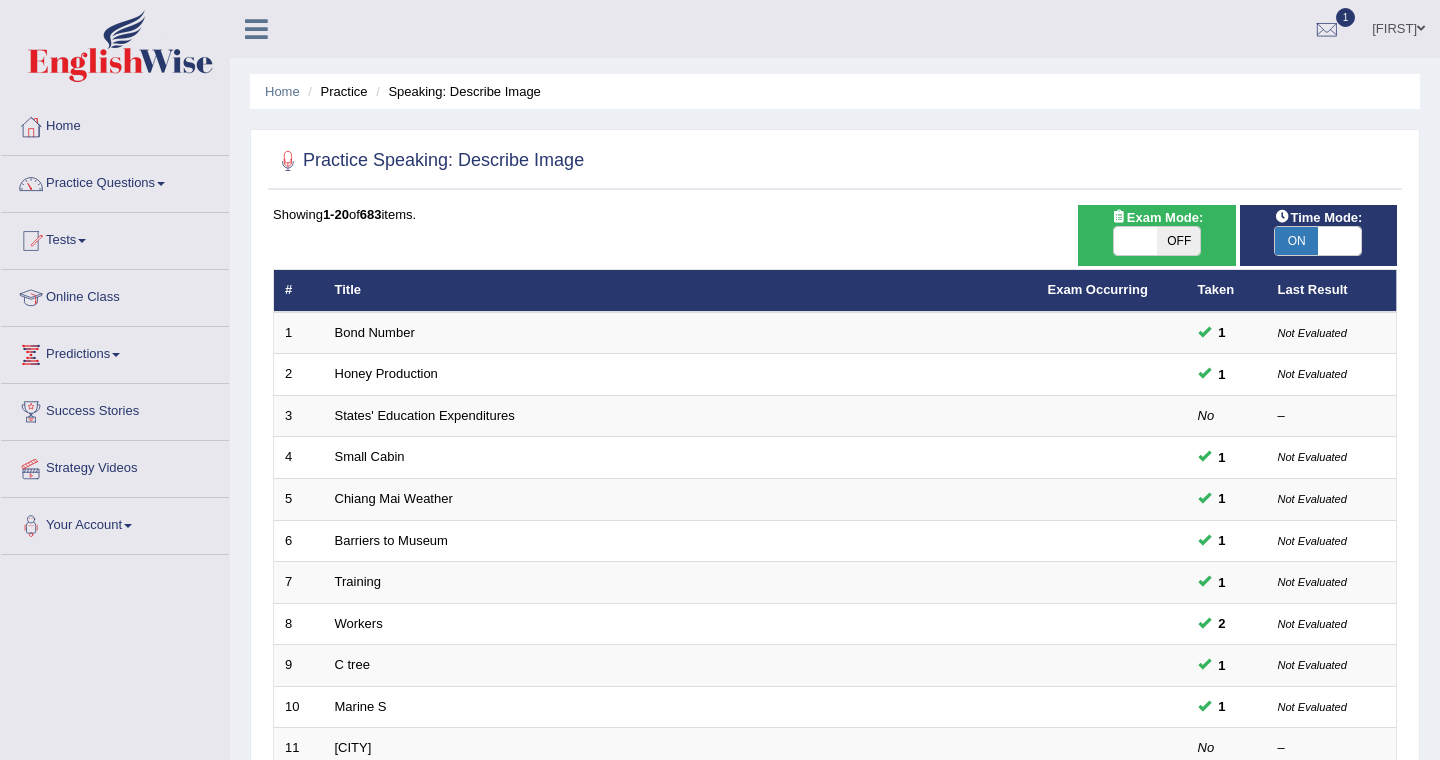 scroll, scrollTop: 0, scrollLeft: 0, axis: both 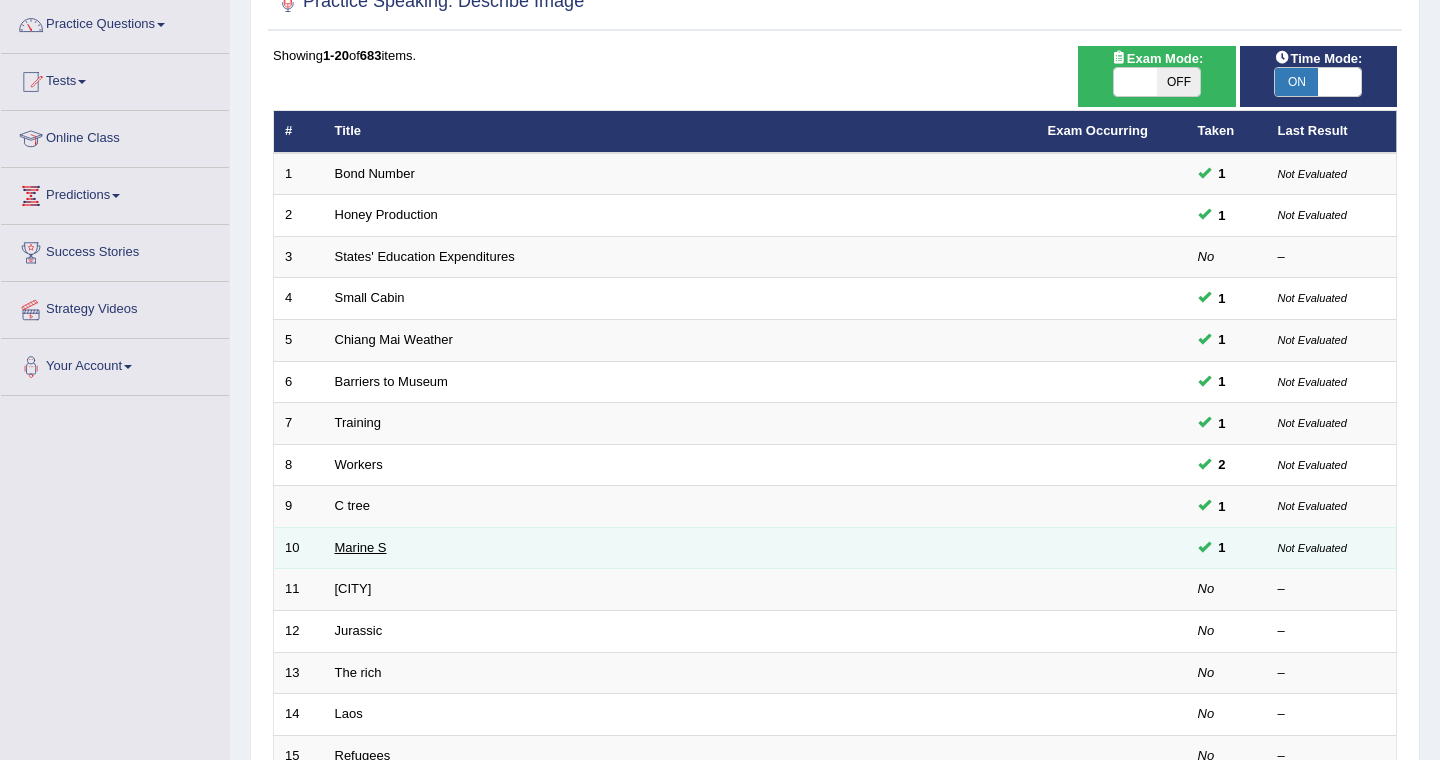click on "Marine S" at bounding box center (361, 547) 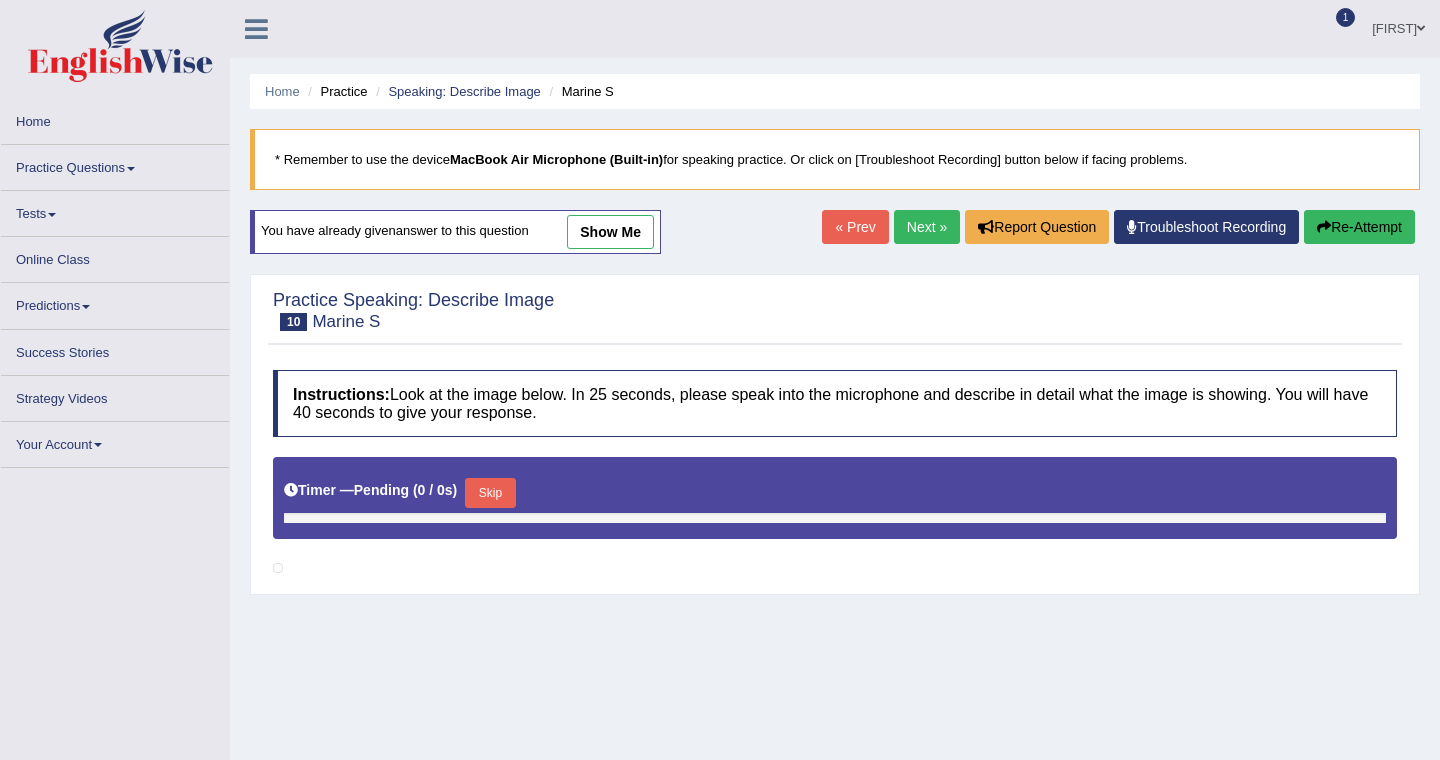 scroll, scrollTop: 0, scrollLeft: 0, axis: both 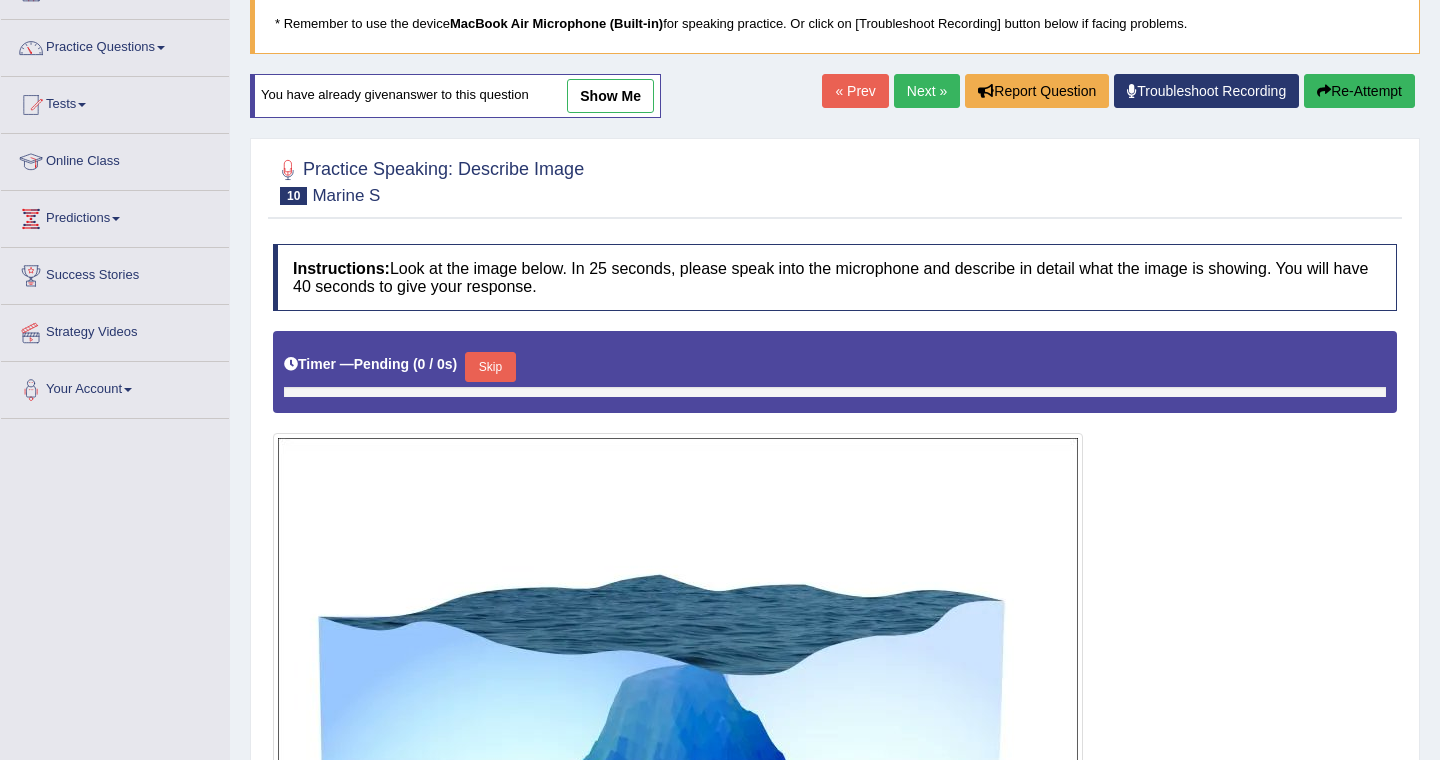 click on "show me" at bounding box center [610, 96] 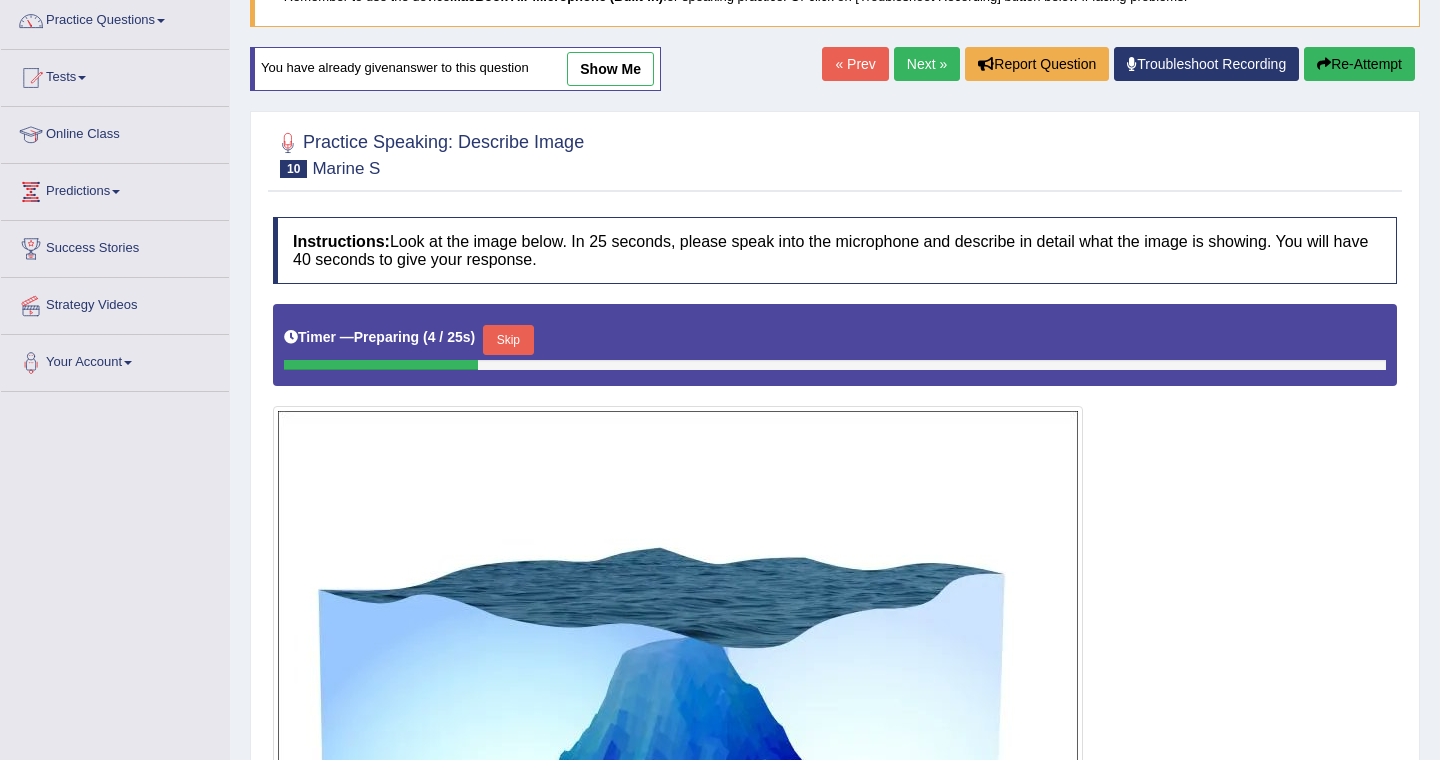 scroll, scrollTop: 0, scrollLeft: 0, axis: both 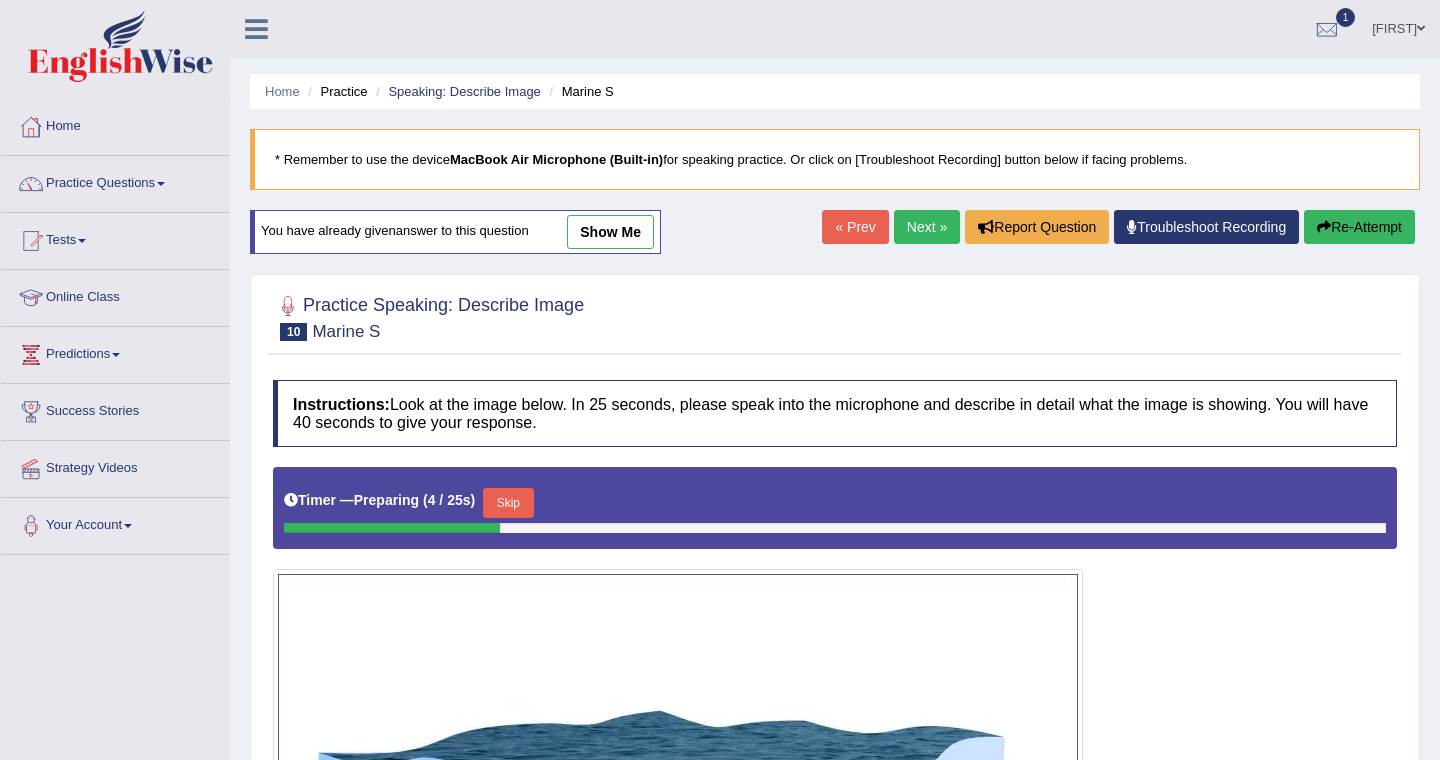 click on "show me" at bounding box center (610, 232) 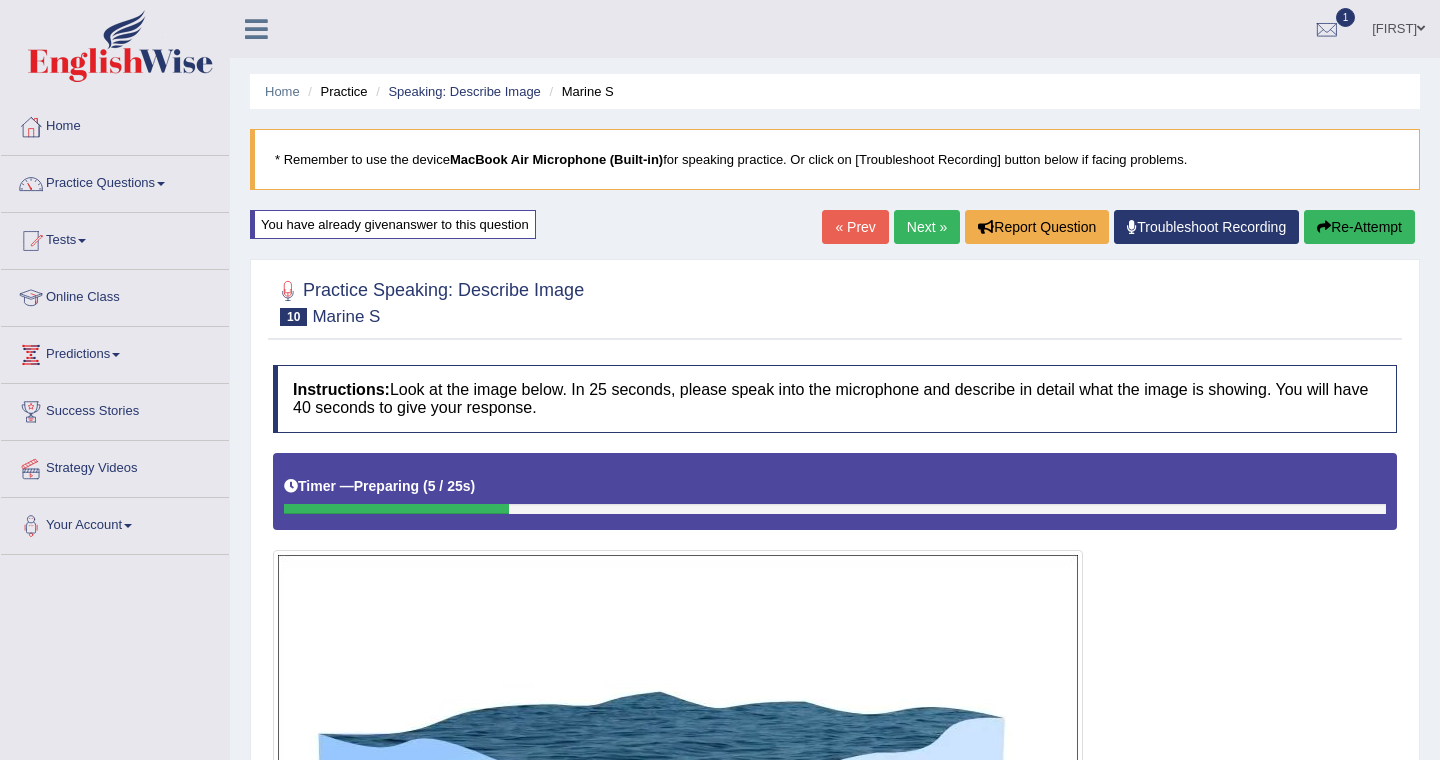 click on "Home
Practice
Speaking: Describe Image
Marine S
* Remember to use the device  MacBook Air Microphone (Built-in)  for speaking practice. Or click on [Troubleshoot Recording] button below if facing problems.
You have already given   answer to this question
« Prev Next »  Report Question  Troubleshoot Recording  Re-Attempt
Practice Speaking: Describe Image
10
Marine S
Instructions:  Look at the image below. In 25 seconds, please speak into the microphone and describe in detail what the image is showing. You will have 40 seconds to give your response.
Timer —  Preparing   ( 5 / 25s ) Created with Highcharts 7.1.2 Too low Too high Time Pitch meter: 0 10 20 30 40 Created with Highcharts 7.1.2 Great Too slow Too fast Time Speech pace meter: 0 10 20 30 40 Spoken Keywords: A.I. Scores:" at bounding box center [835, 866] 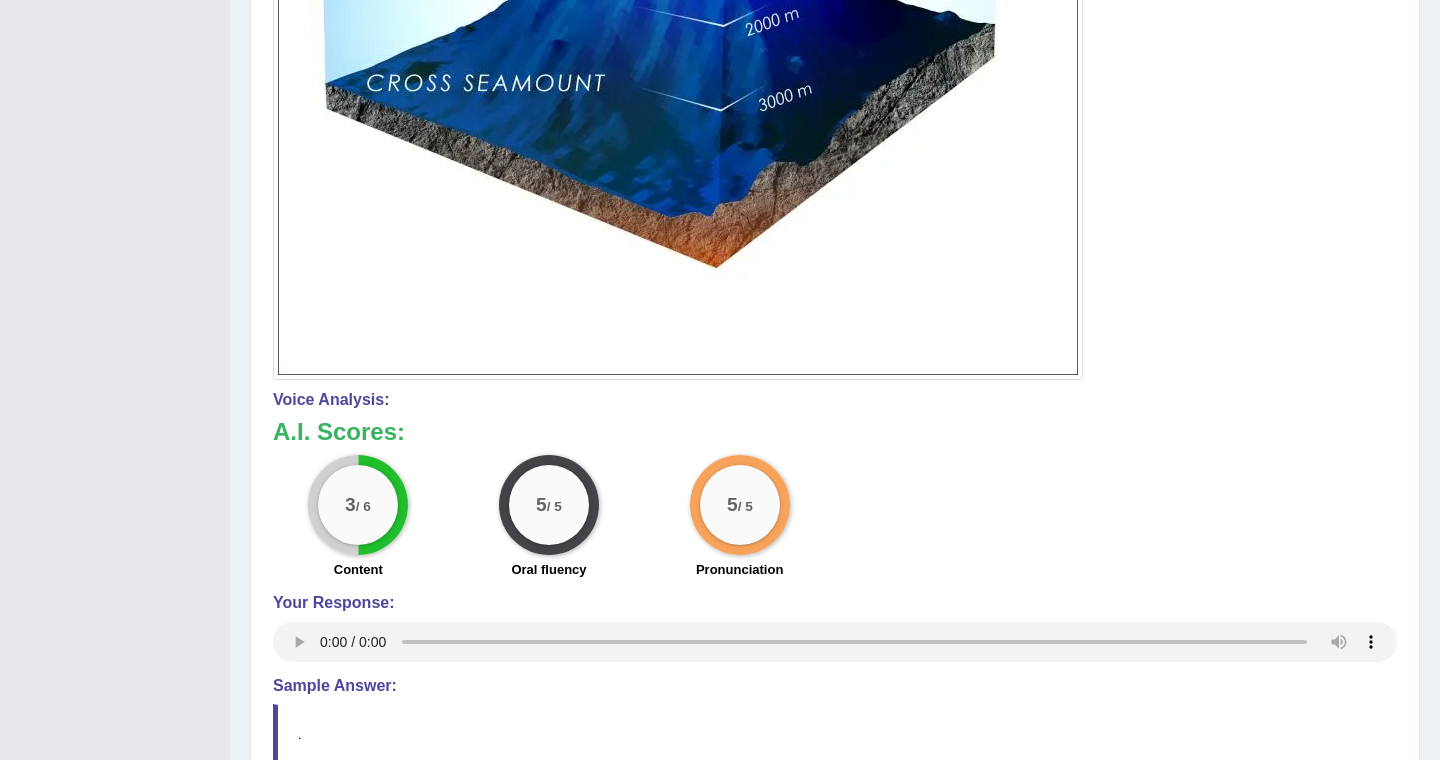 scroll, scrollTop: 988, scrollLeft: 0, axis: vertical 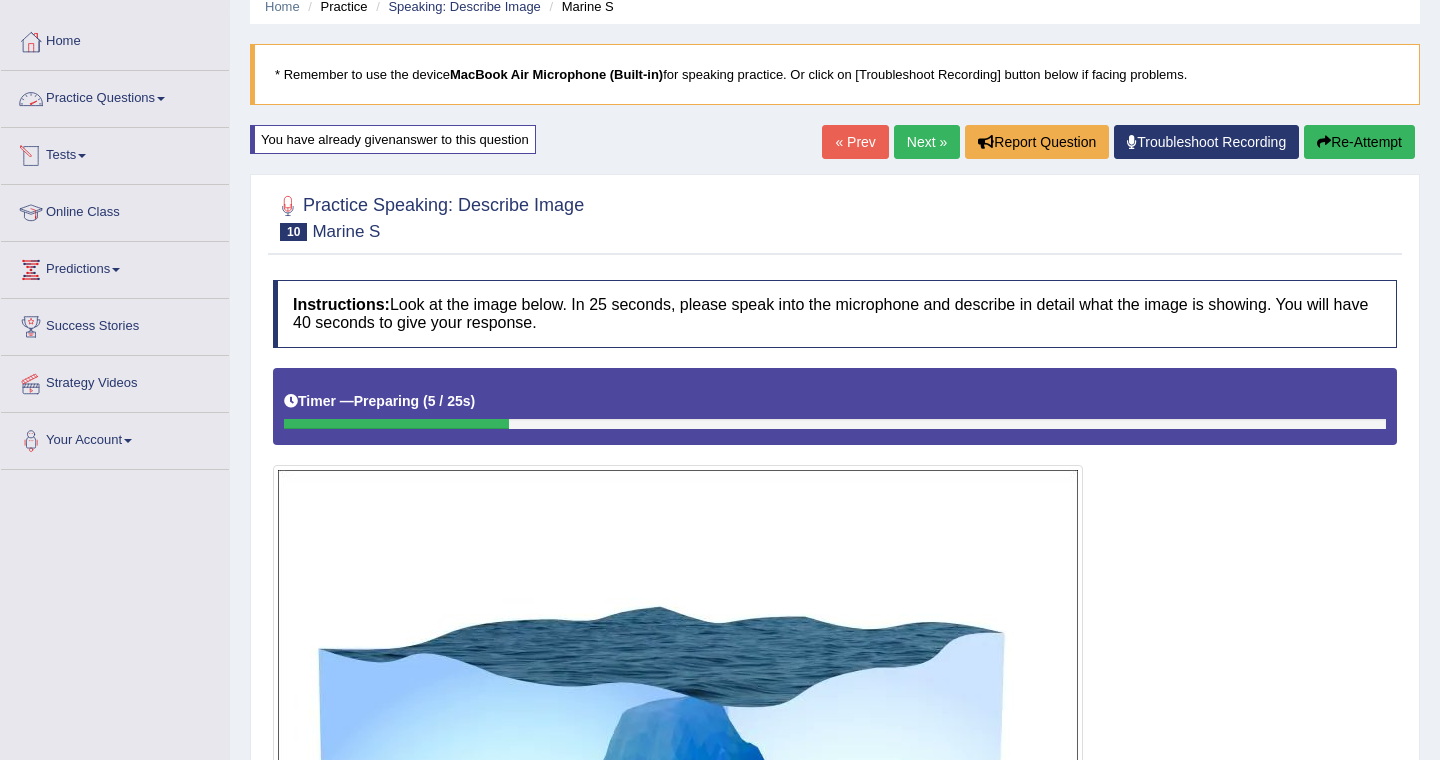 click on "Practice Questions" at bounding box center [115, 96] 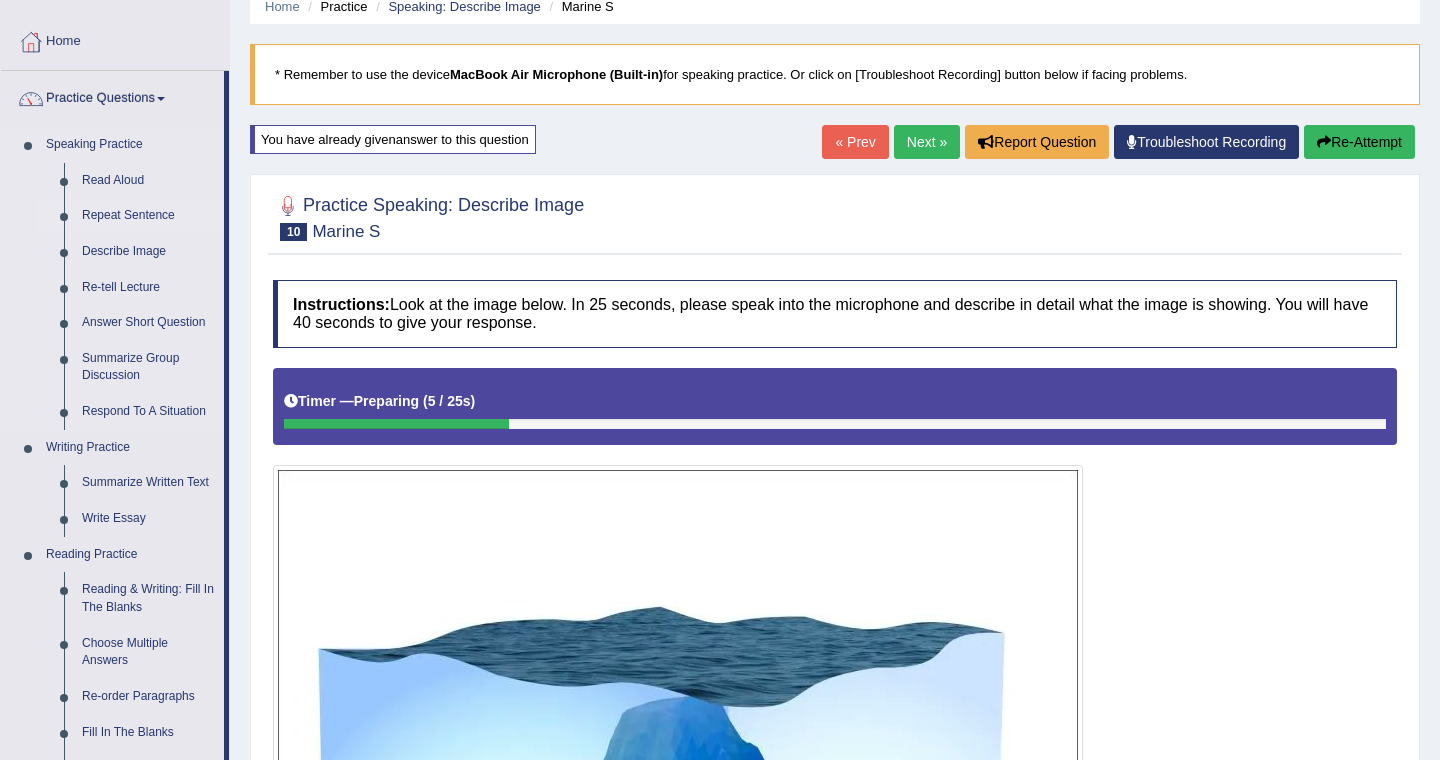 click on "Repeat Sentence" at bounding box center (148, 216) 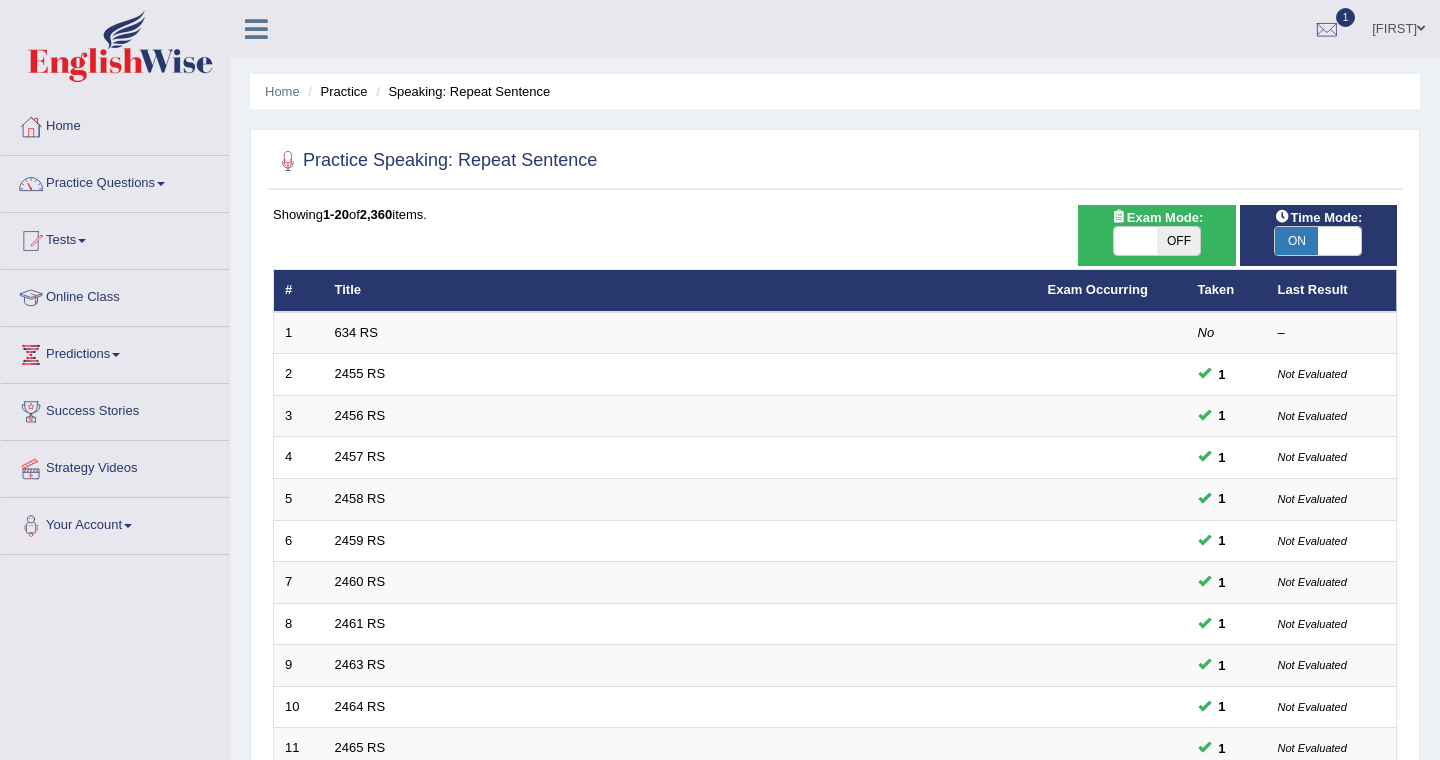 scroll, scrollTop: 0, scrollLeft: 0, axis: both 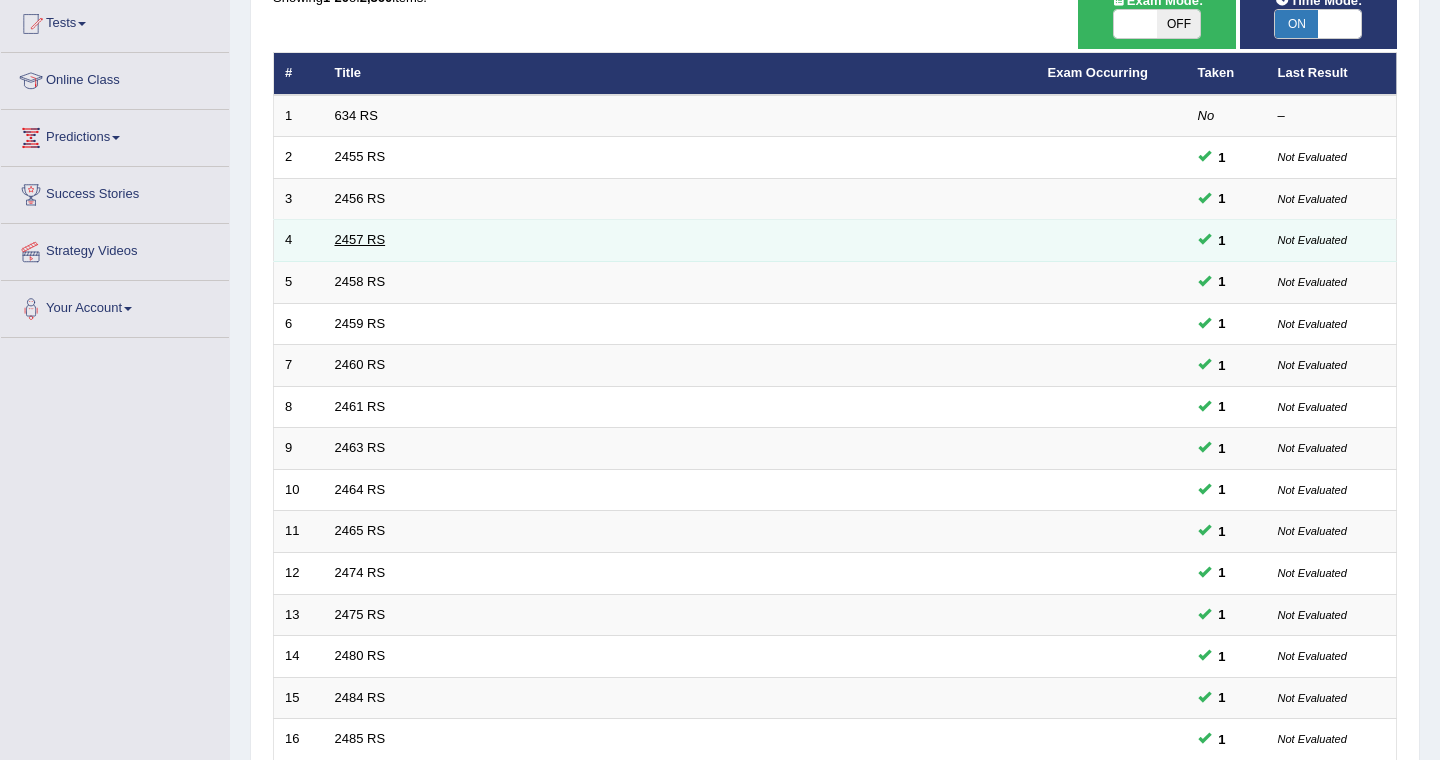 click on "2457 RS" at bounding box center [360, 239] 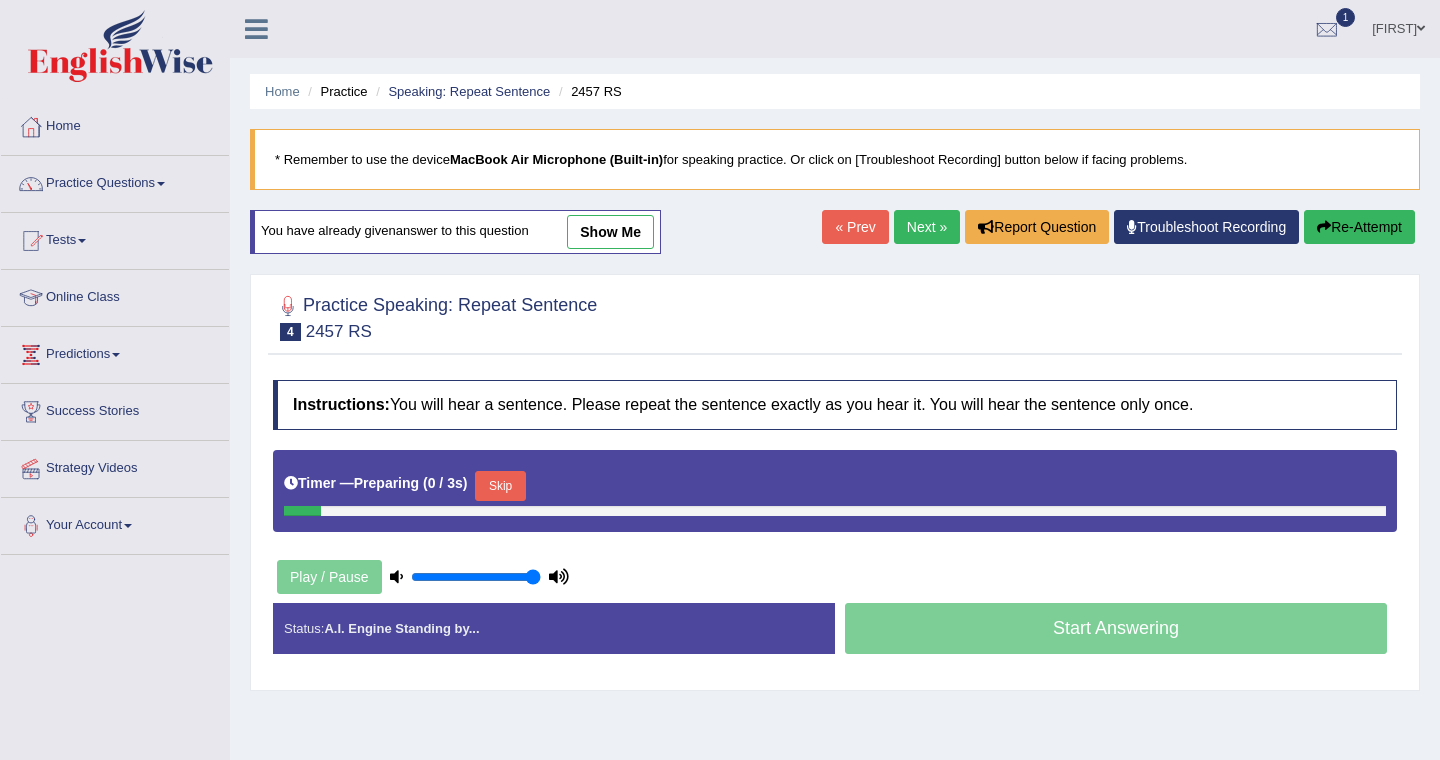 scroll, scrollTop: 0, scrollLeft: 0, axis: both 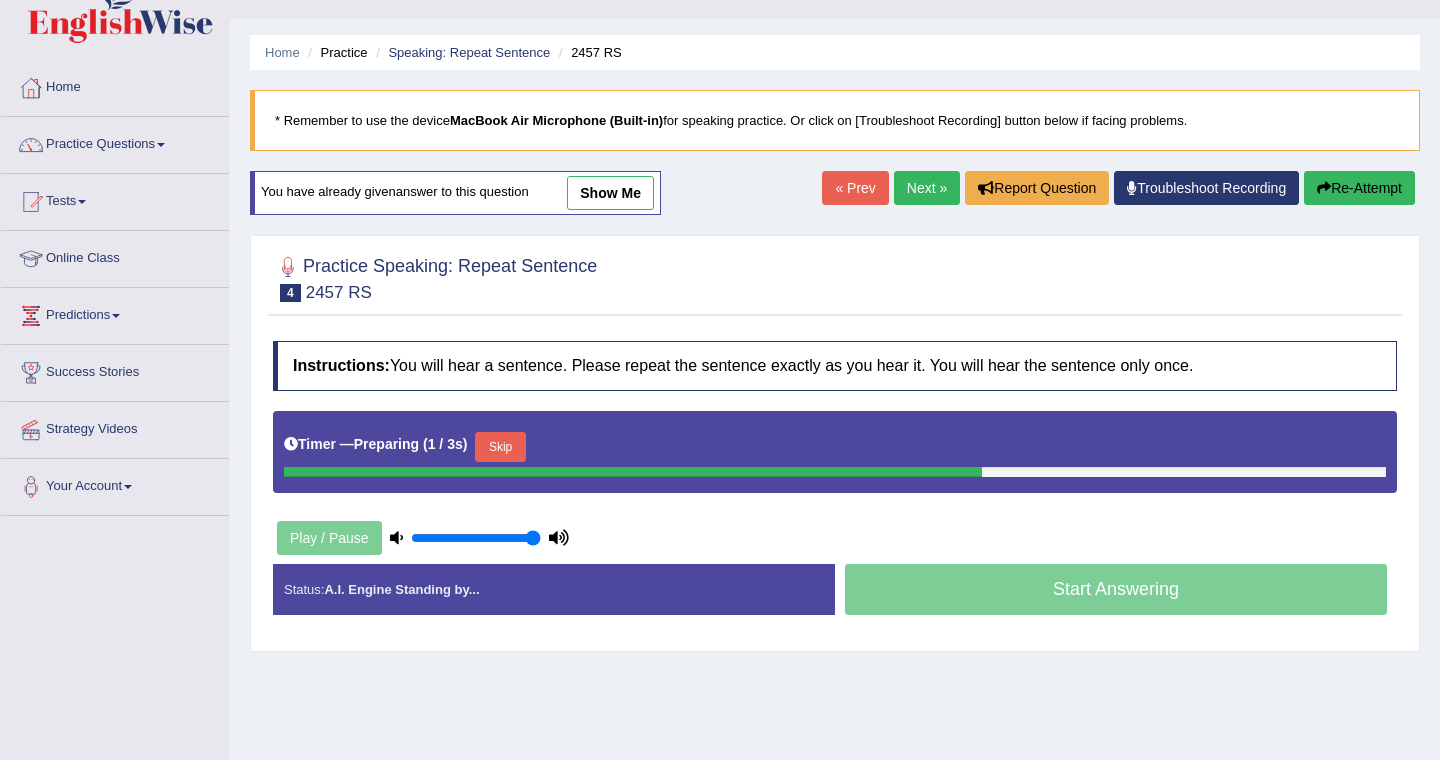 click on "show me" at bounding box center (610, 193) 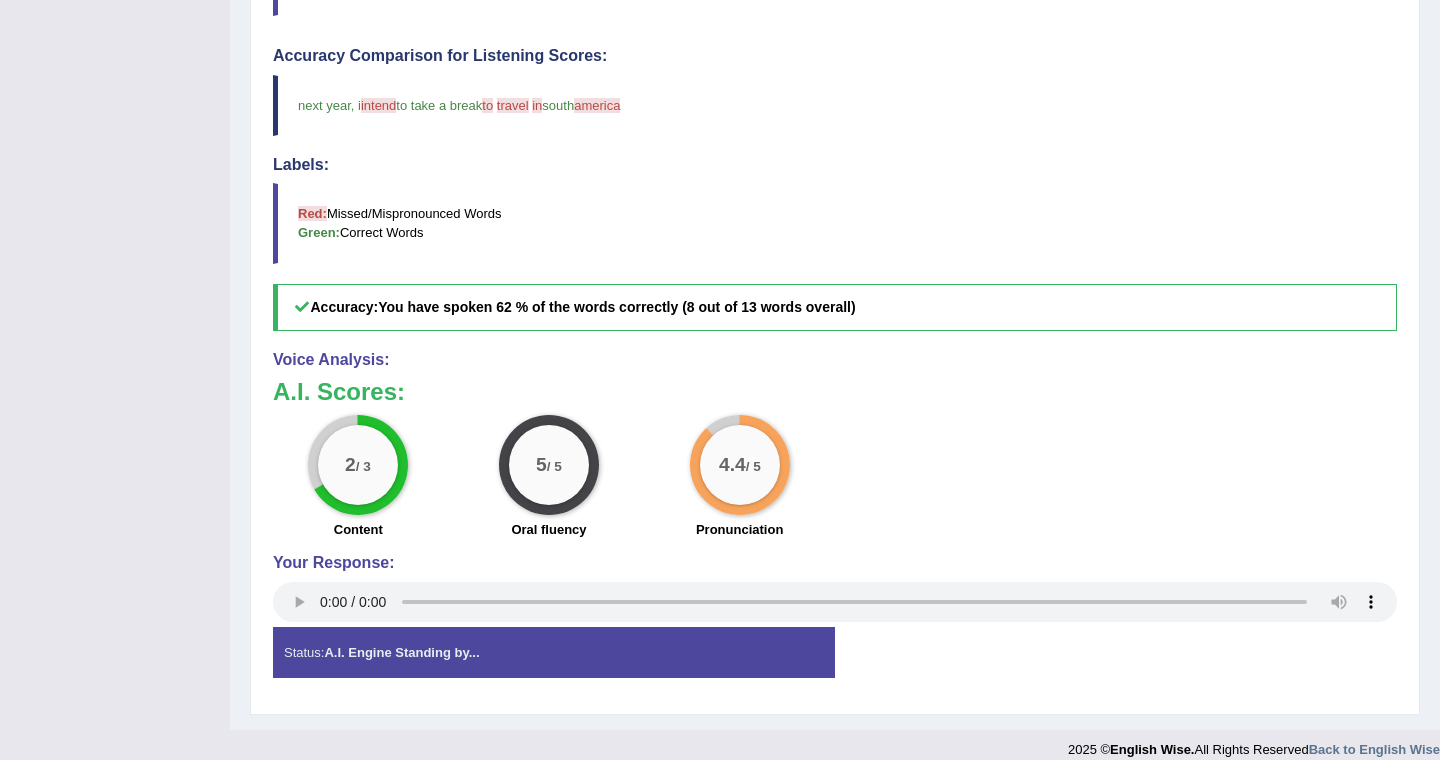 scroll, scrollTop: 685, scrollLeft: 0, axis: vertical 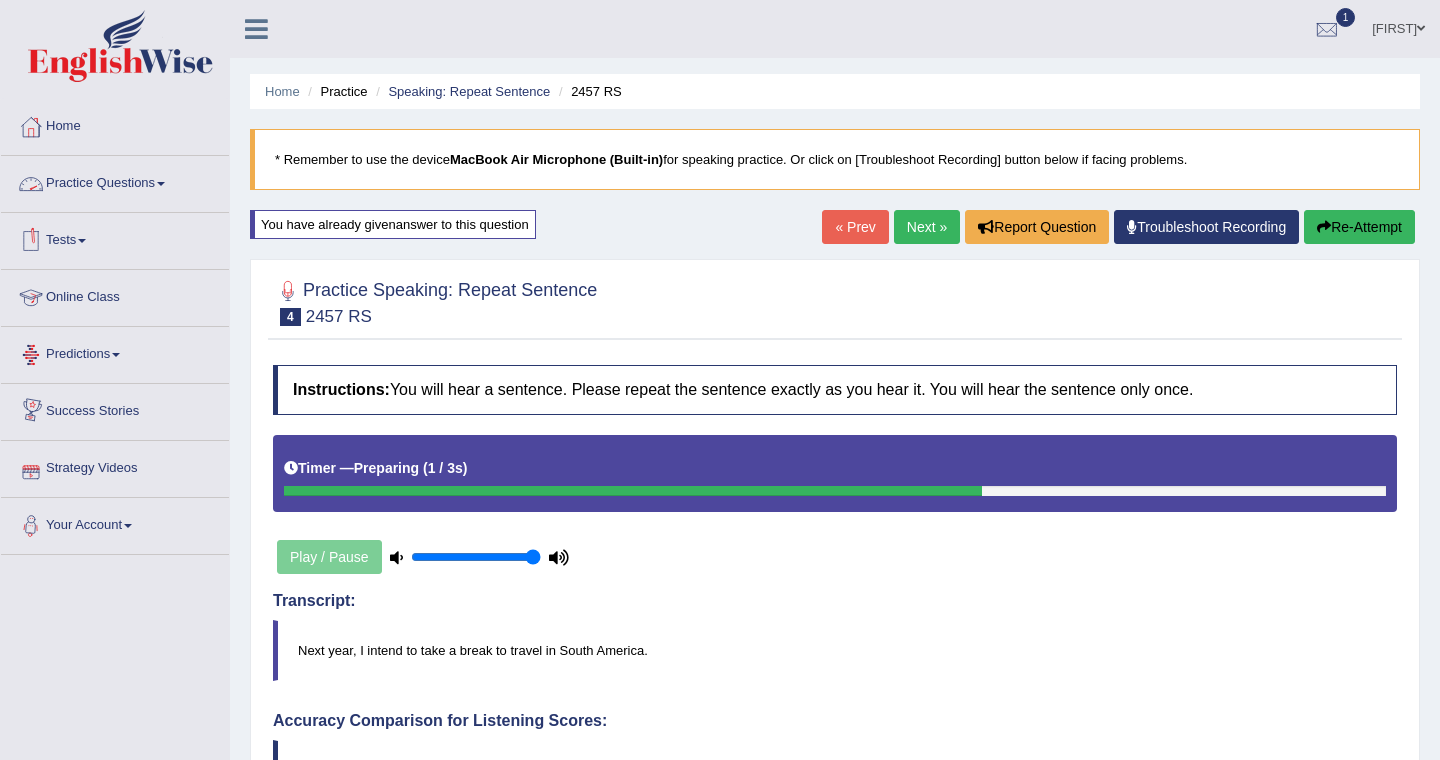 click on "Practice Questions" at bounding box center [115, 181] 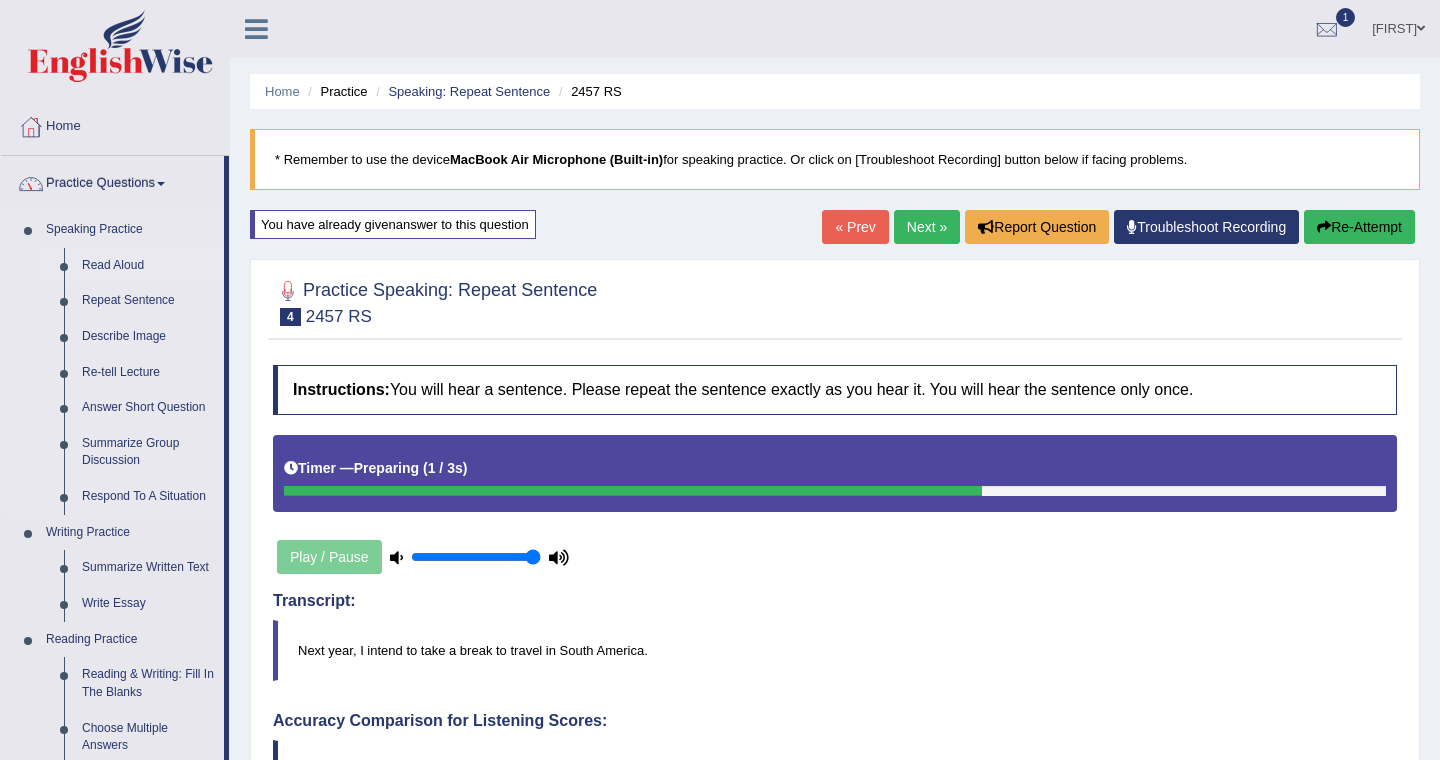 click on "Read Aloud" at bounding box center [148, 266] 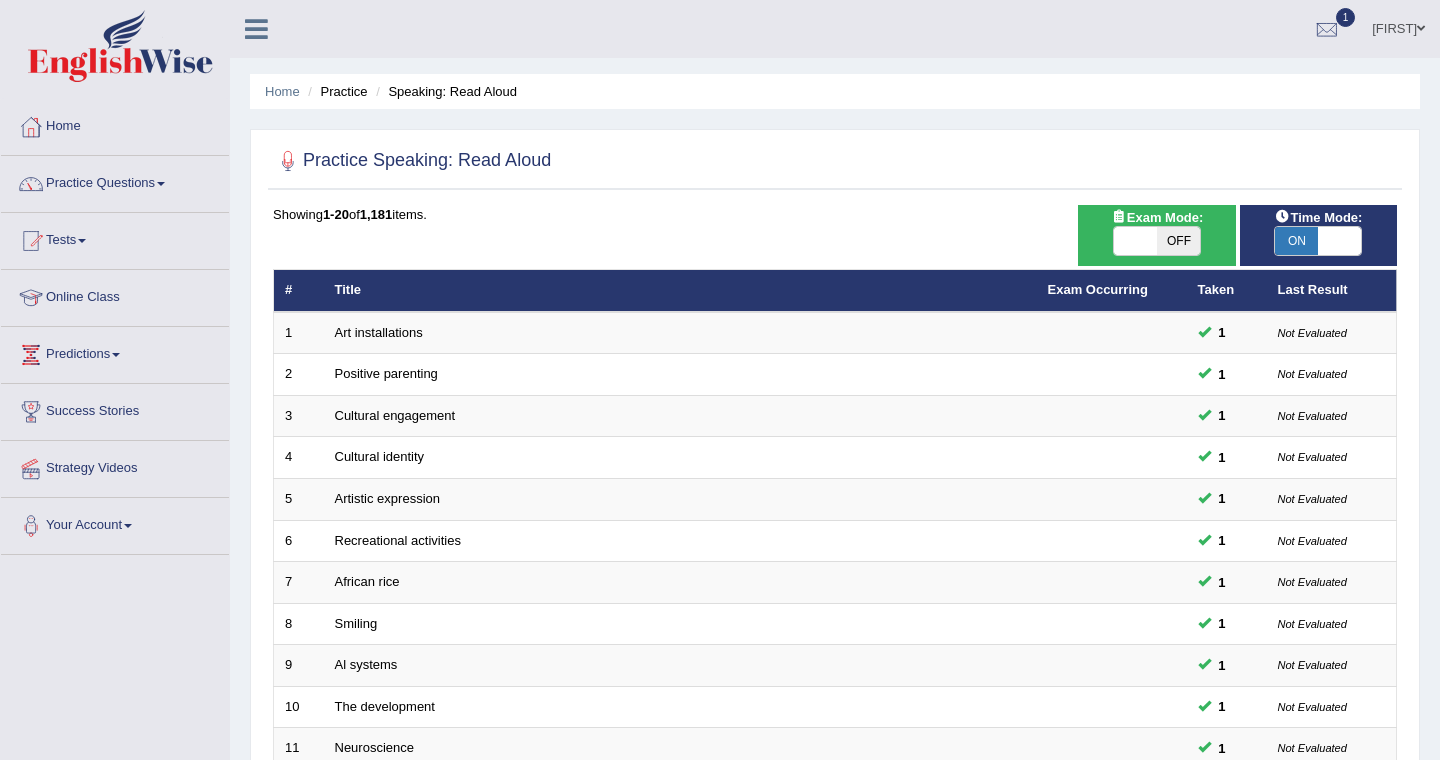 scroll, scrollTop: 67, scrollLeft: 0, axis: vertical 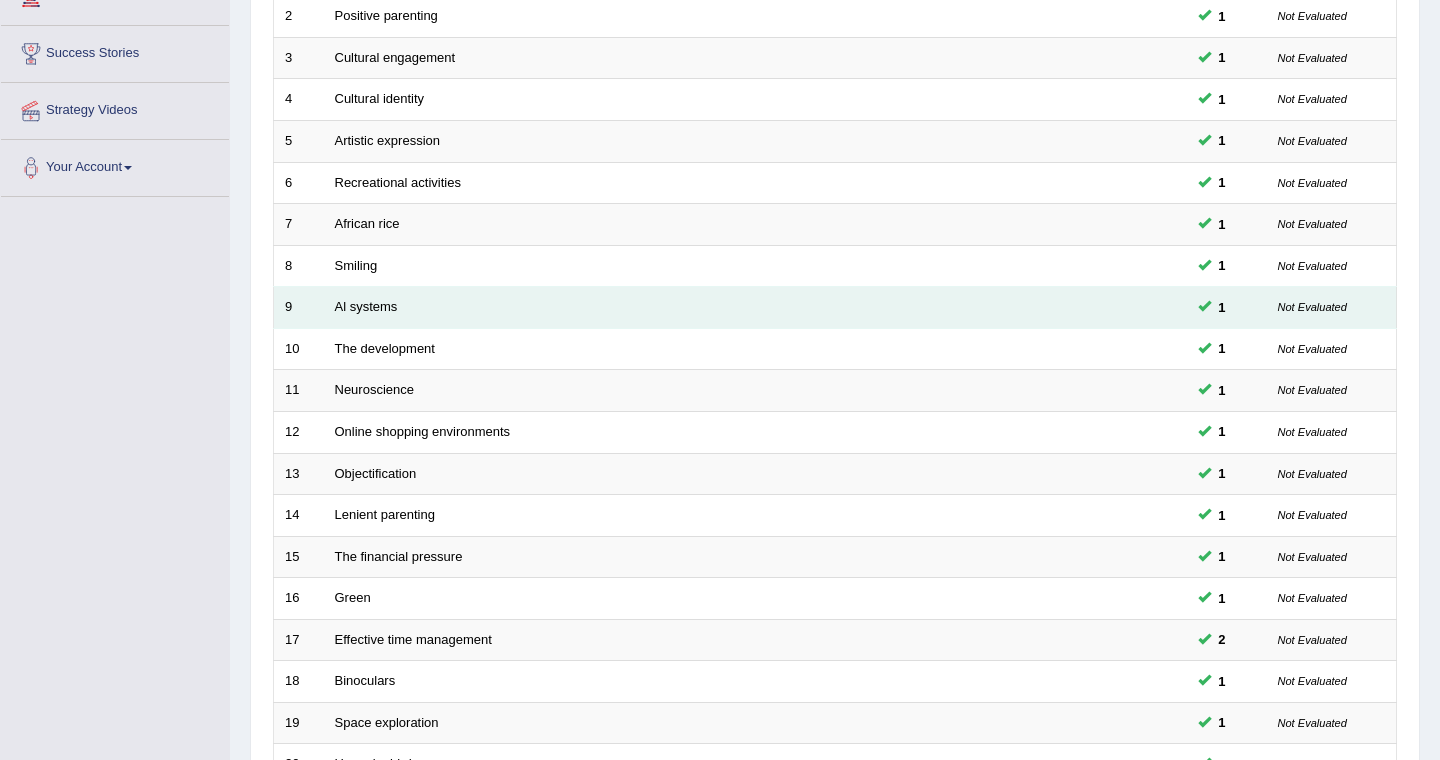 click on "Al systems" at bounding box center [680, 308] 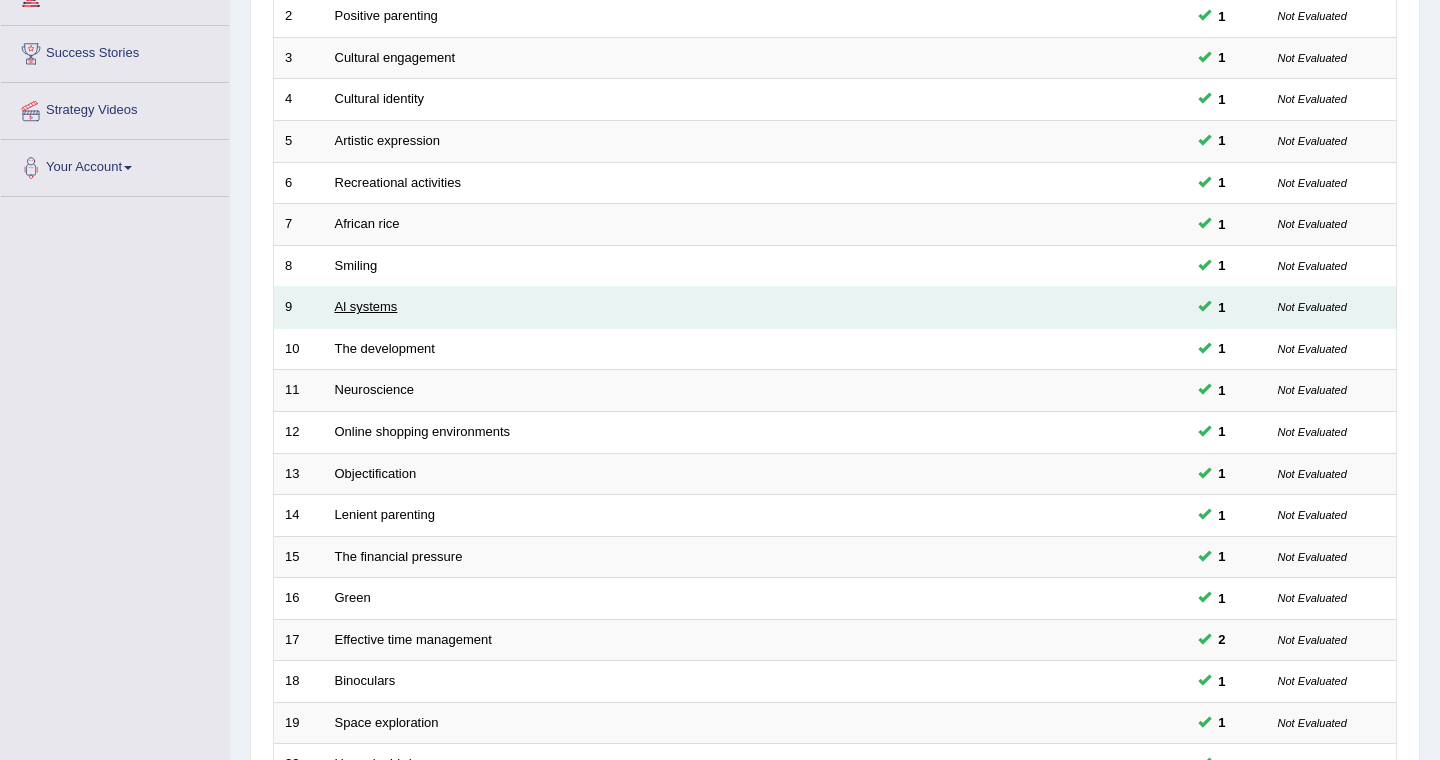 click on "Al systems" at bounding box center (366, 306) 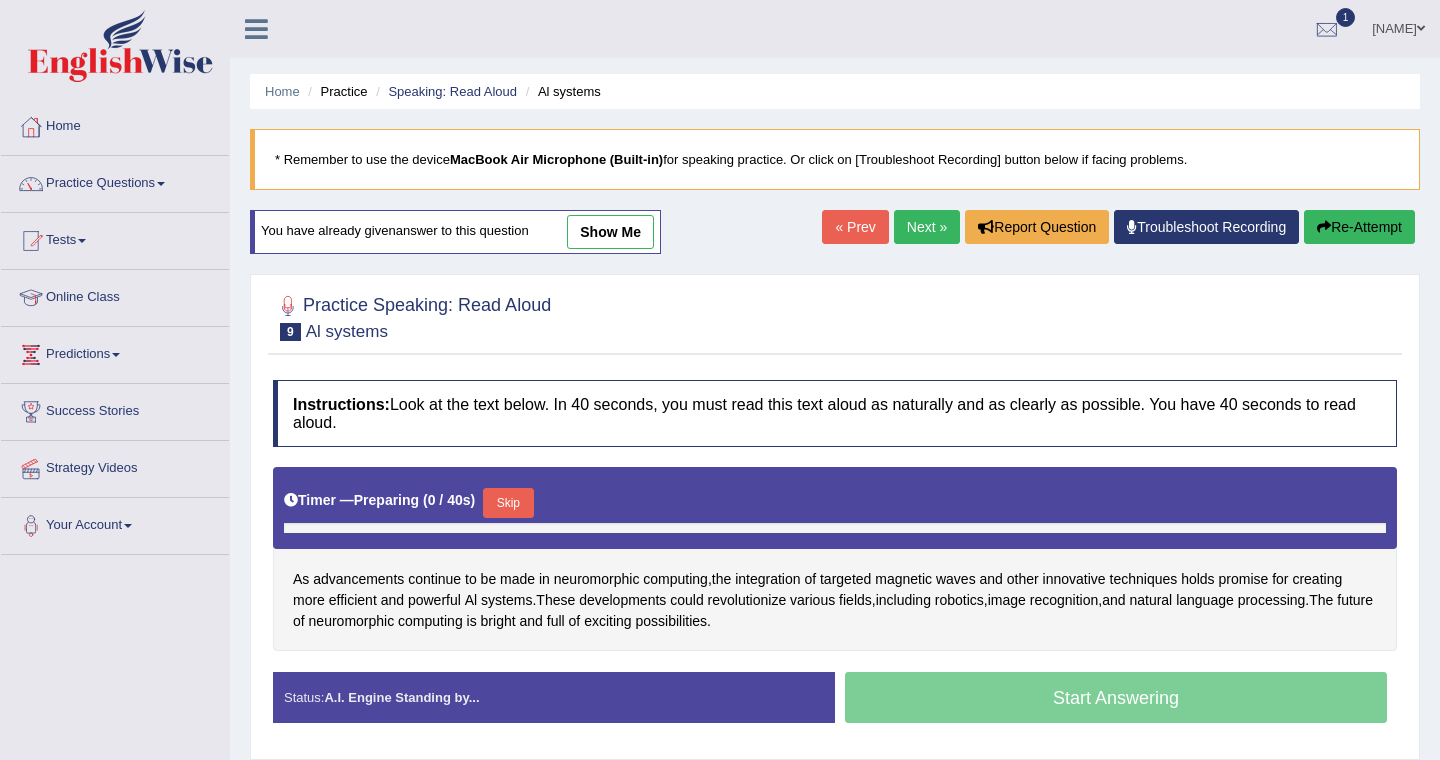 scroll, scrollTop: 0, scrollLeft: 0, axis: both 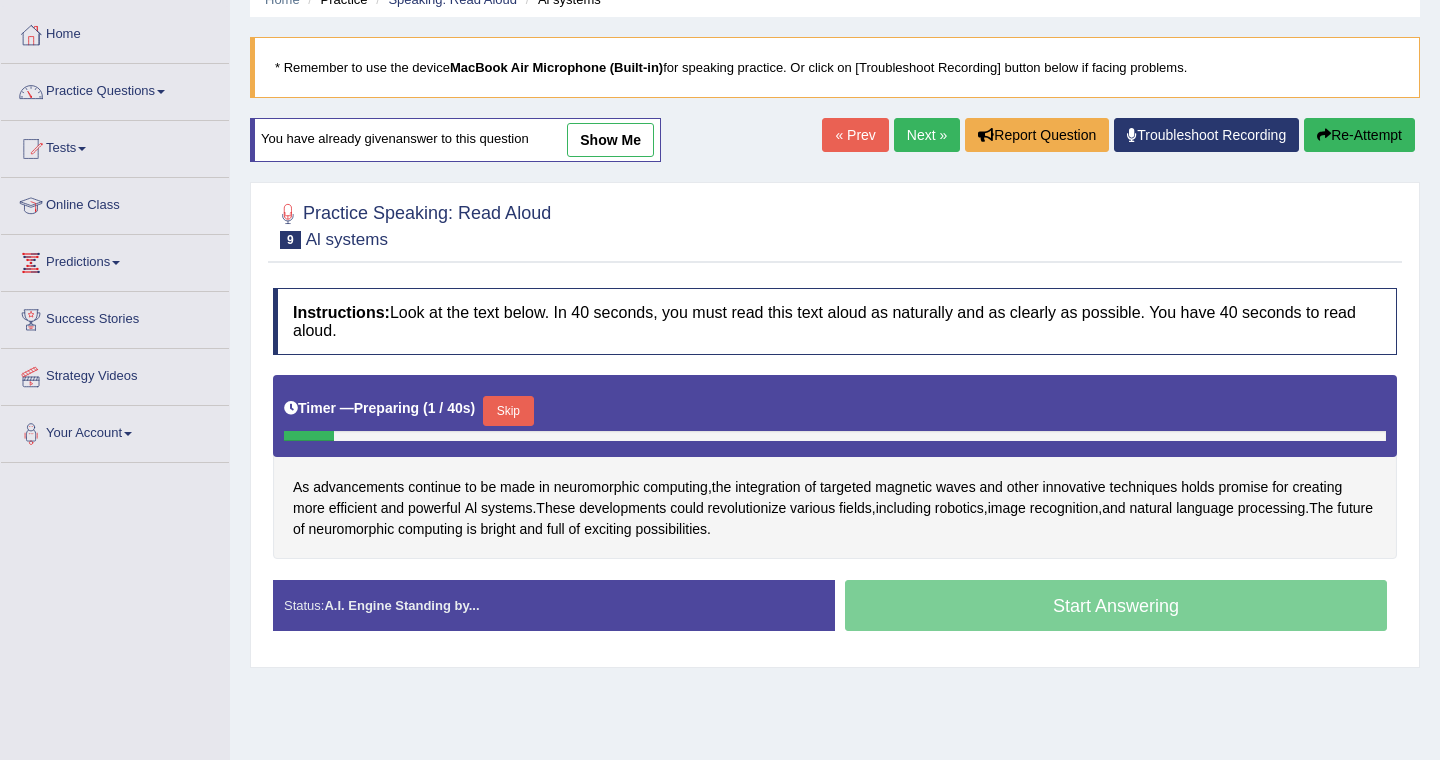 click on "show me" at bounding box center (610, 140) 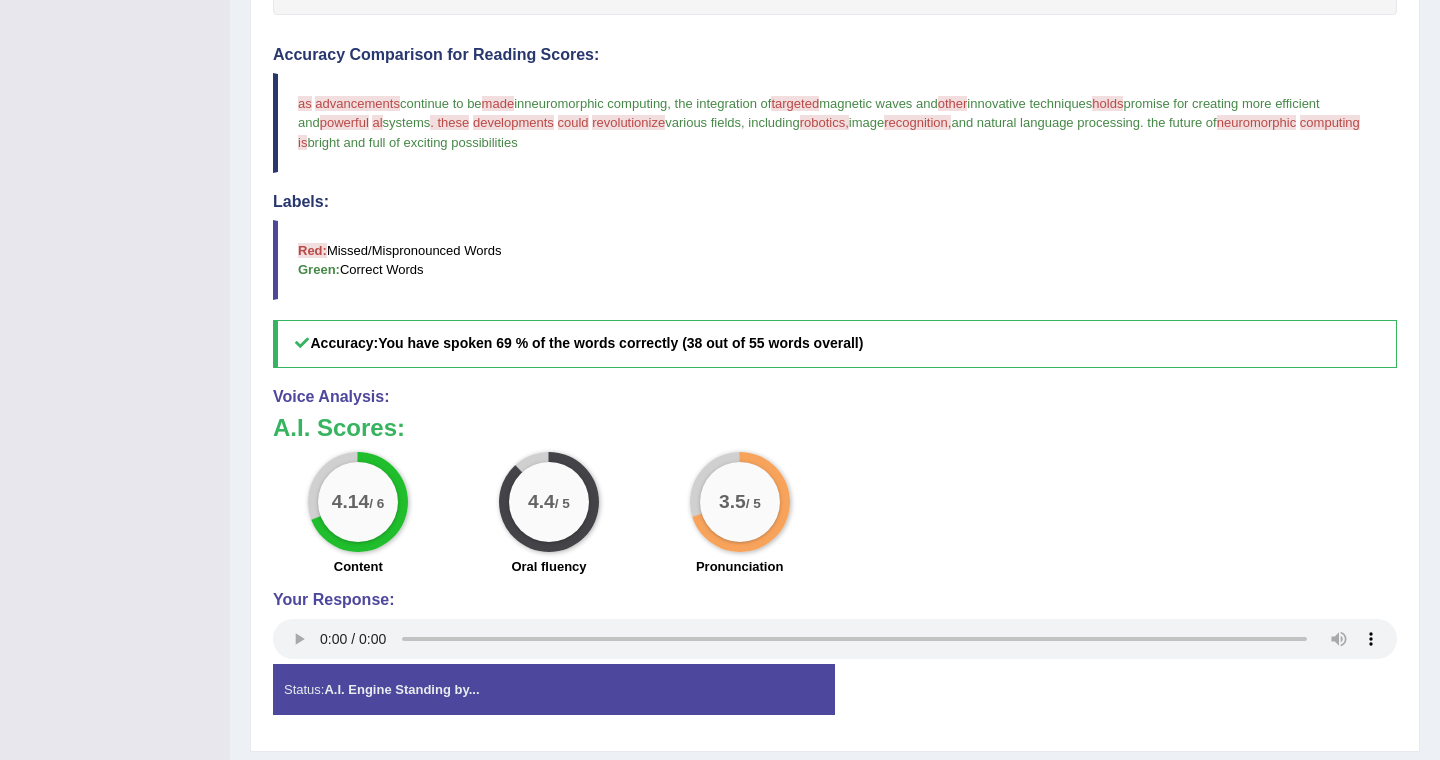 scroll, scrollTop: 619, scrollLeft: 0, axis: vertical 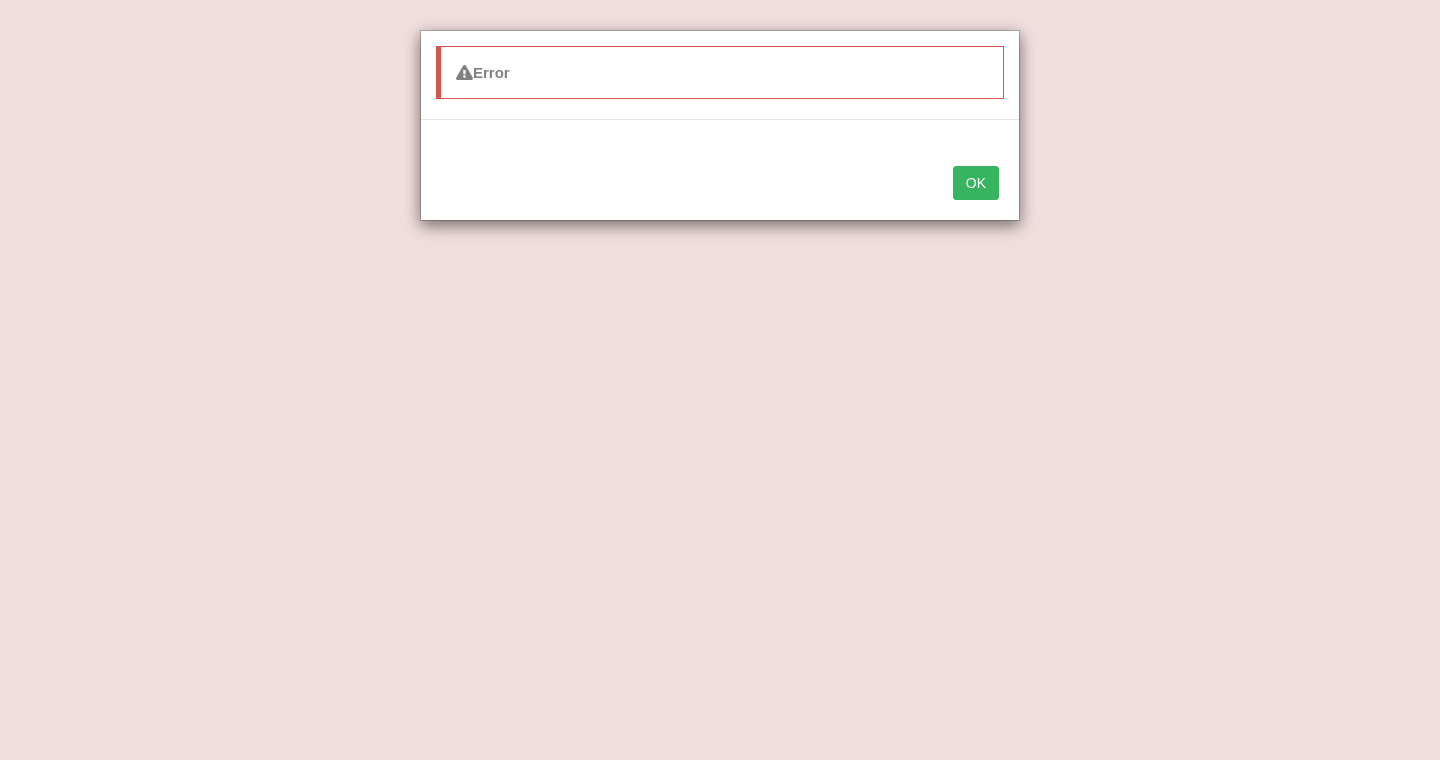 click on "OK" at bounding box center [976, 183] 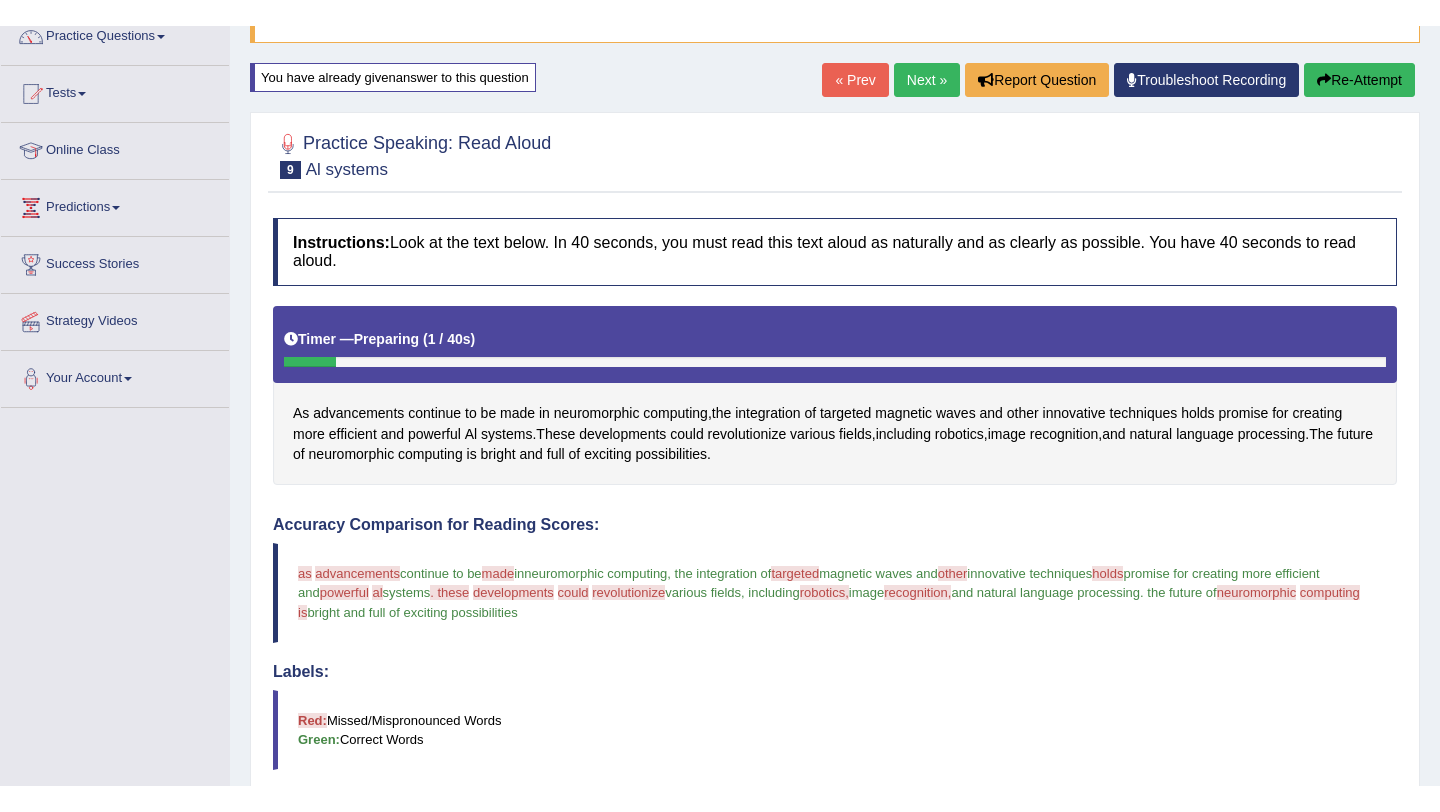 scroll, scrollTop: 199, scrollLeft: 0, axis: vertical 